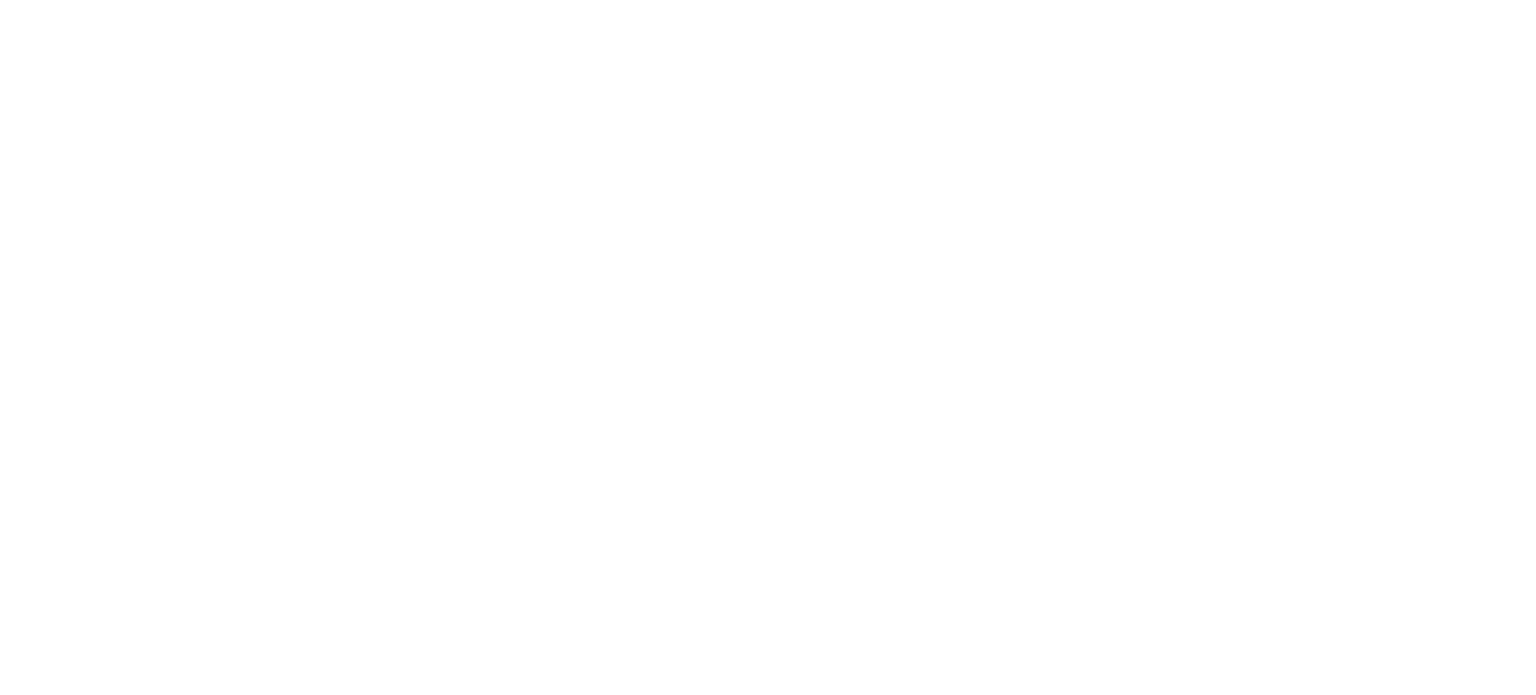 scroll, scrollTop: 0, scrollLeft: 0, axis: both 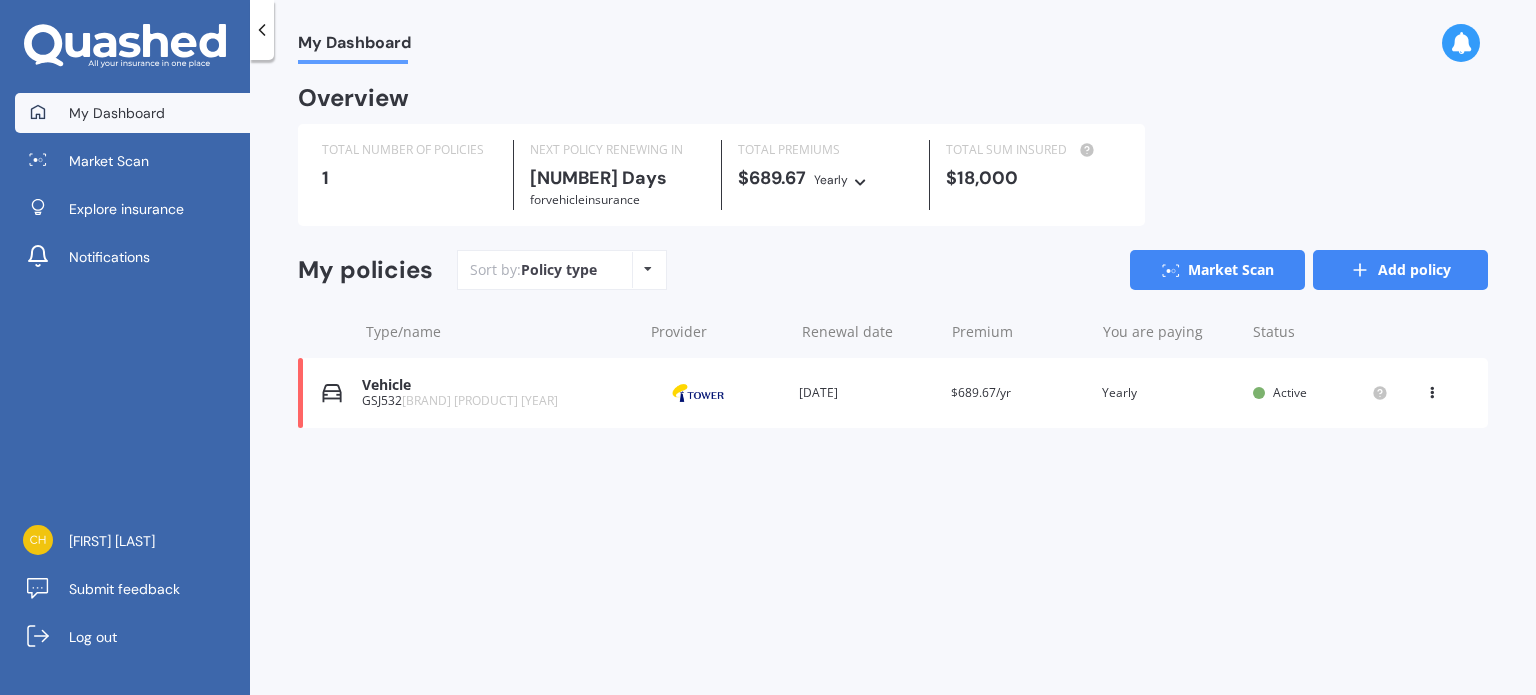 click on "Add policy" at bounding box center [1400, 270] 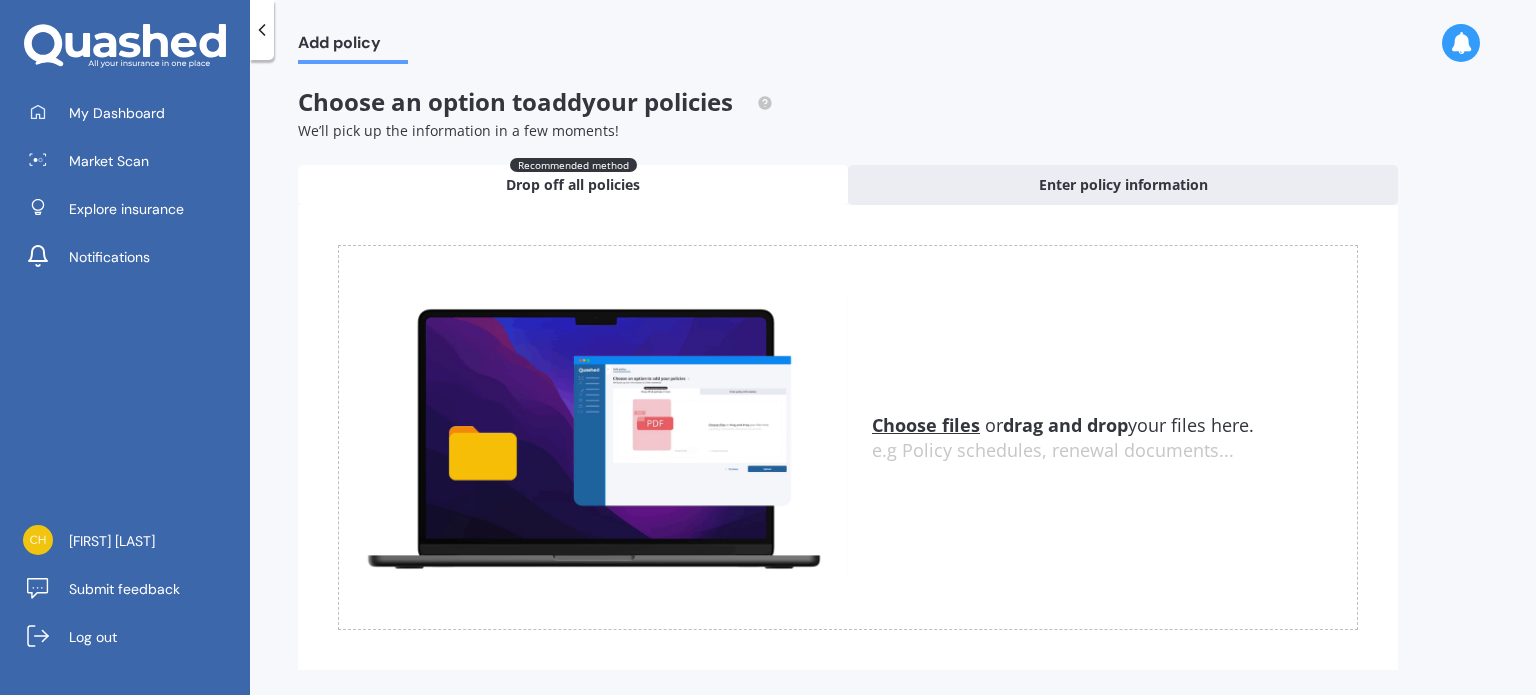 click on "Choose files" at bounding box center (926, 425) 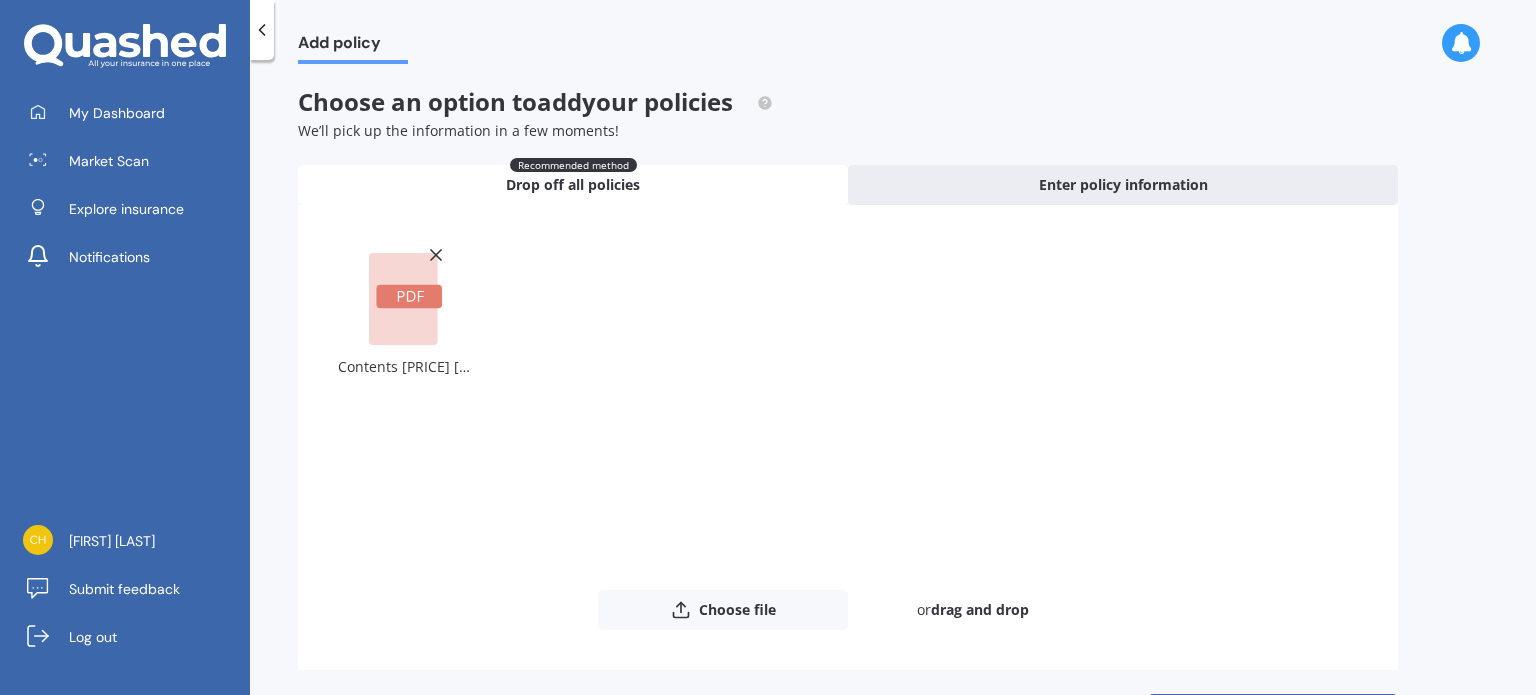 click at bounding box center (409, 297) 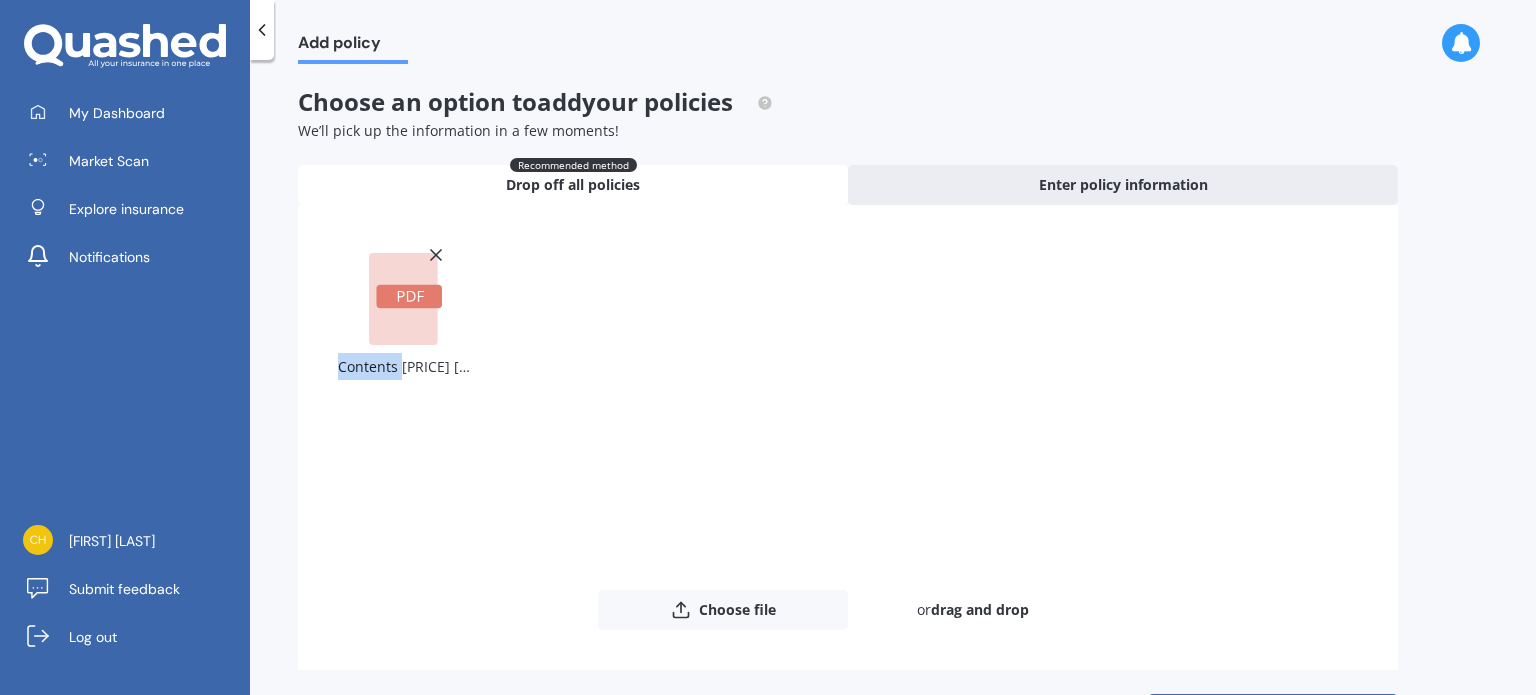 click at bounding box center [409, 297] 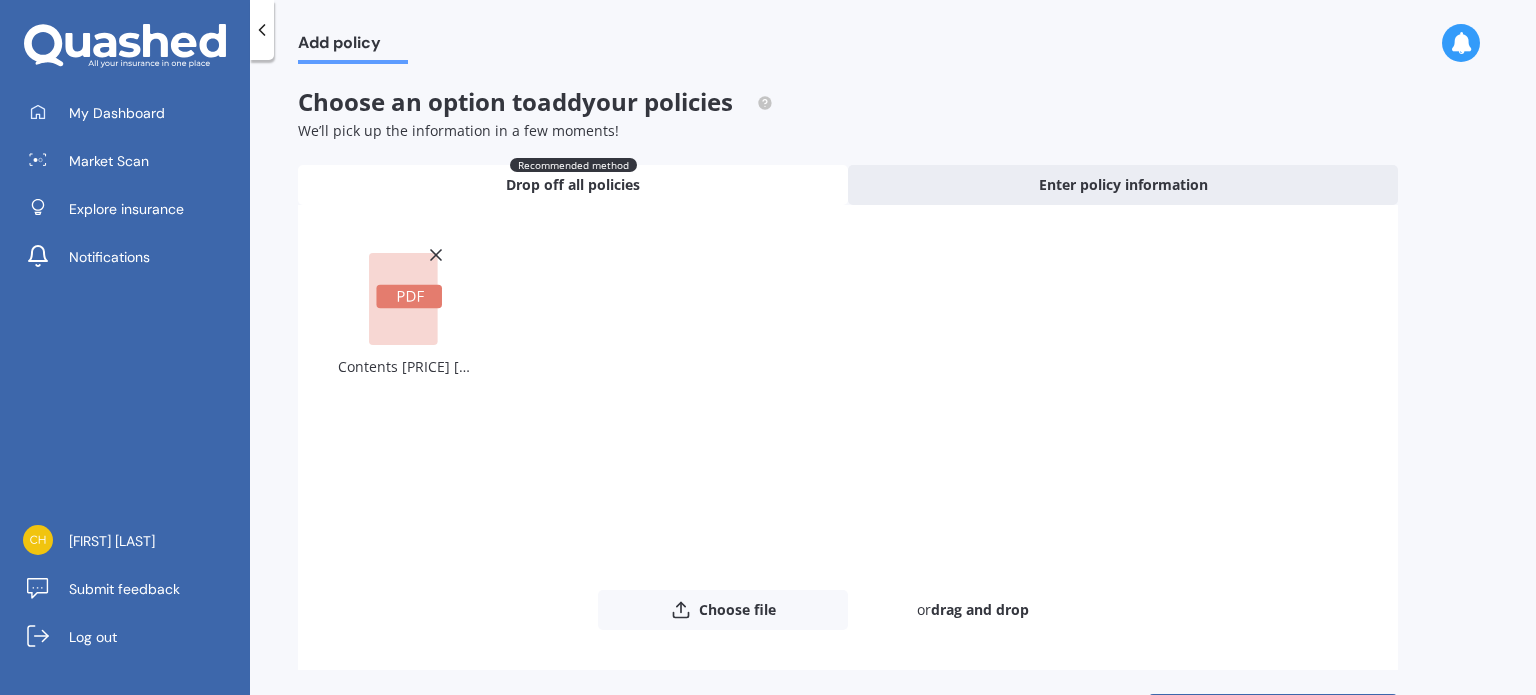 click at bounding box center [409, 297] 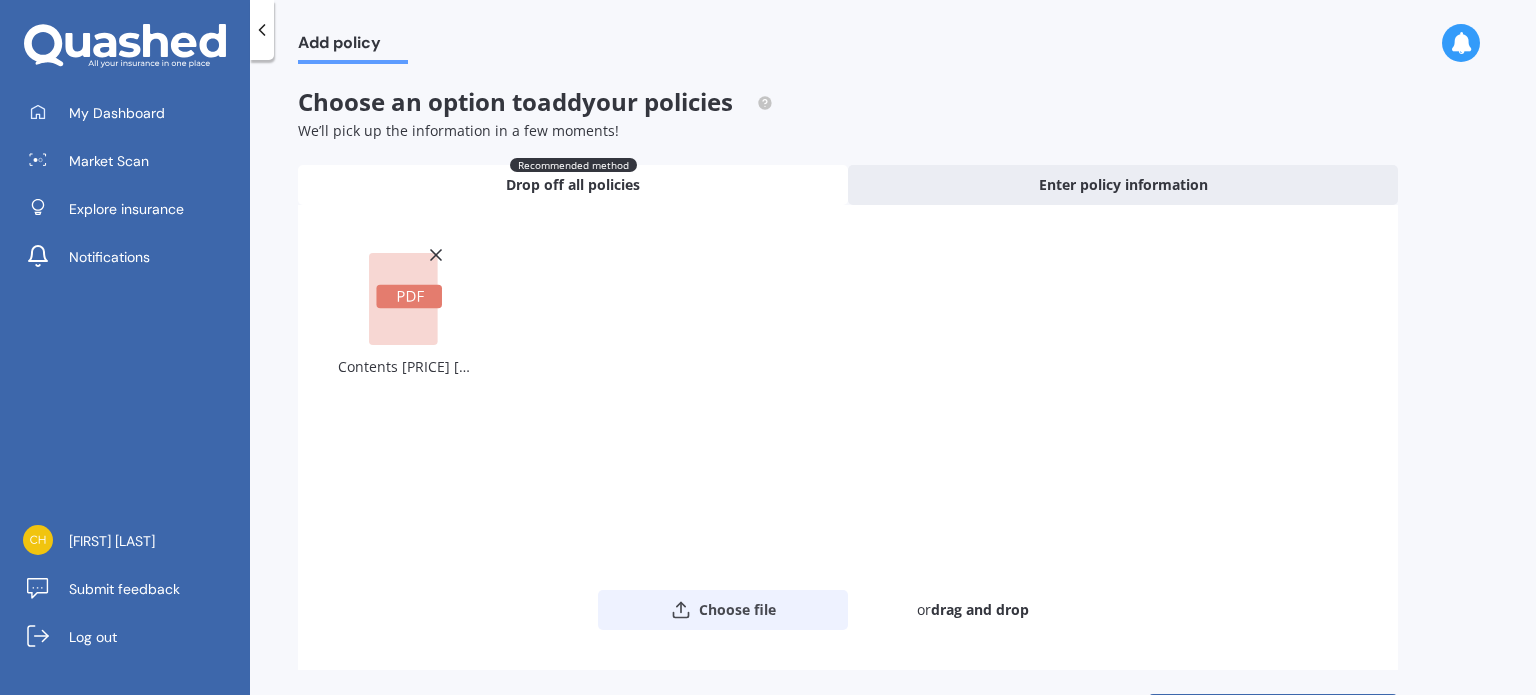 click on "Choose file" at bounding box center (723, 610) 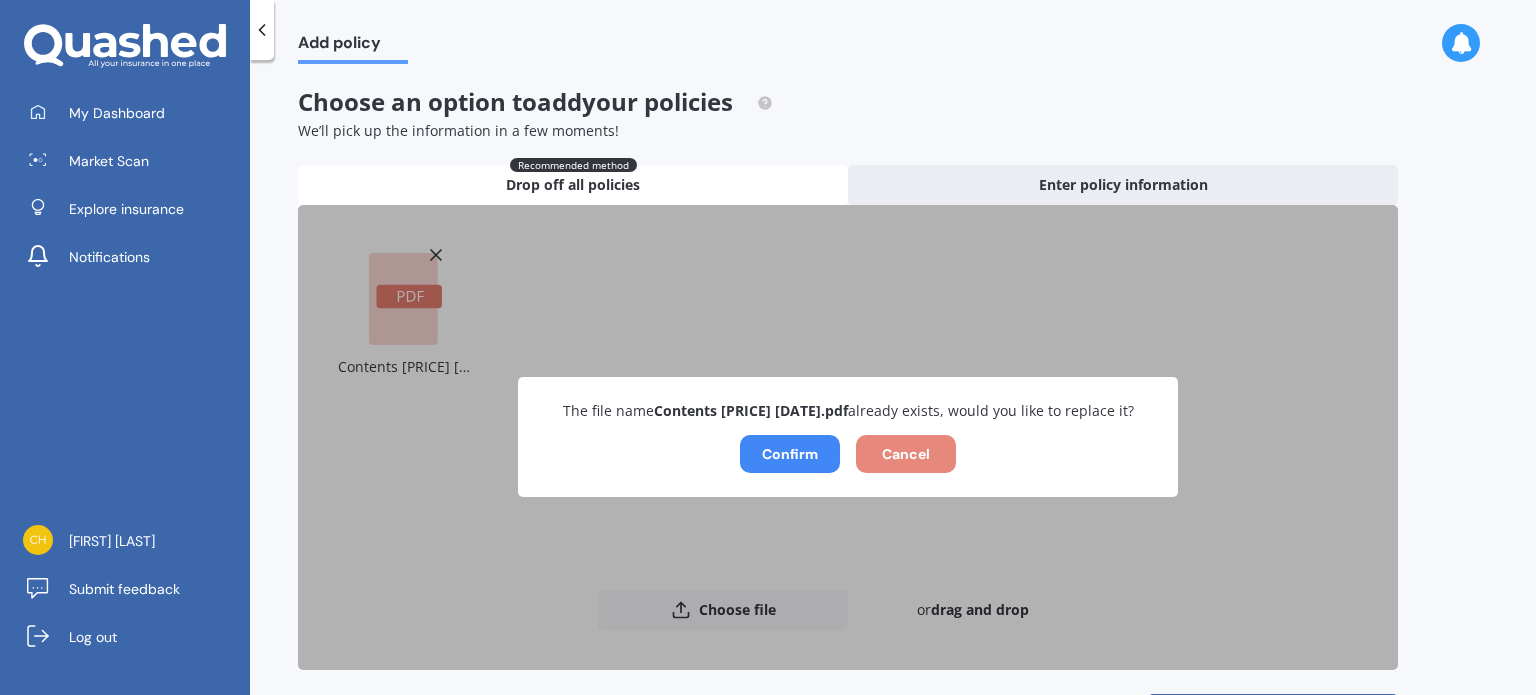click on "Cancel" at bounding box center (906, 454) 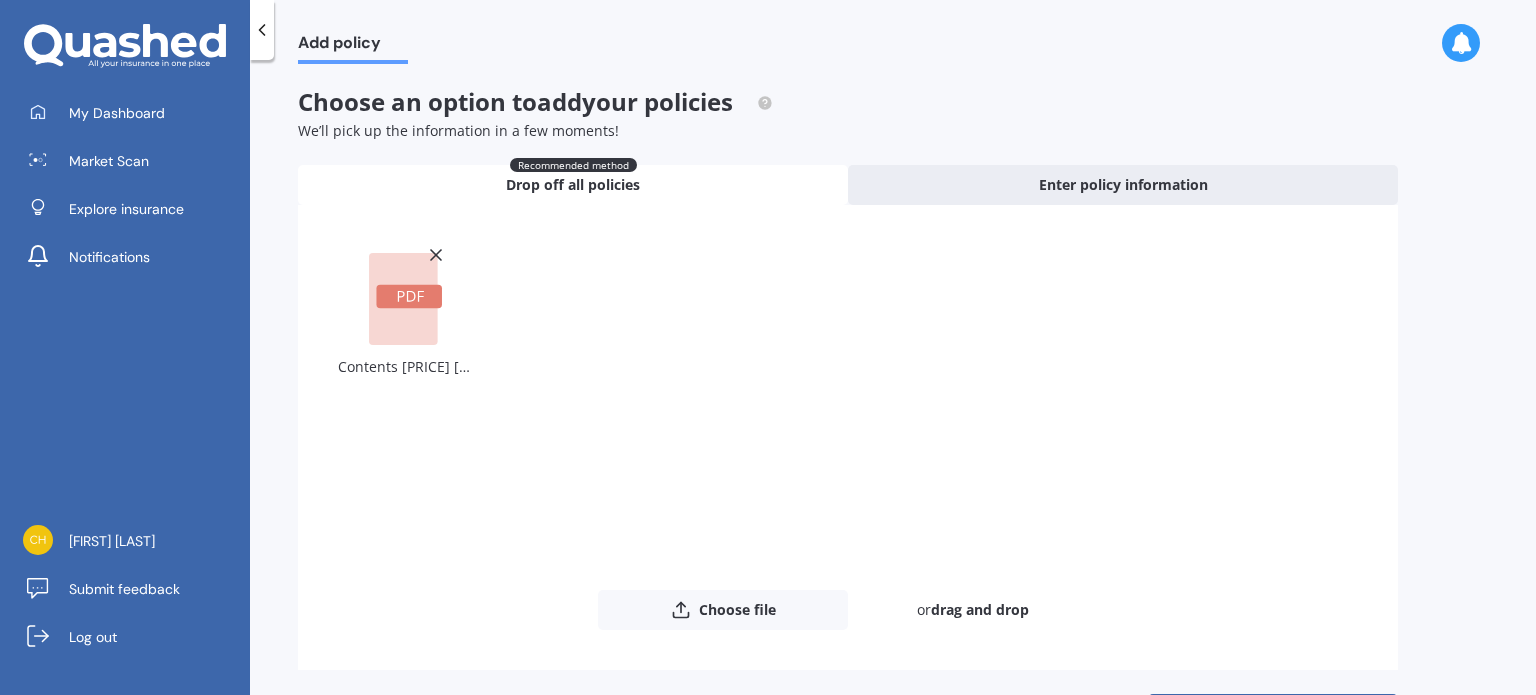 scroll, scrollTop: 72, scrollLeft: 0, axis: vertical 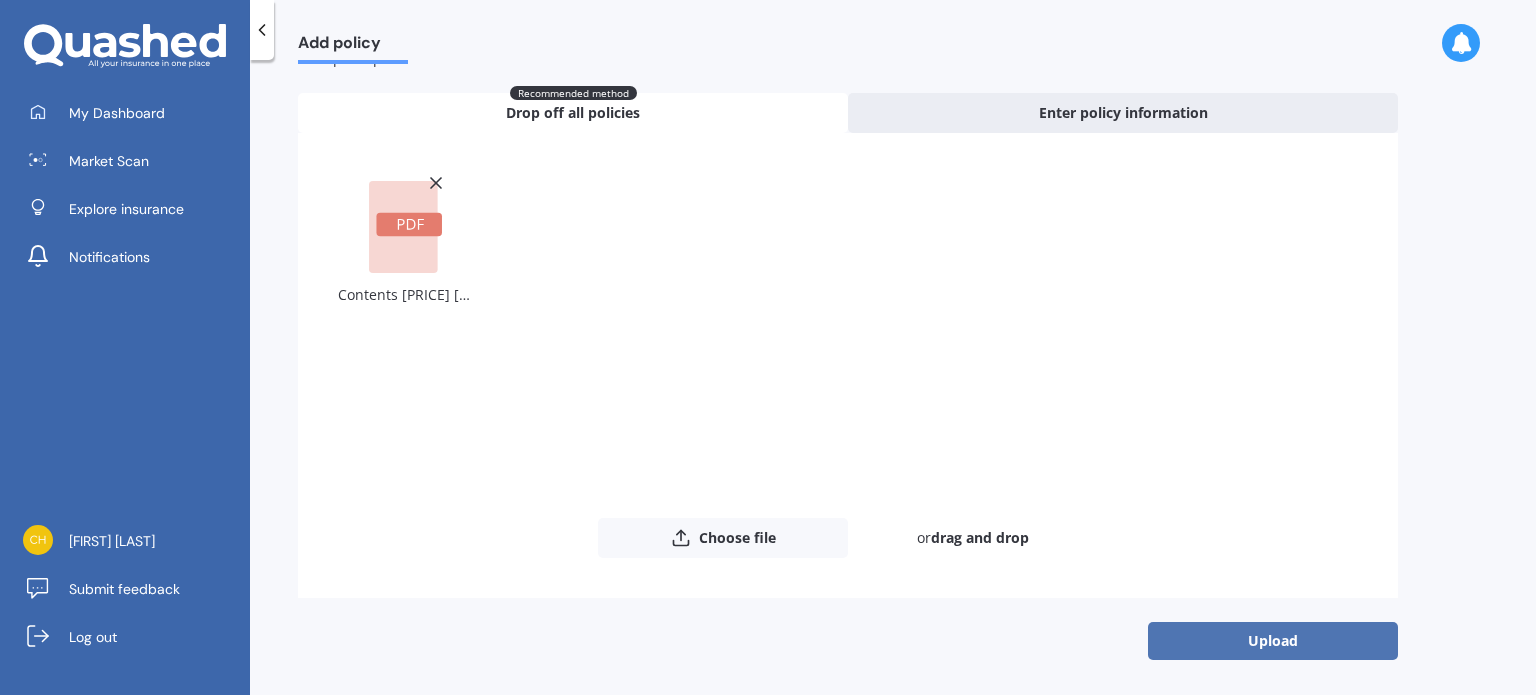 click on "Upload" at bounding box center (1273, 641) 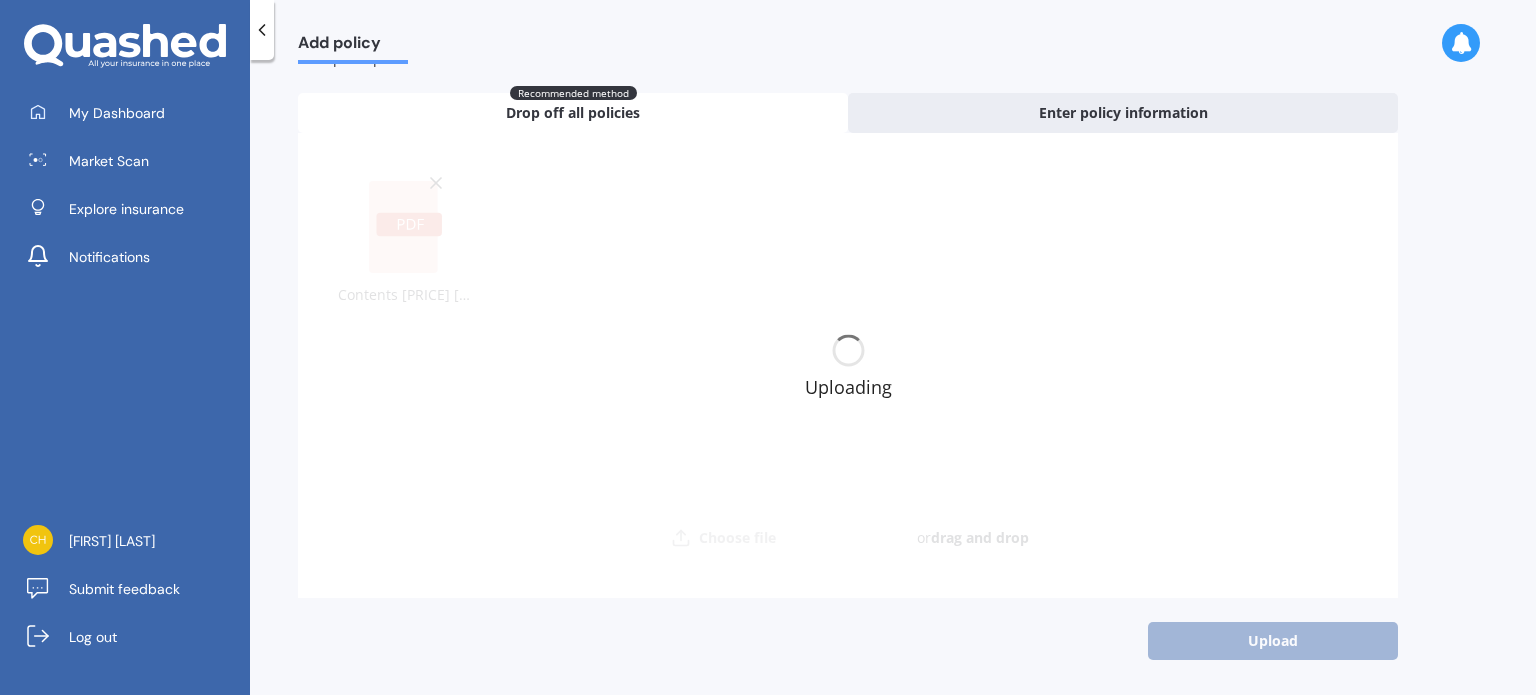 scroll, scrollTop: 0, scrollLeft: 0, axis: both 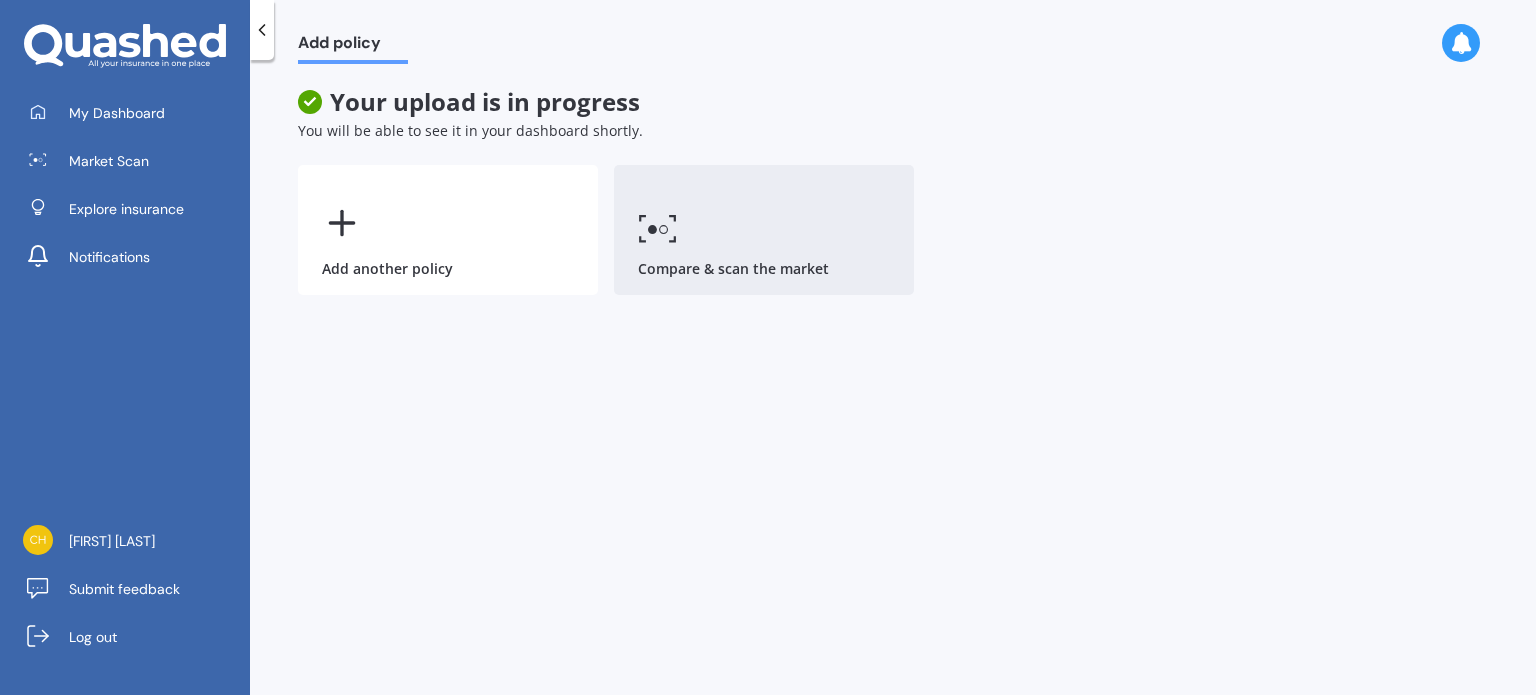 click on "Compare & scan the market" at bounding box center (764, 230) 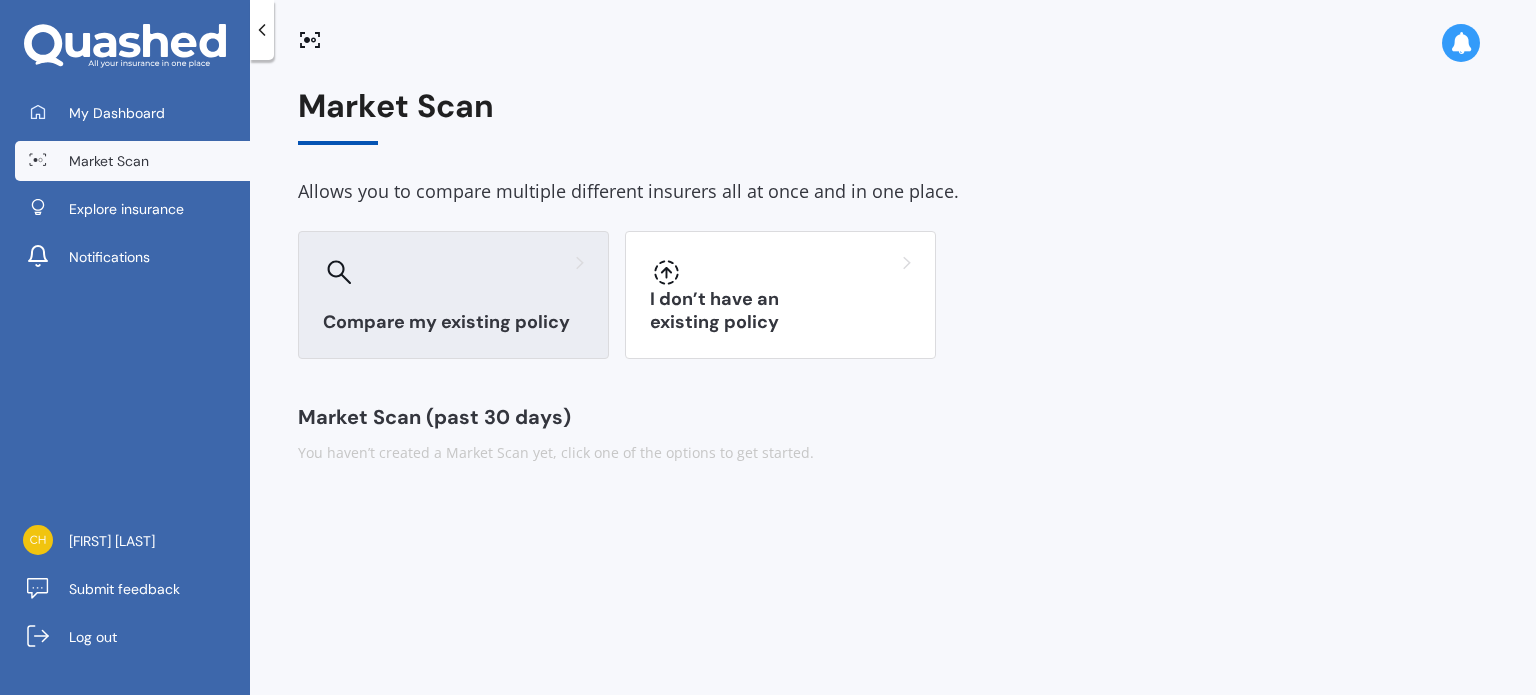 click on "Compare my existing policy" at bounding box center [453, 322] 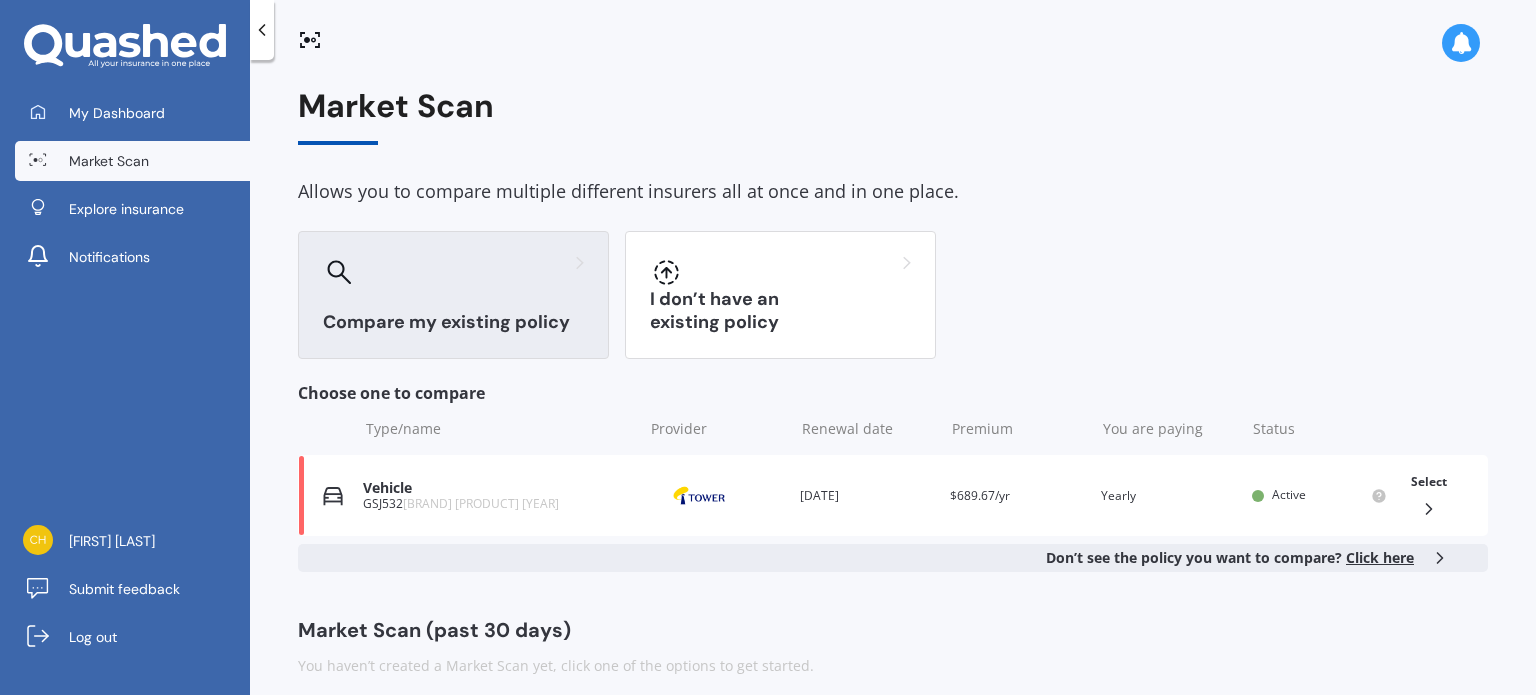 scroll, scrollTop: 16, scrollLeft: 0, axis: vertical 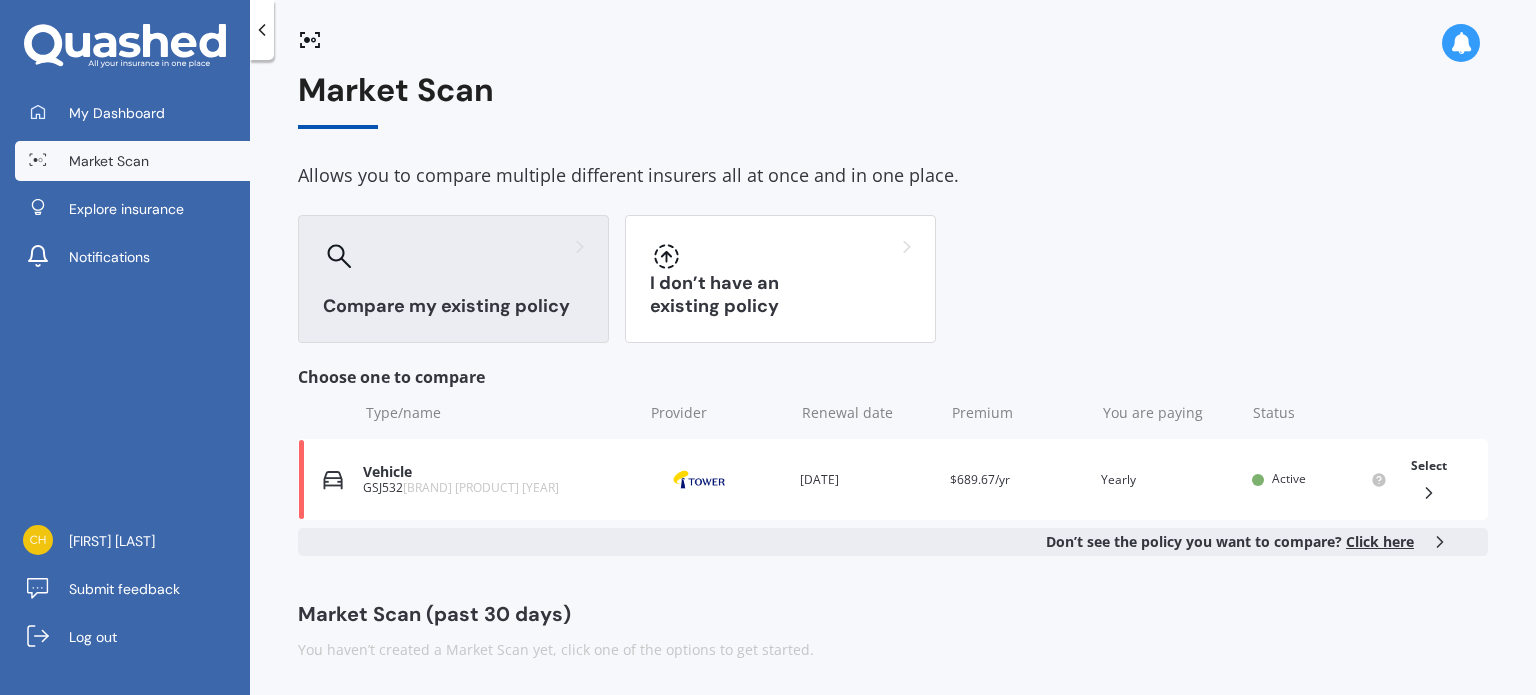 click on "Compare my existing policy" at bounding box center [453, 306] 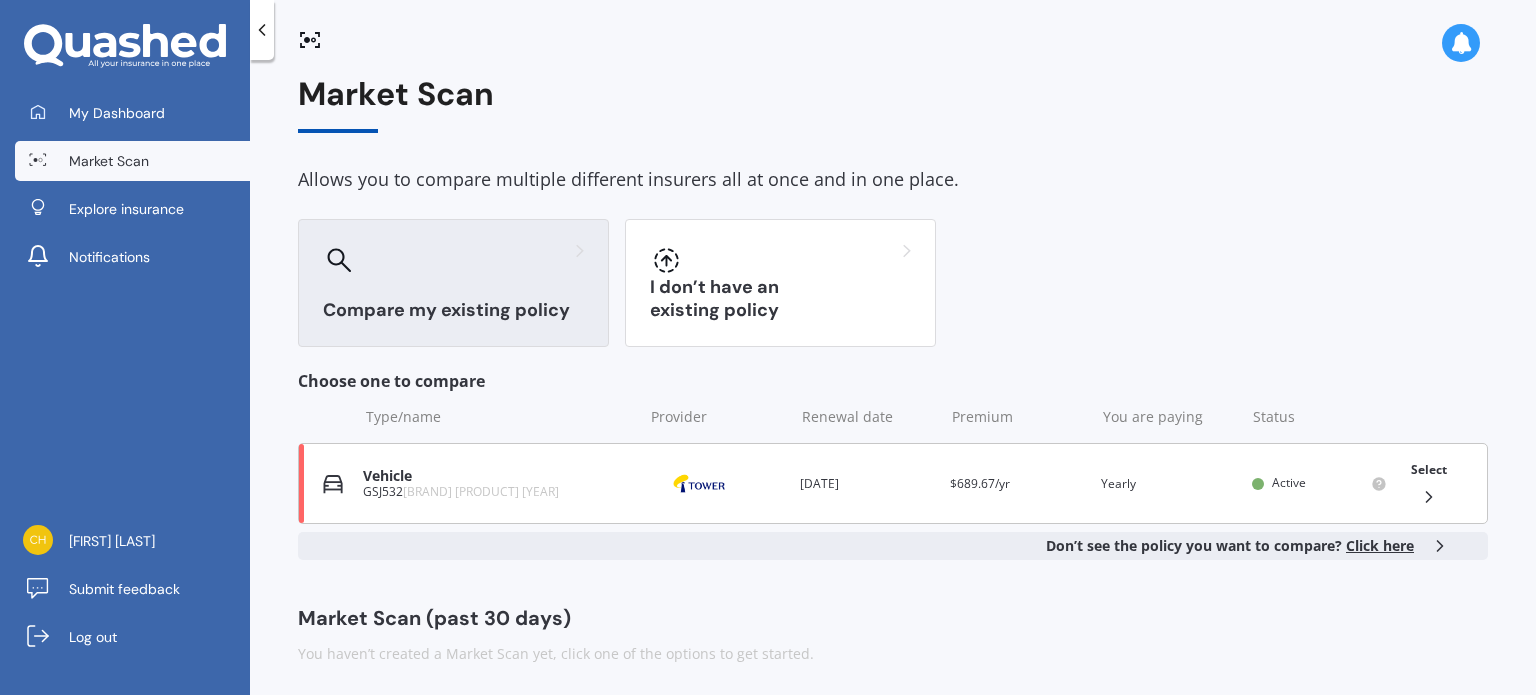 scroll, scrollTop: 16, scrollLeft: 0, axis: vertical 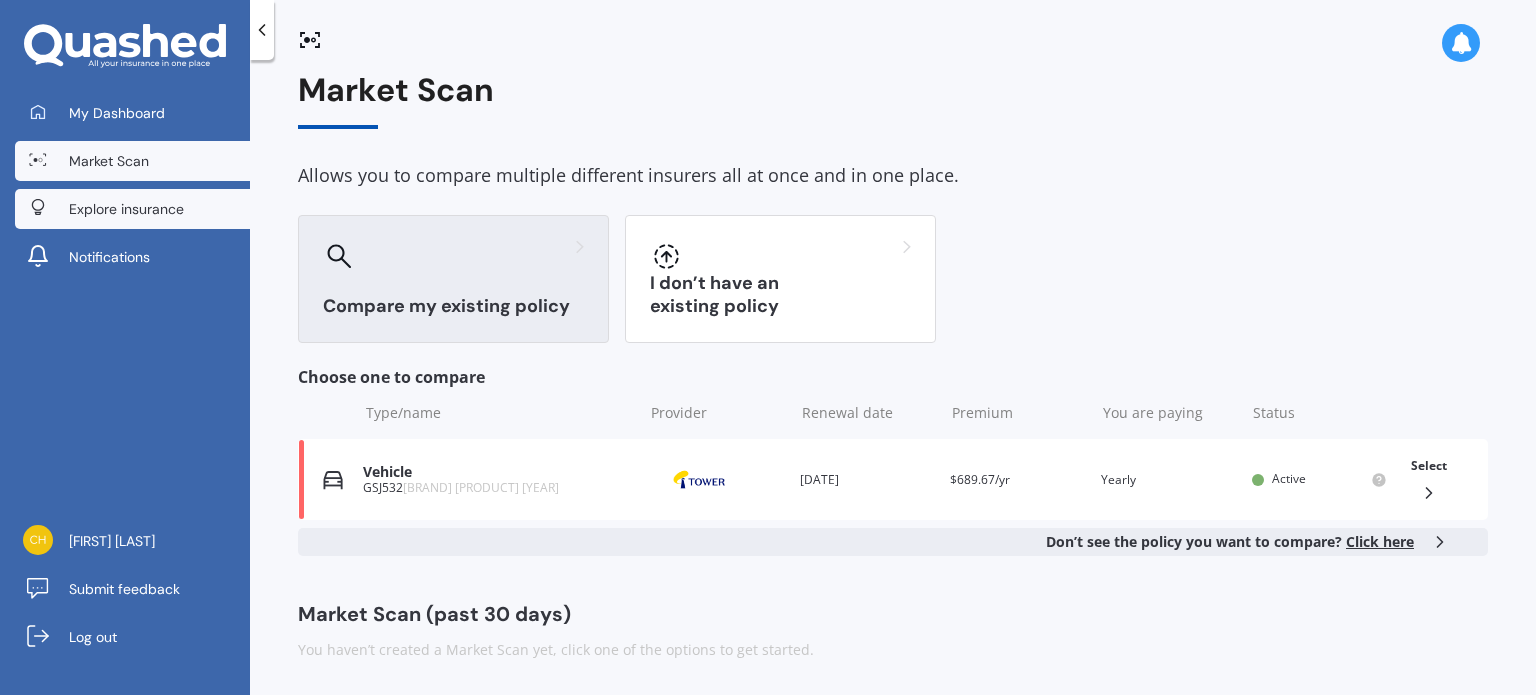 click on "Explore insurance" at bounding box center [126, 209] 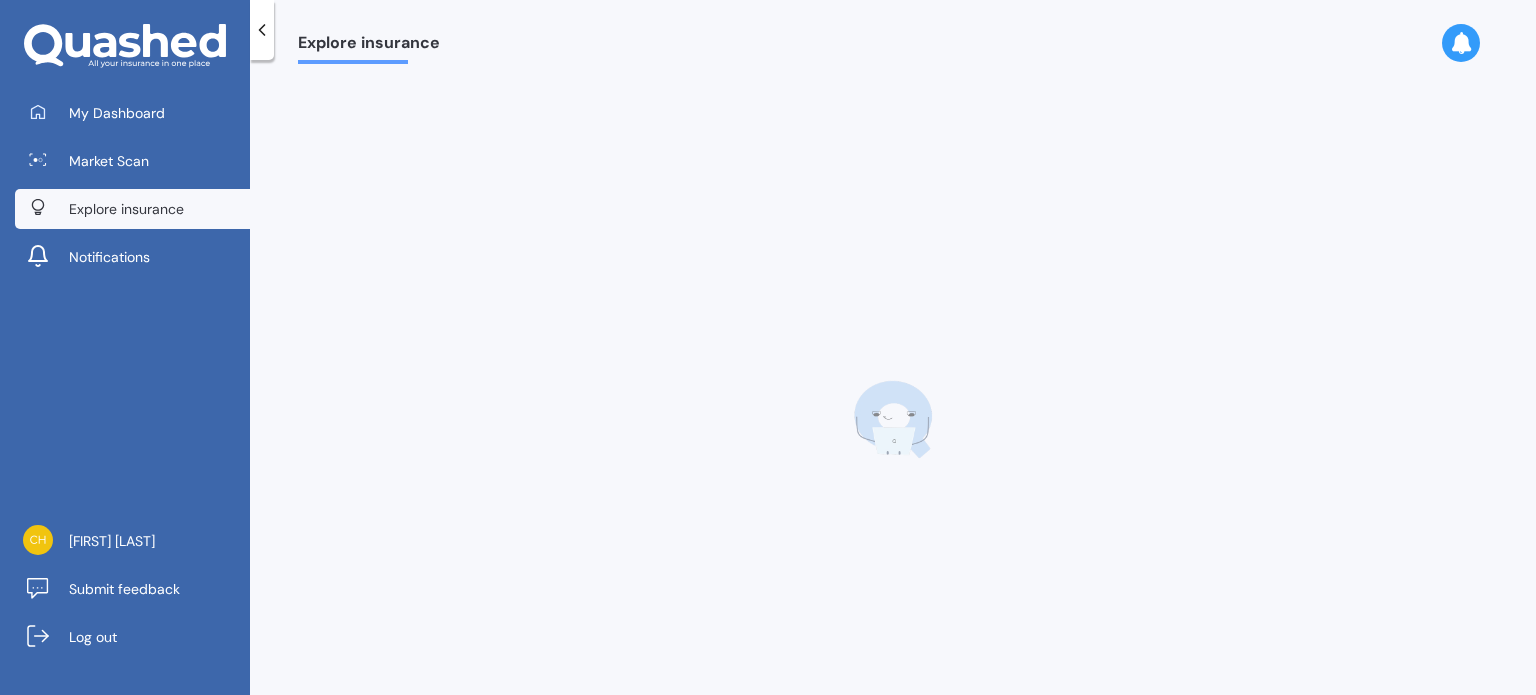 scroll, scrollTop: 0, scrollLeft: 0, axis: both 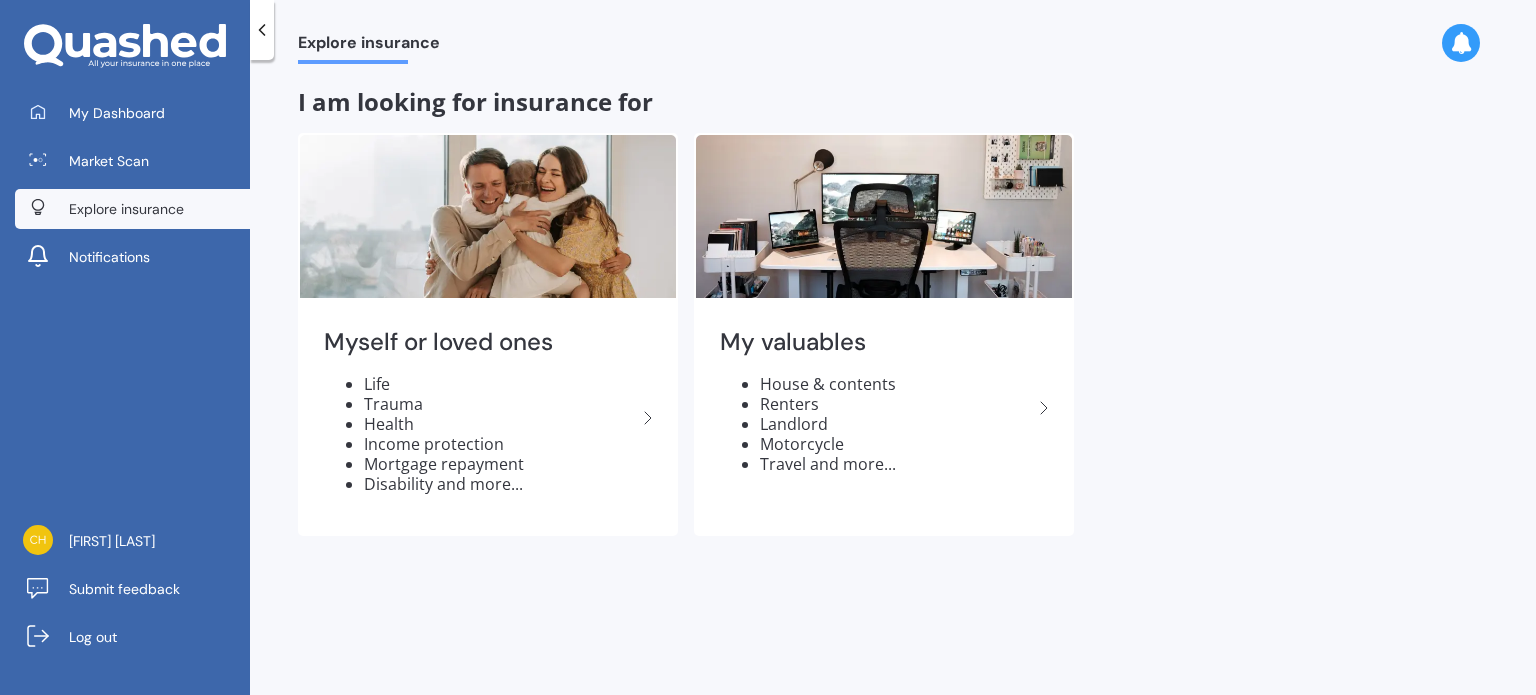 click on "Explore insurance" at bounding box center (126, 209) 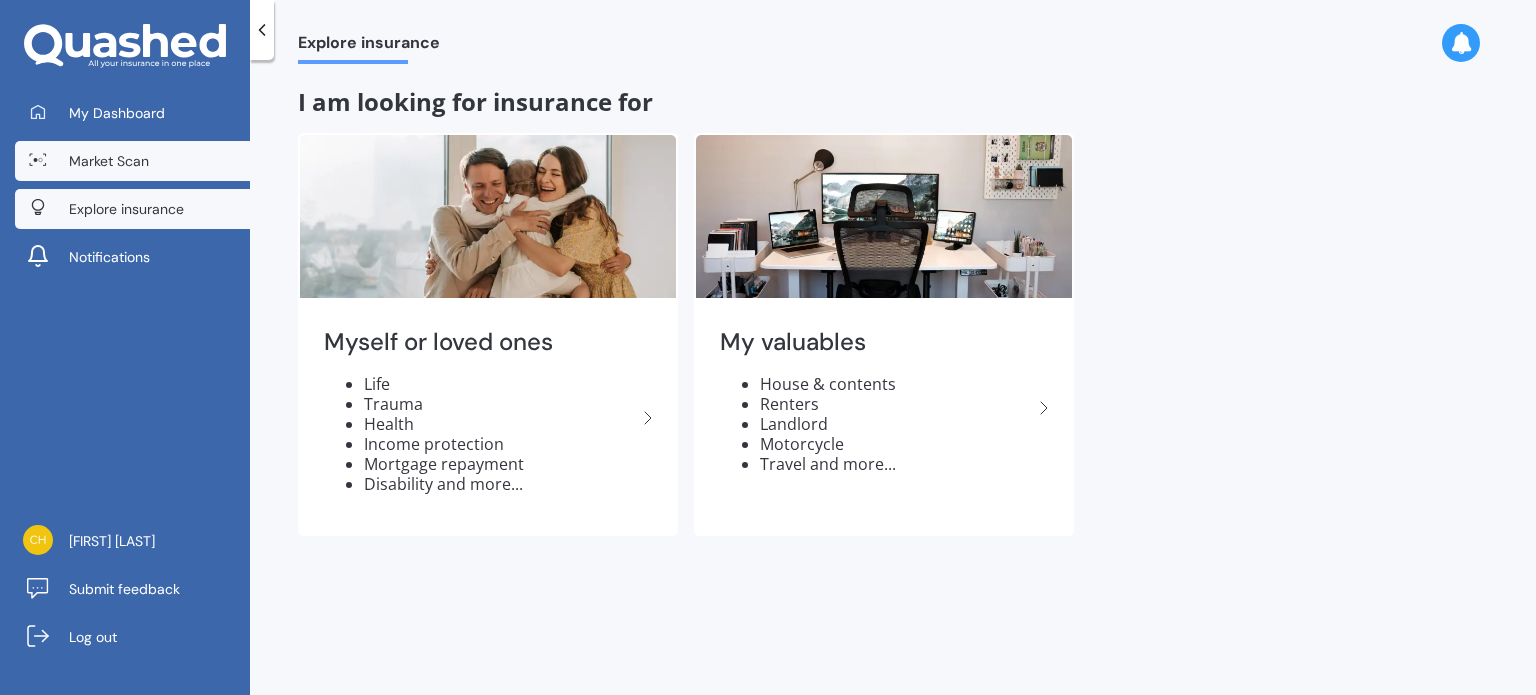 click on "Market Scan" at bounding box center [109, 161] 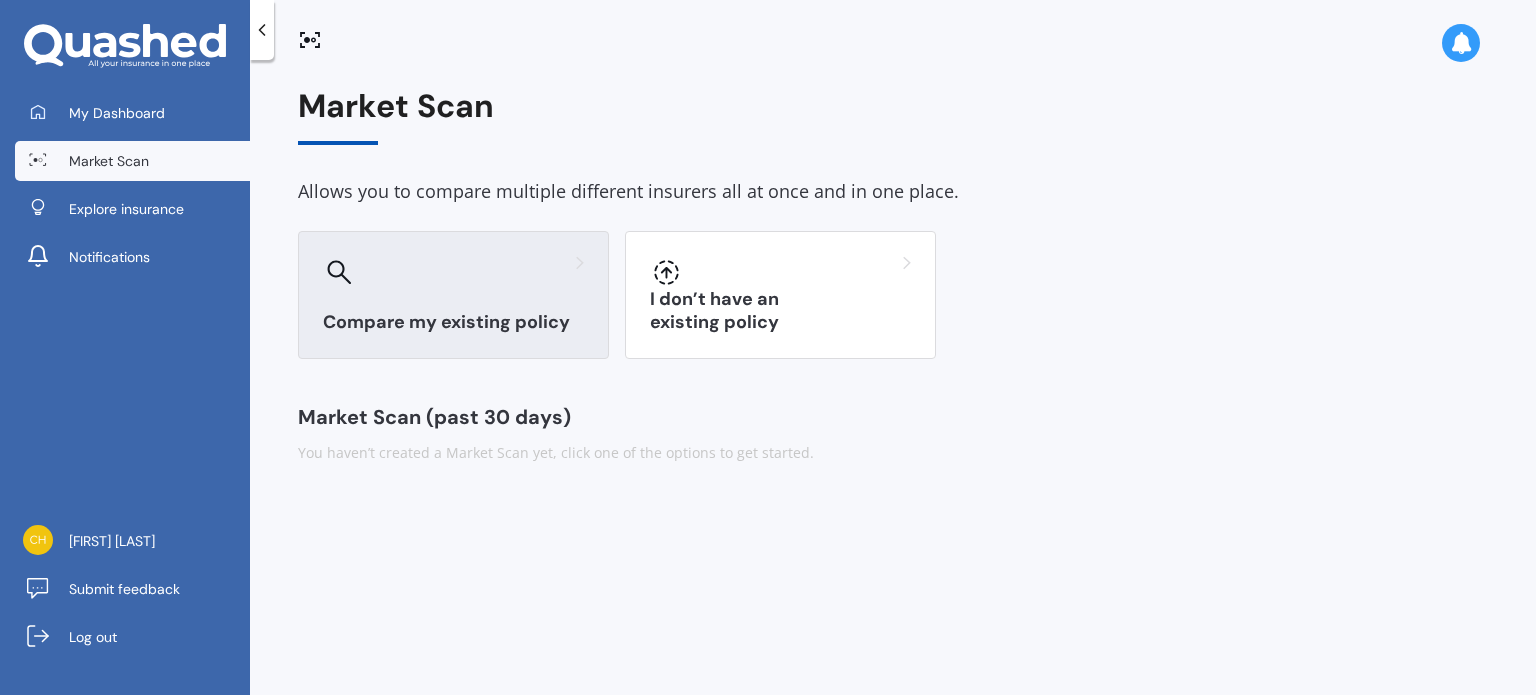 click at bounding box center [453, 272] 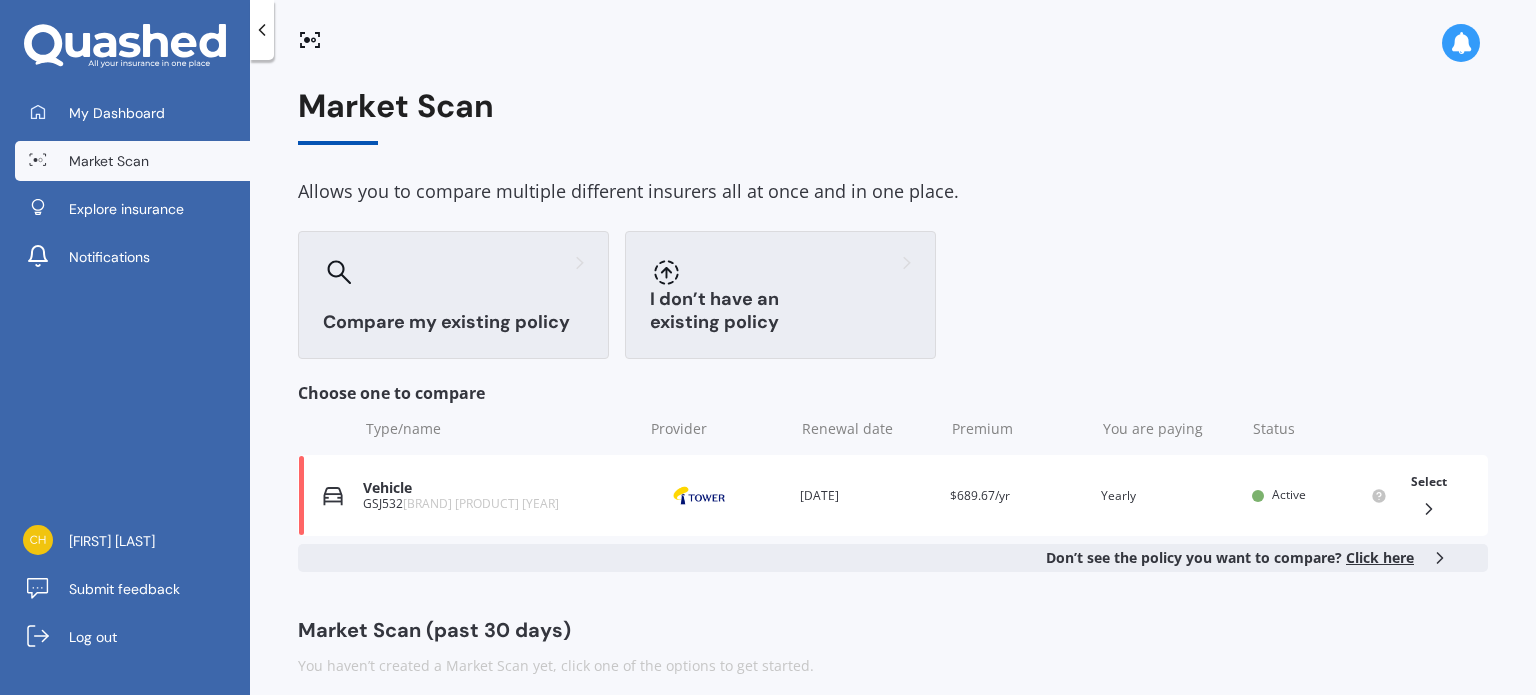 click on "I don’t have an existing policy" at bounding box center [780, 295] 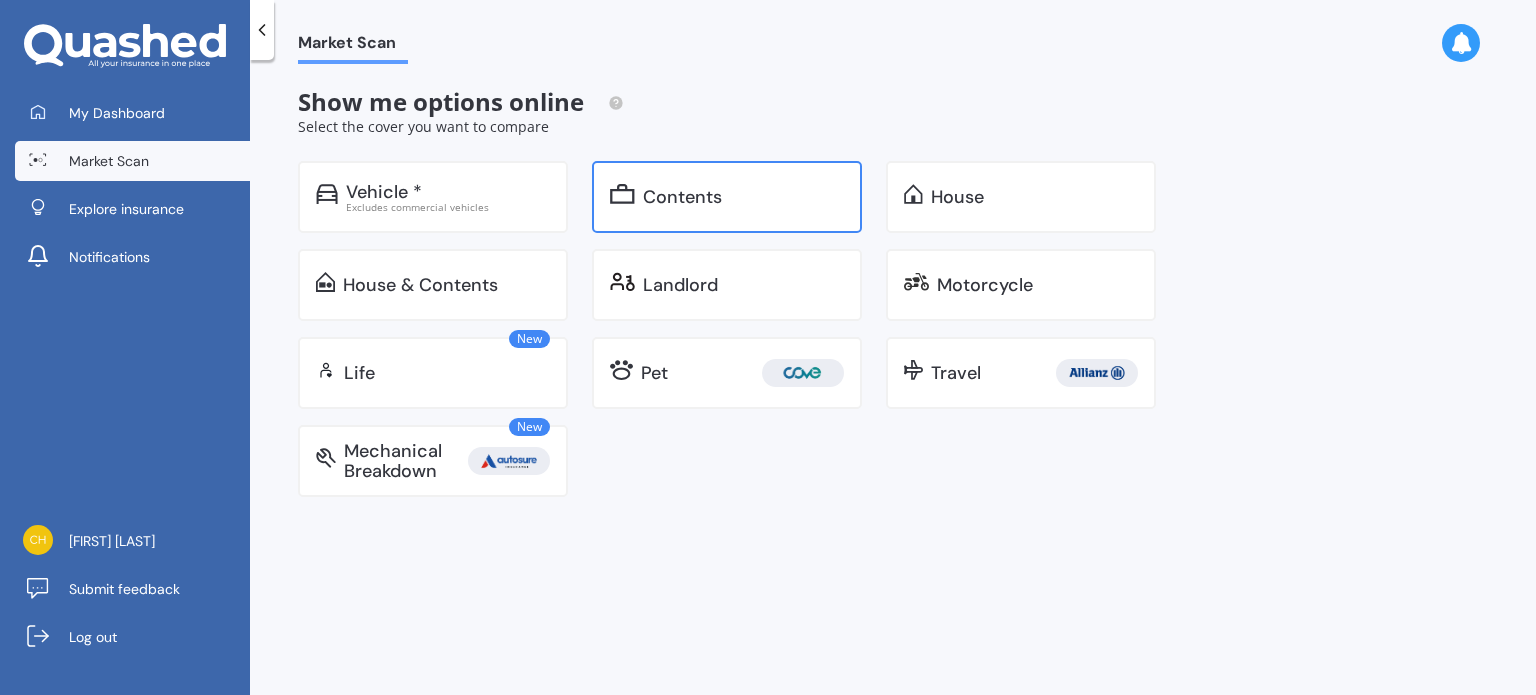 click on "Contents" at bounding box center (448, 192) 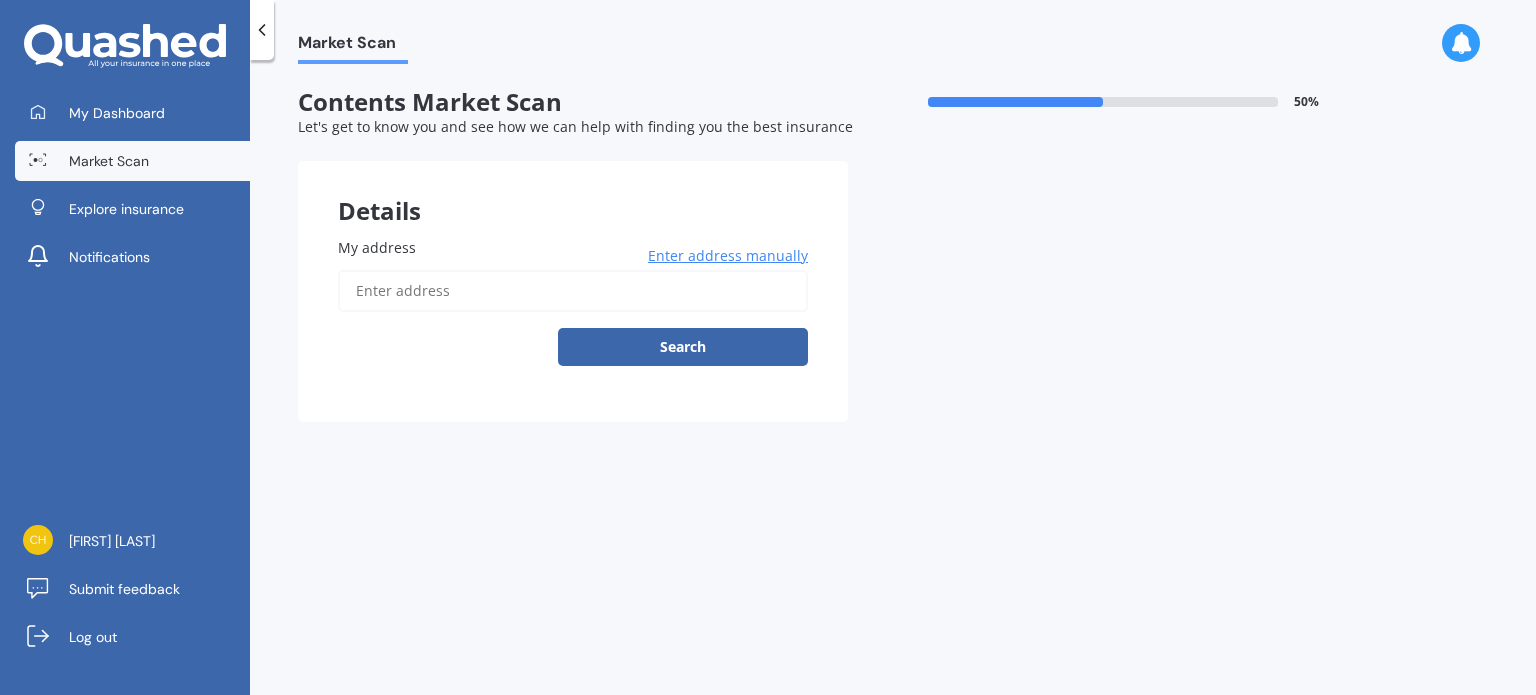 click on "Enter address manually" at bounding box center (728, 256) 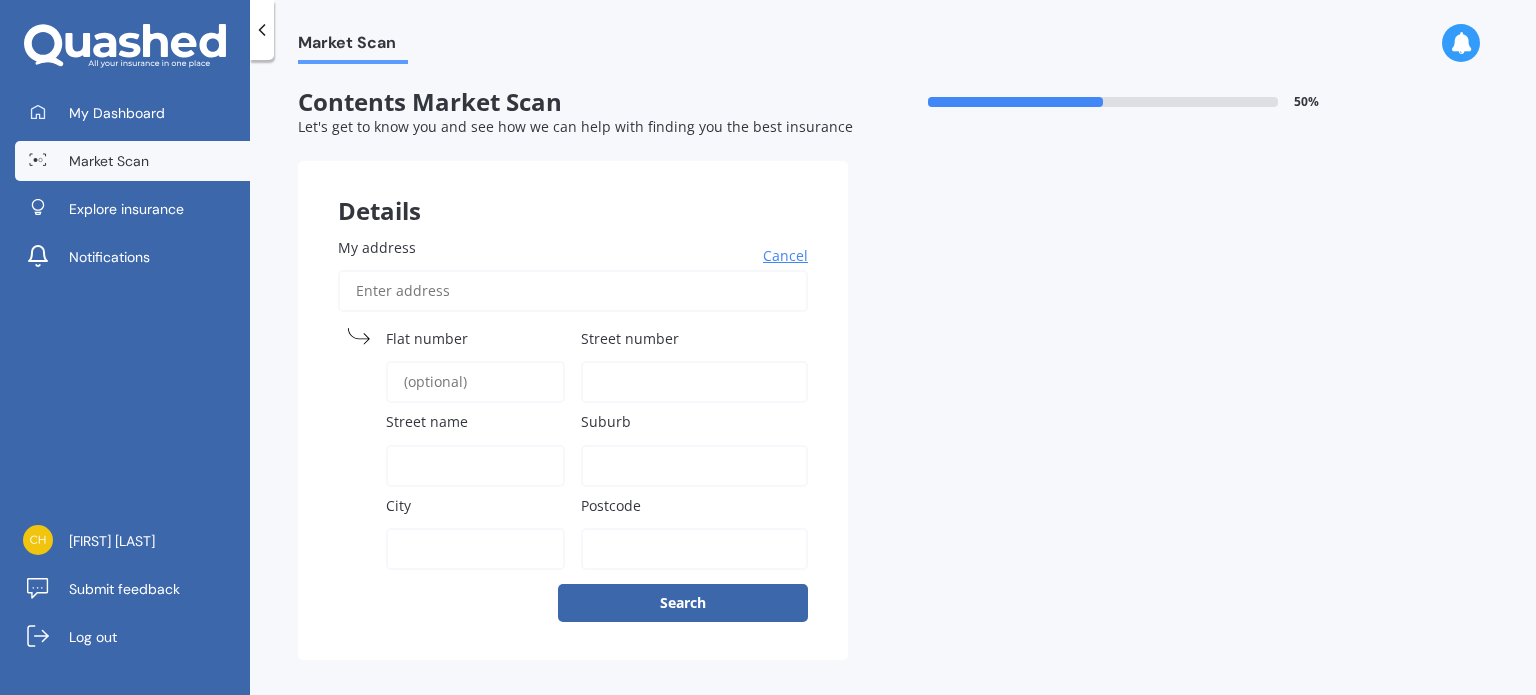 click on "My address" at bounding box center [569, 247] 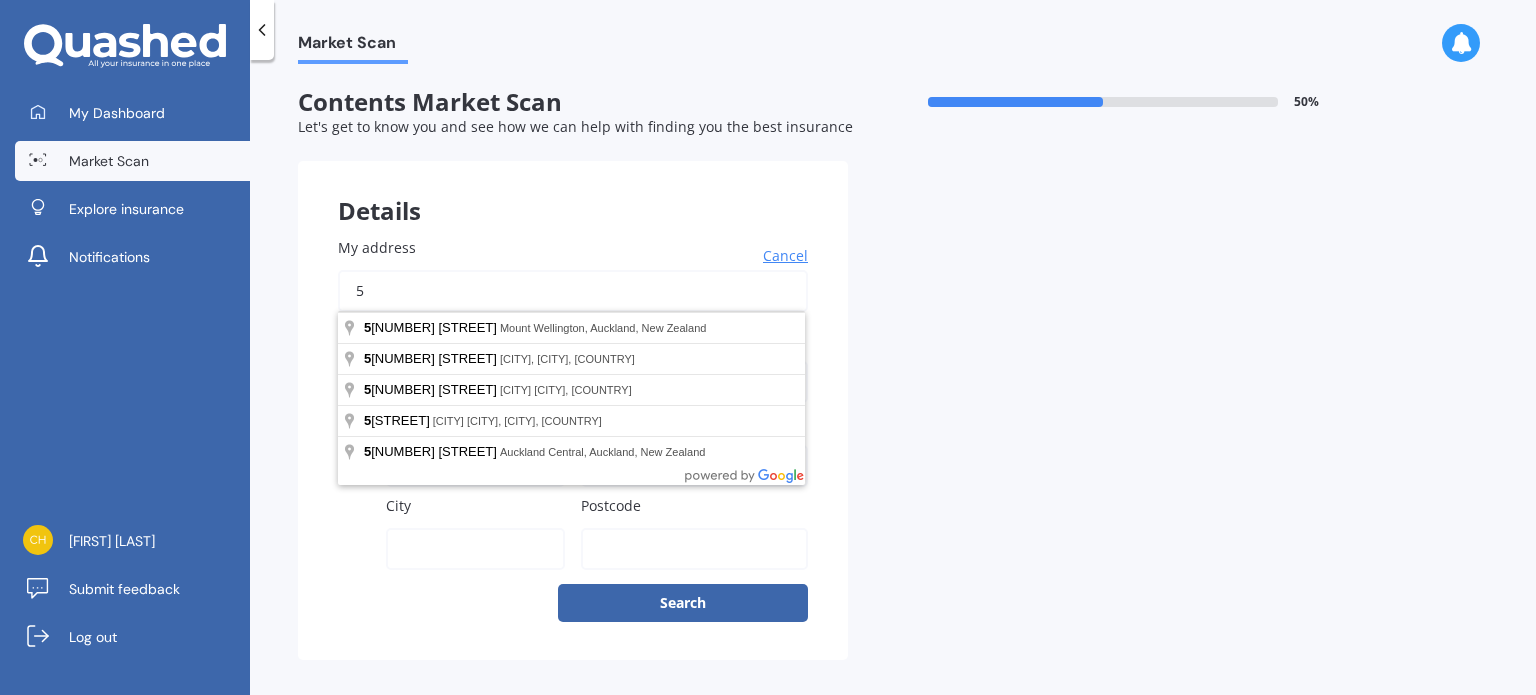type on "[NUMBER] [STREET]" 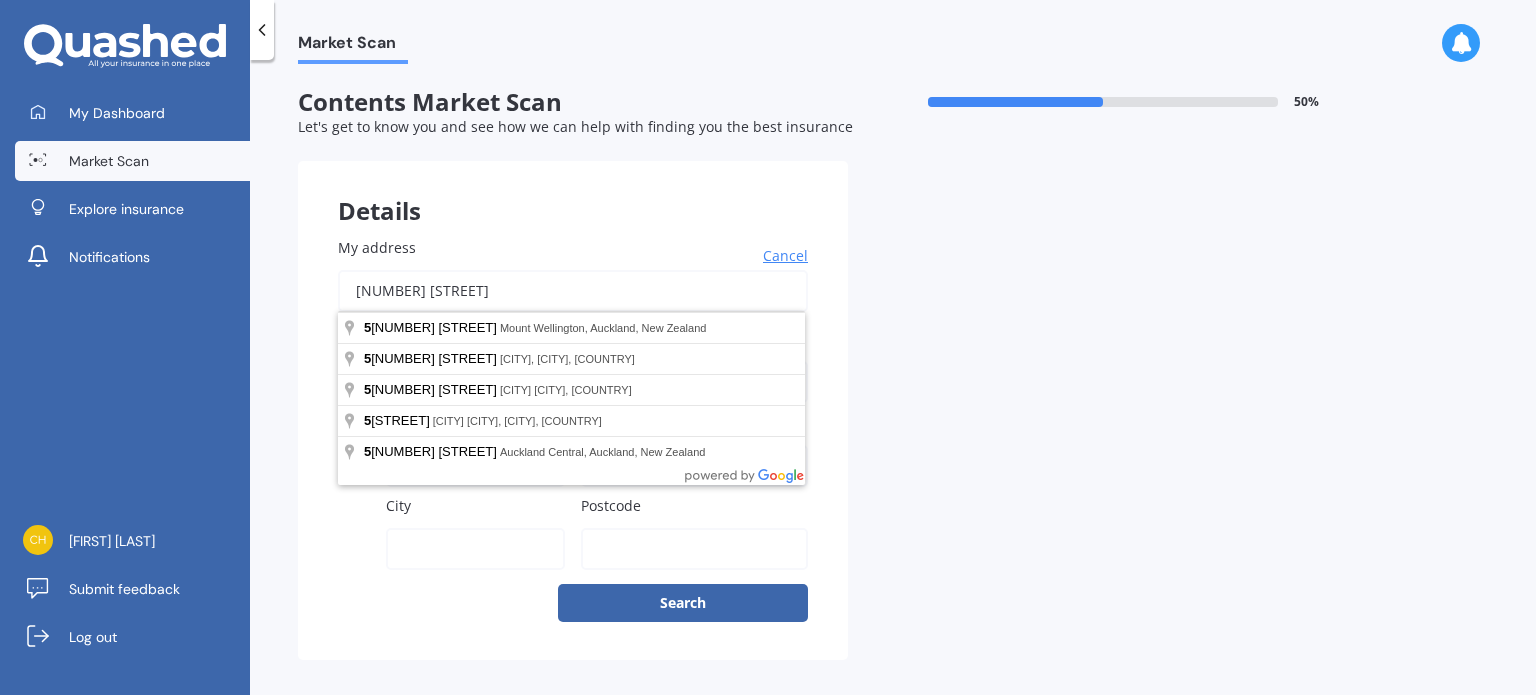 type on "5" 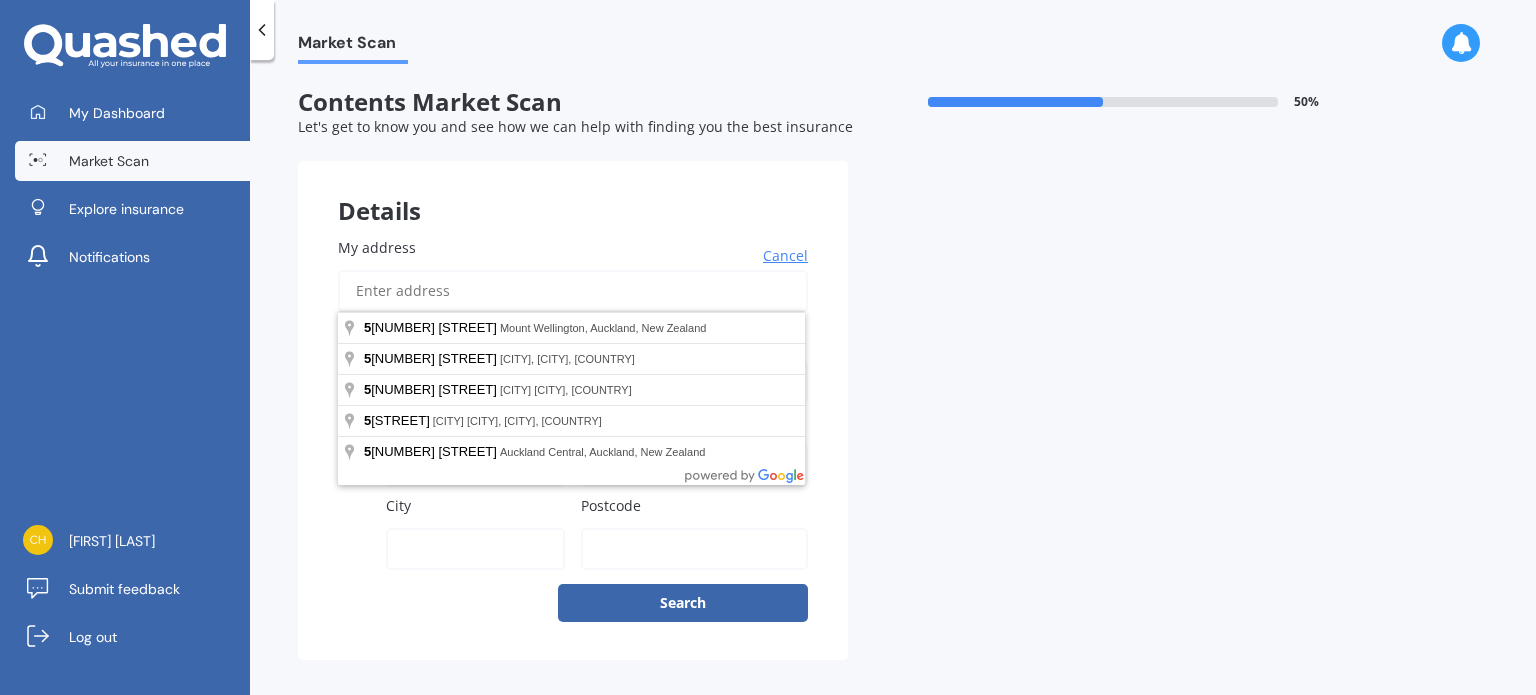 type on "[STREET]" 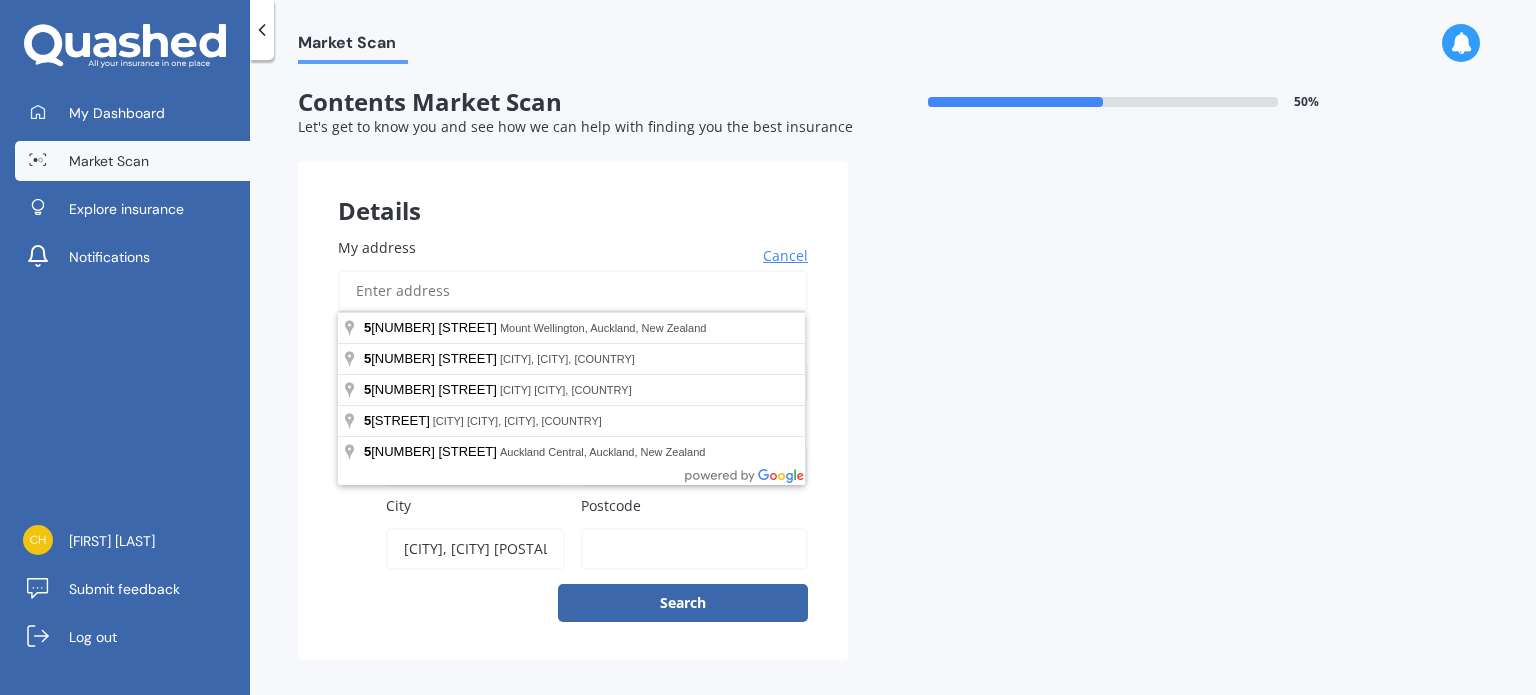type on "[POSTAL_CODE]" 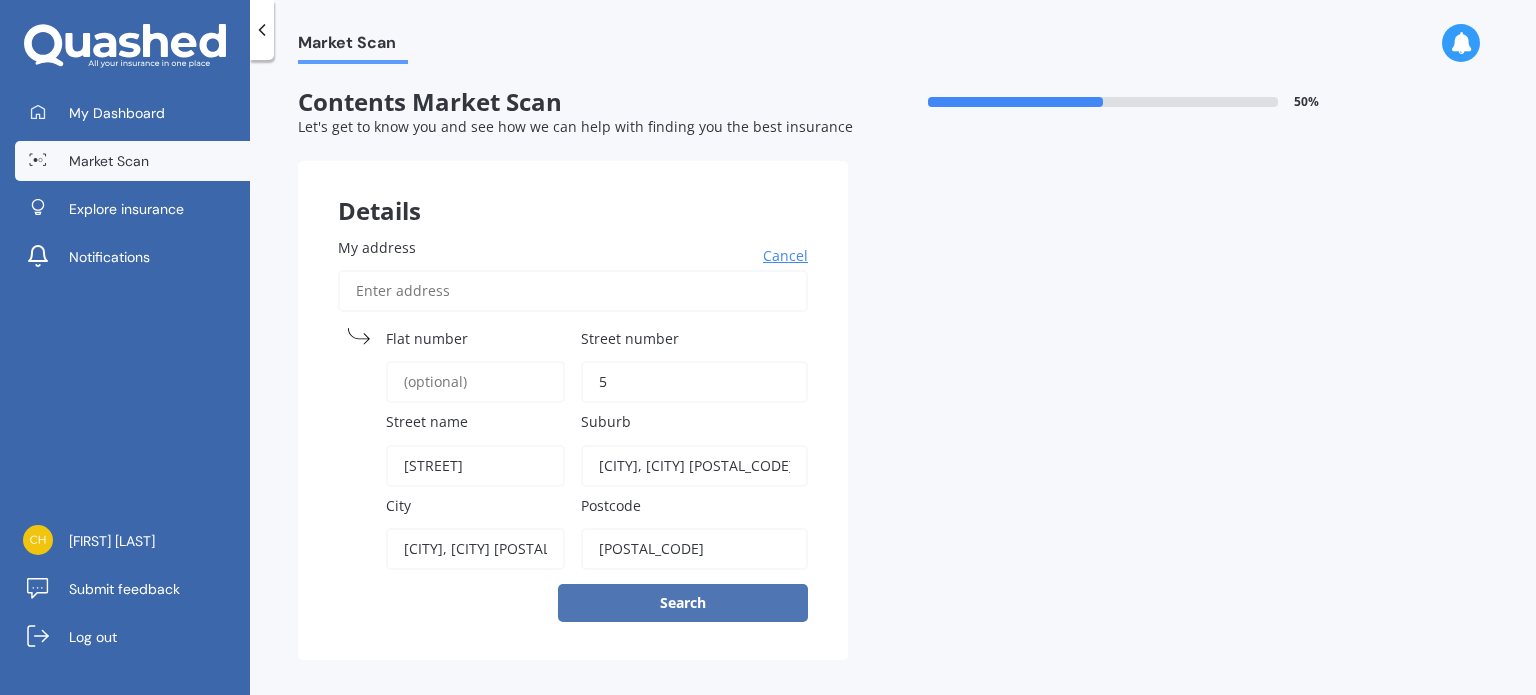 click on "Search" at bounding box center (683, 603) 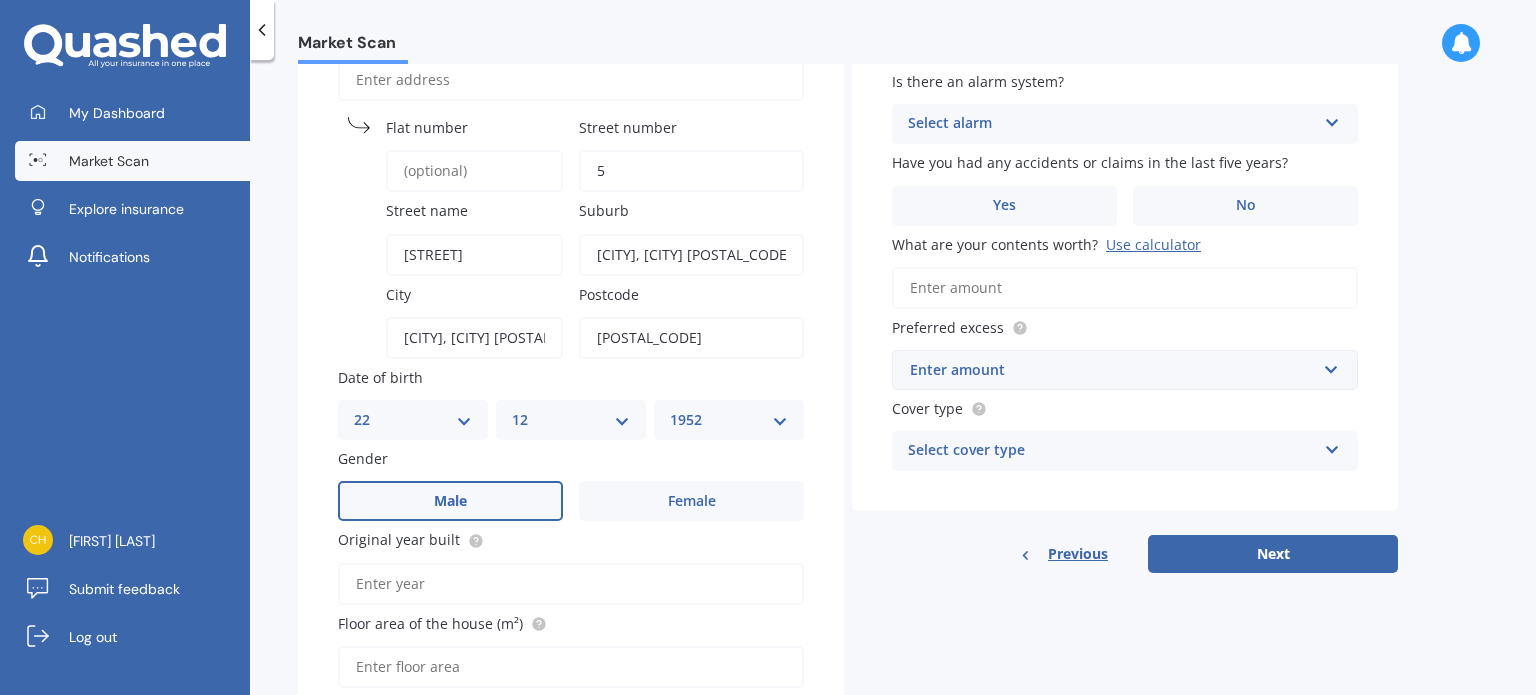 scroll, scrollTop: 200, scrollLeft: 0, axis: vertical 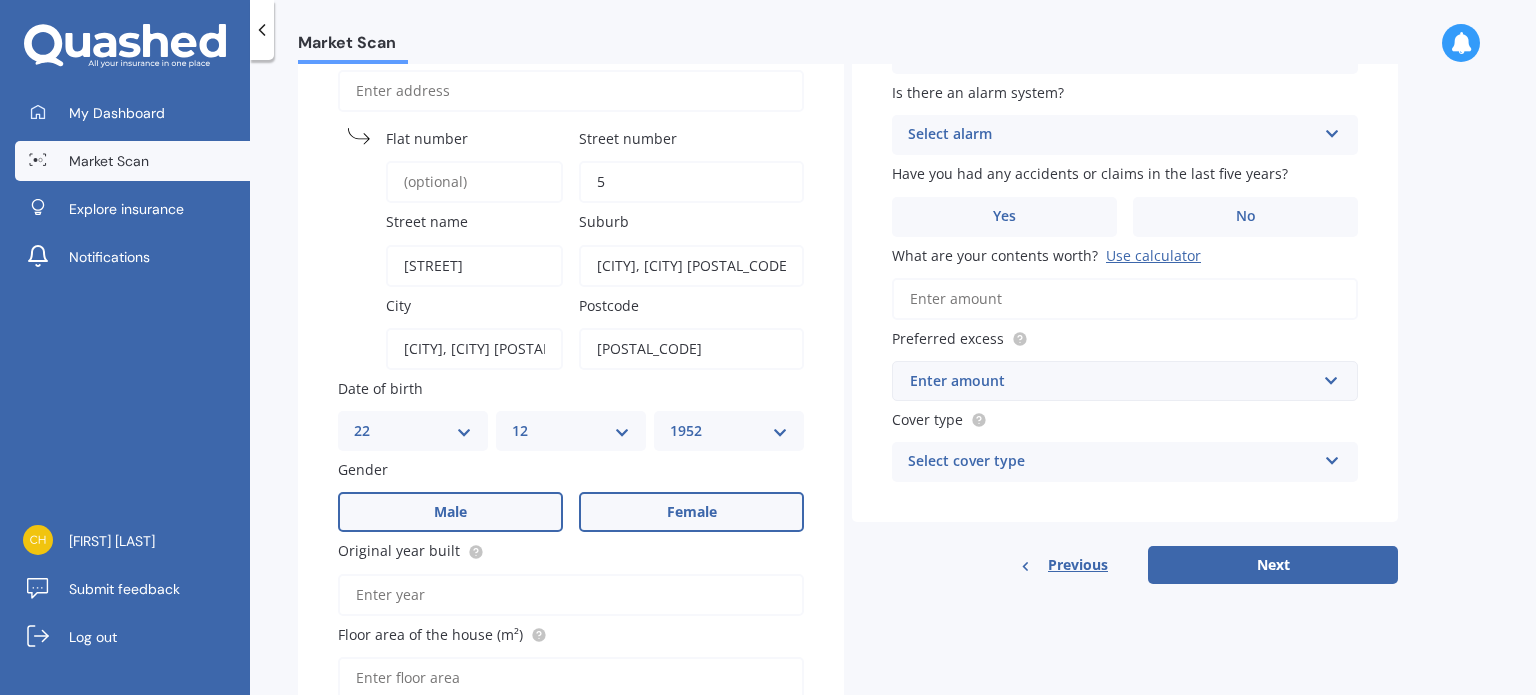 click on "Female" at bounding box center [691, 512] 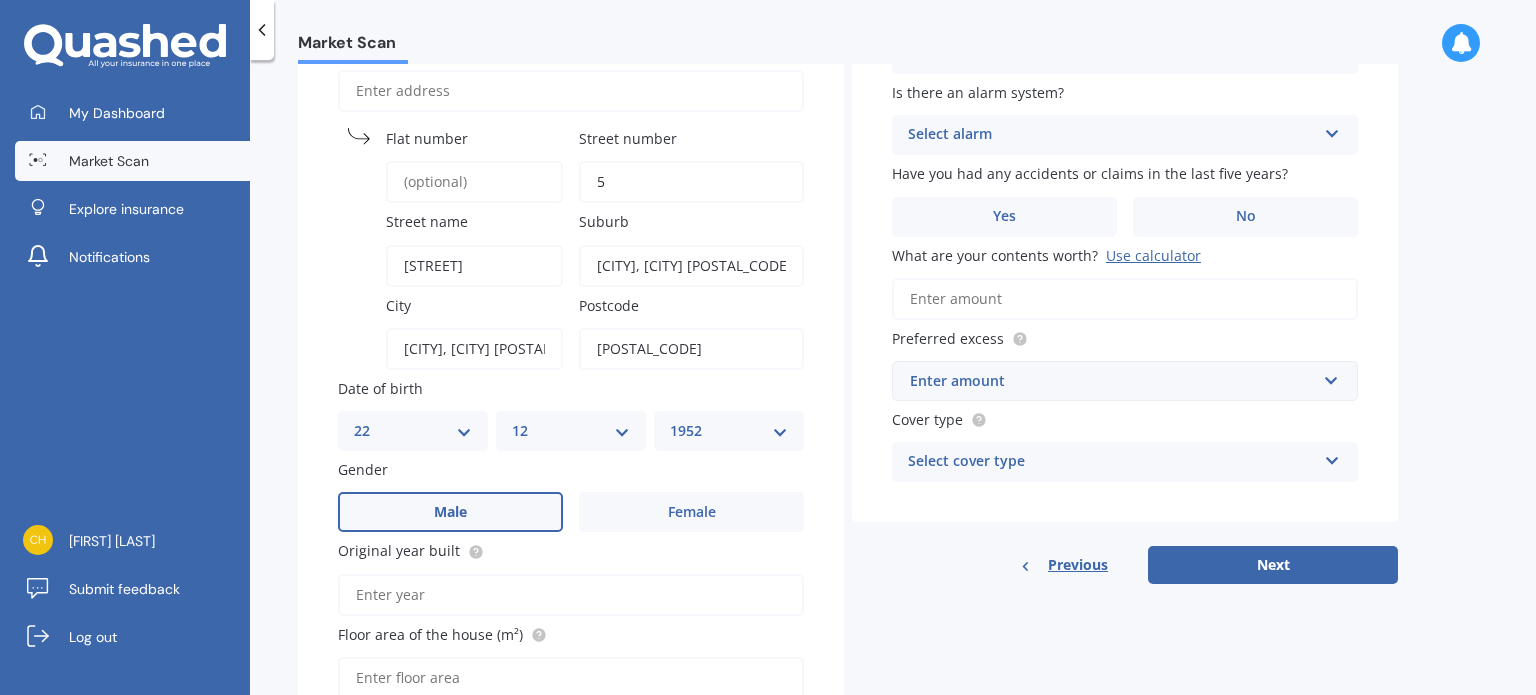 click on "Original year built" at bounding box center (571, 595) 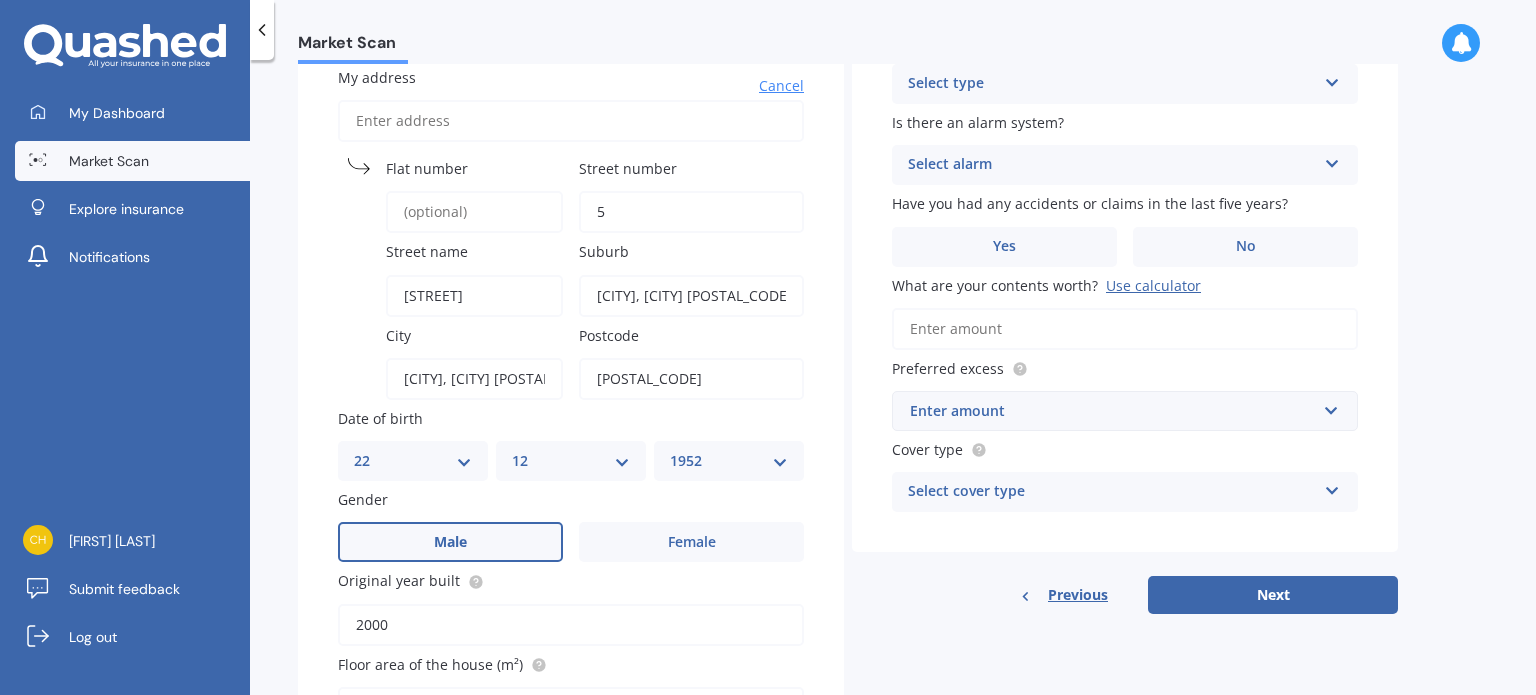 scroll, scrollTop: 200, scrollLeft: 0, axis: vertical 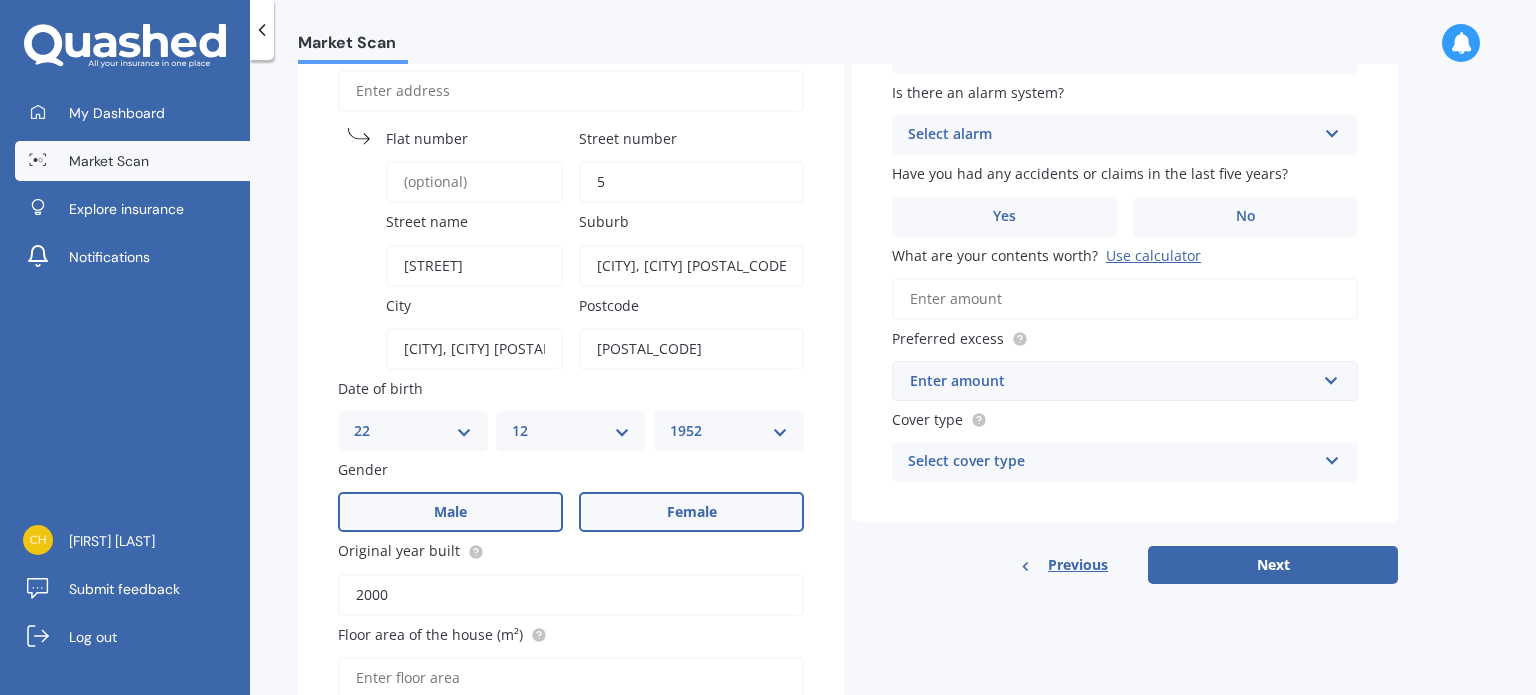 type on "2000" 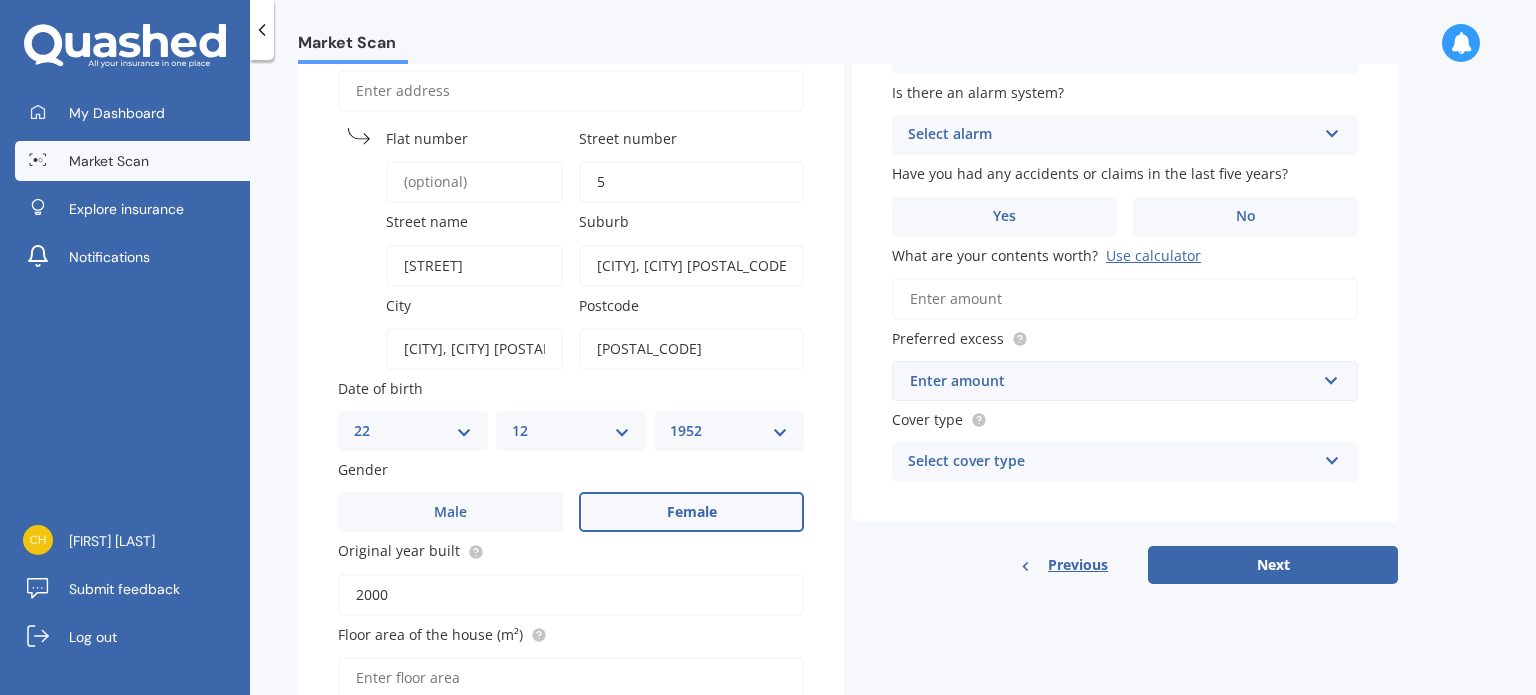 click on "DD 01 02 03 04 05 06 07 08 09 10 11 12 13 14 15 16 17 18 19 20 21 22 23 24 25 26 27 28 29 30 31" at bounding box center (413, 431) 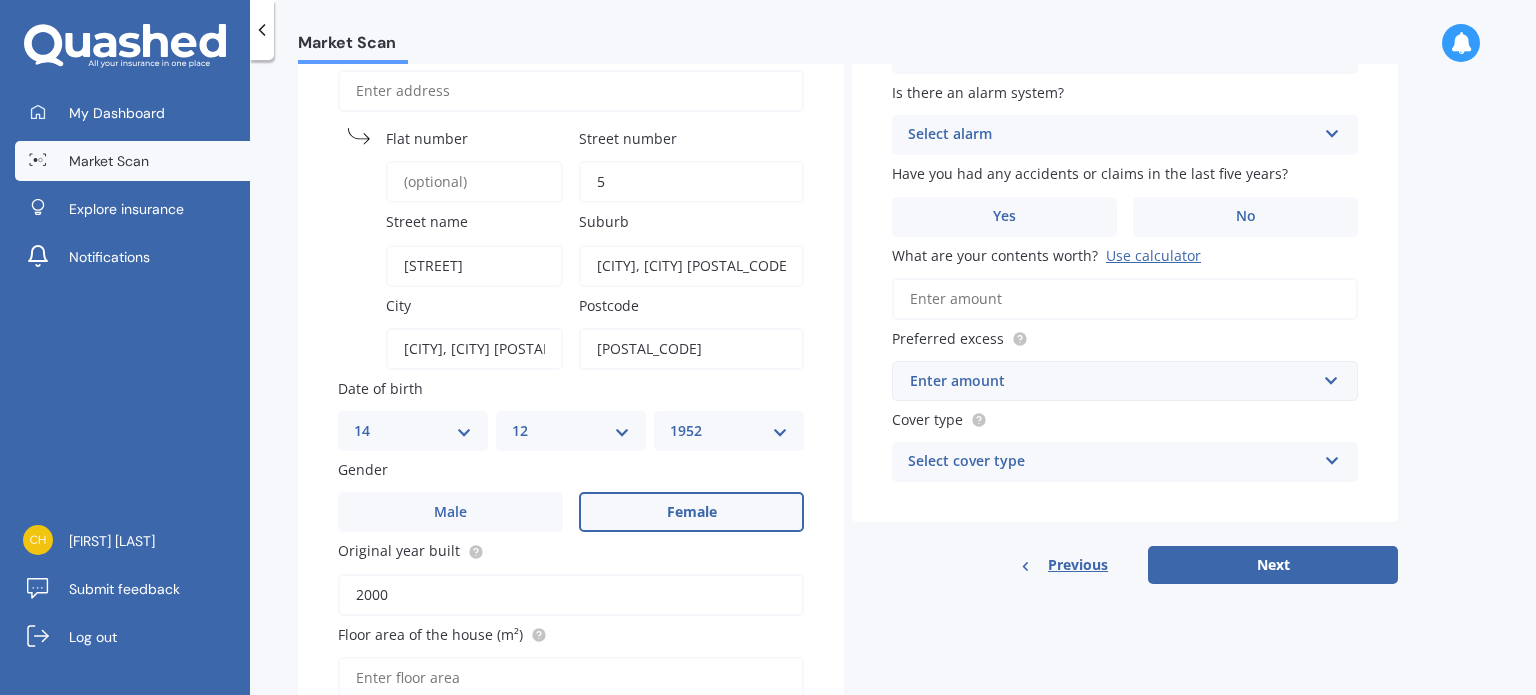 click on "DD 01 02 03 04 05 06 07 08 09 10 11 12 13 14 15 16 17 18 19 20 21 22 23 24 25 26 27 28 29 30 31" at bounding box center (413, 431) 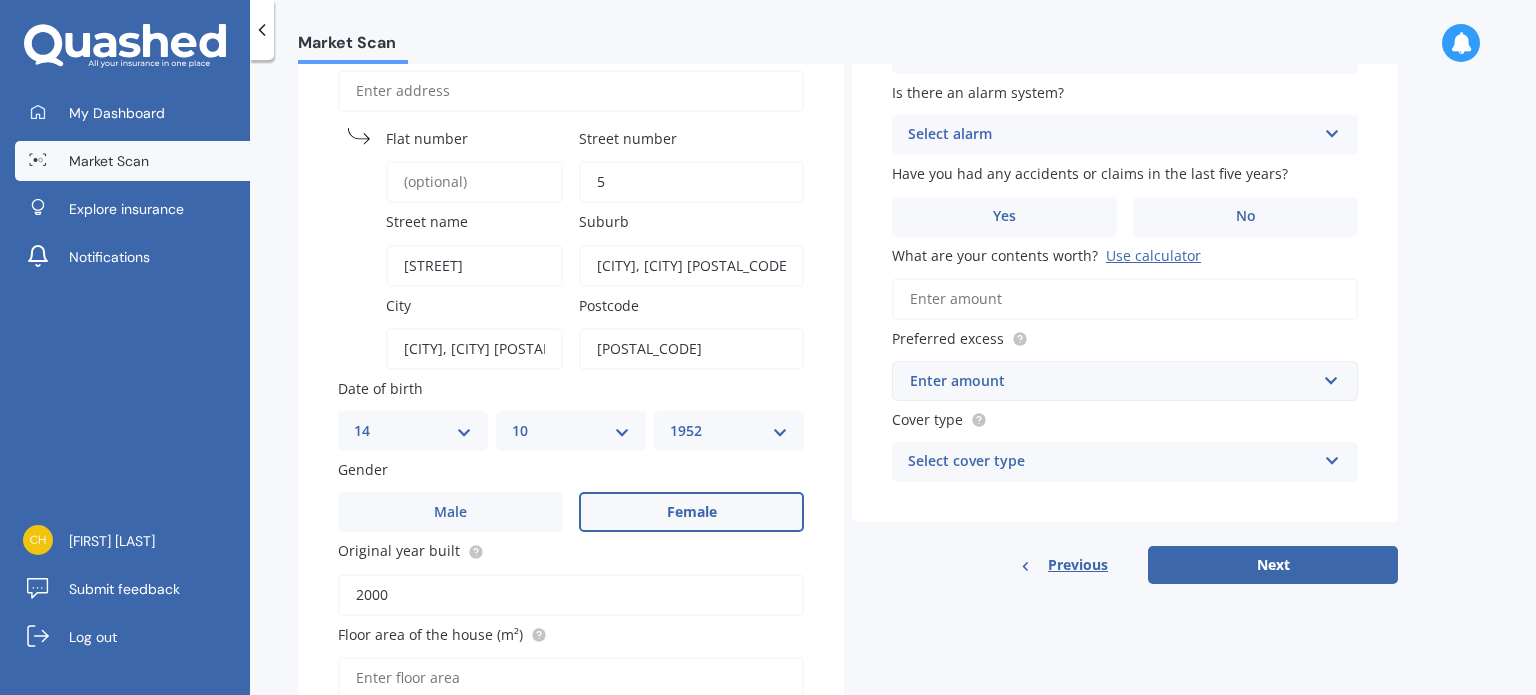 click on "MM 01 02 03 04 05 06 07 08 09 10 11 12" at bounding box center (571, 431) 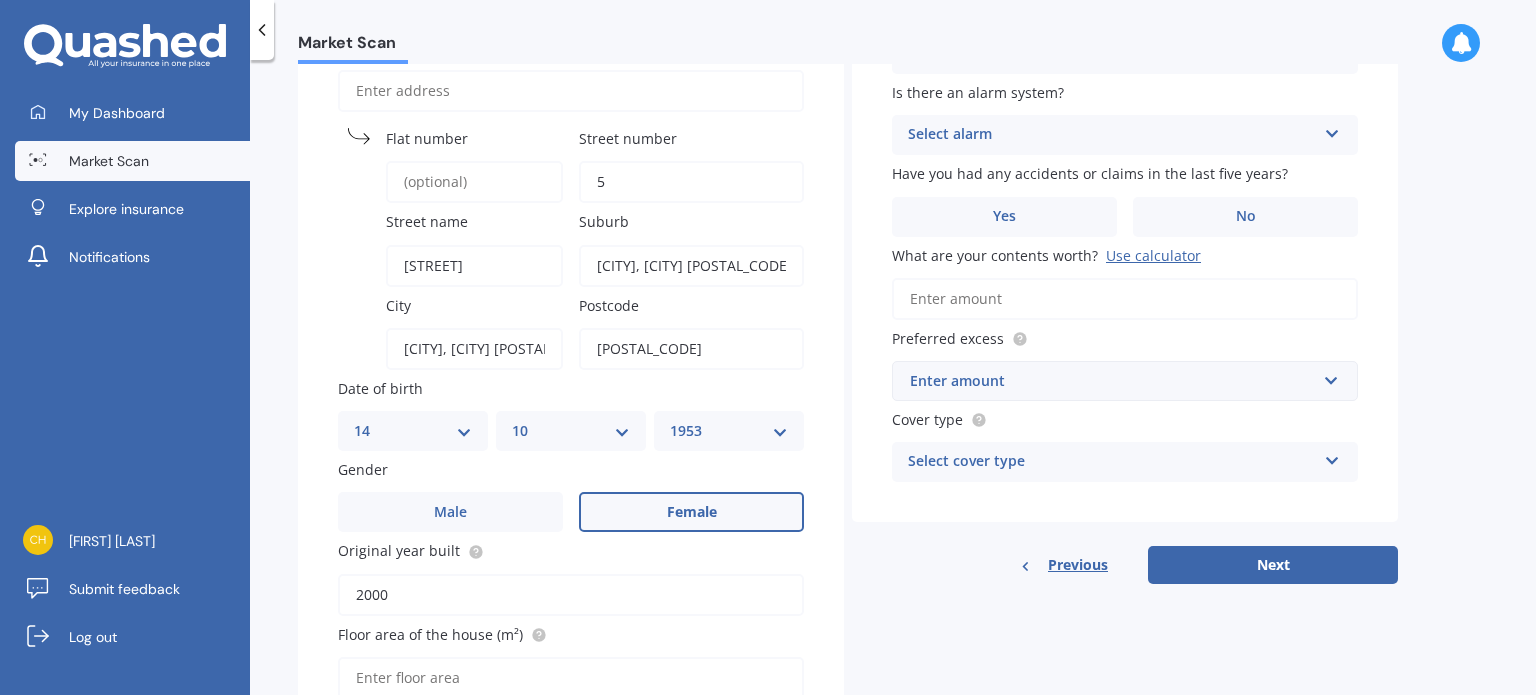click on "YYYY 2009 2008 2007 2006 2005 2004 2003 2002 2001 2000 1999 1998 1997 1996 1995 1994 1993 1992 1991 1990 1989 1988 1987 1986 1985 1984 1983 1982 1981 1980 1979 1978 1977 1976 1975 1974 1973 1972 1971 1970 1969 1968 1967 1966 1965 1964 1963 1962 1961 1960 1959 1958 1957 1956 1955 1954 1953 1952 1951 1950 1949 1948 1947 1946 1945 1944 1943 1942 1941 1940 1939 1938 1937 1936 1935 1934 1933 1932 1931 1930 1929 1928 1927 1926 1925 1924 1923 1922 1921 1920 1919 1918 1917 1916 1915 1914 1913 1912 1911 1910" at bounding box center (729, 431) 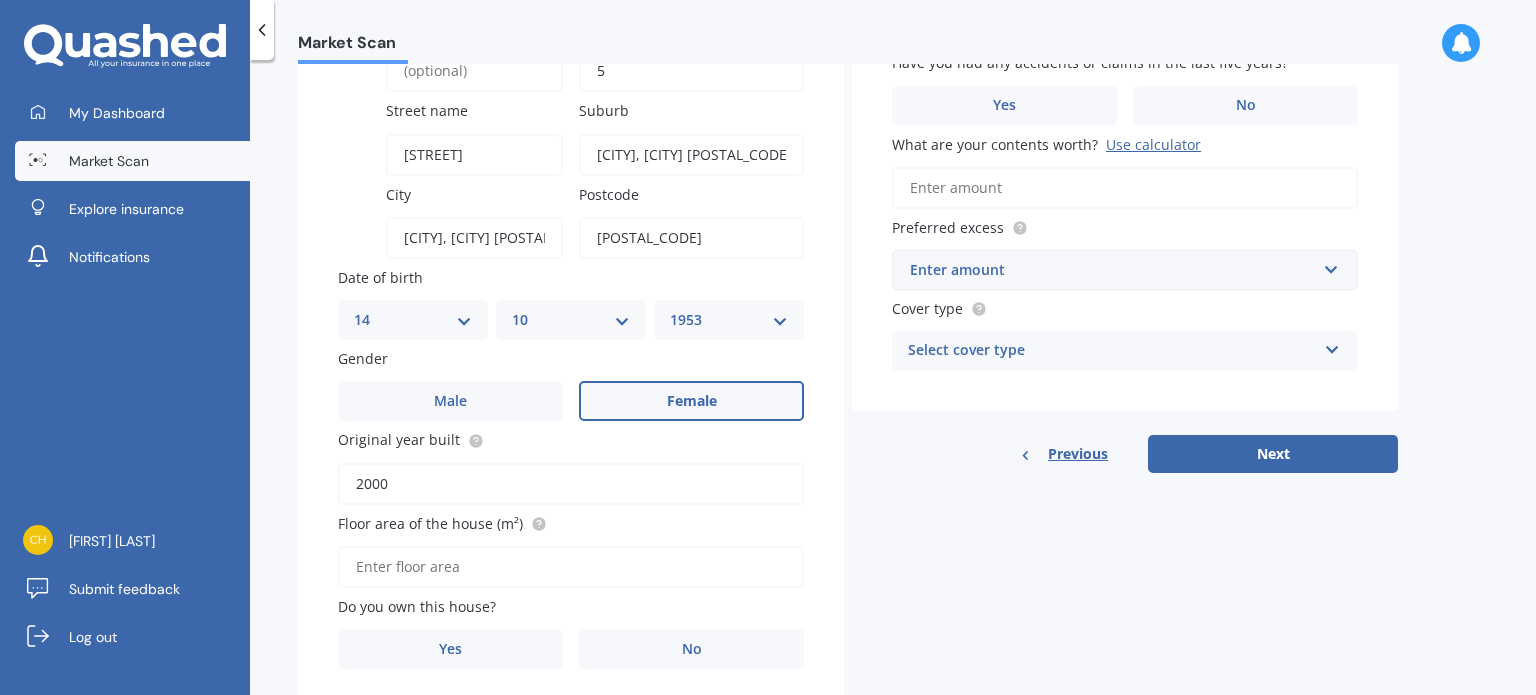 scroll, scrollTop: 373, scrollLeft: 0, axis: vertical 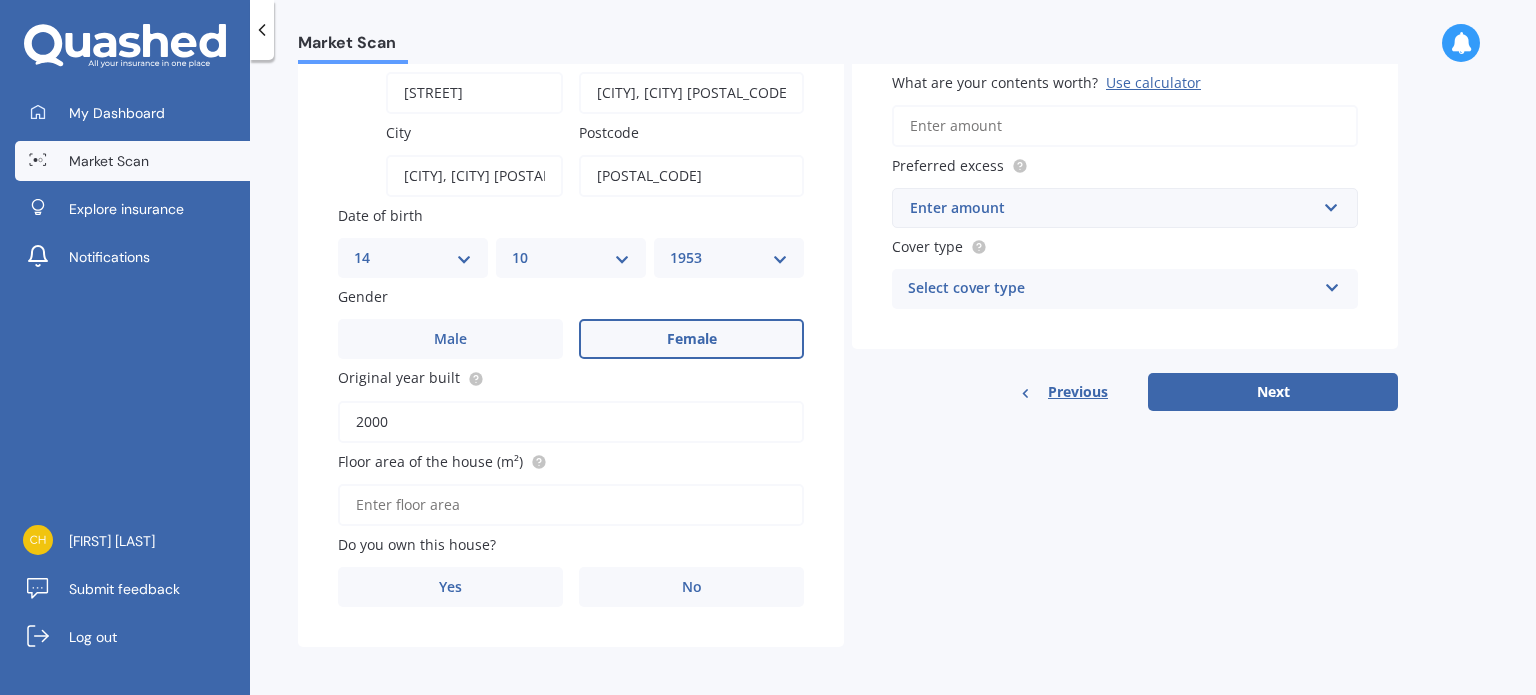 click on "Floor area of the house (m²)" at bounding box center (571, 505) 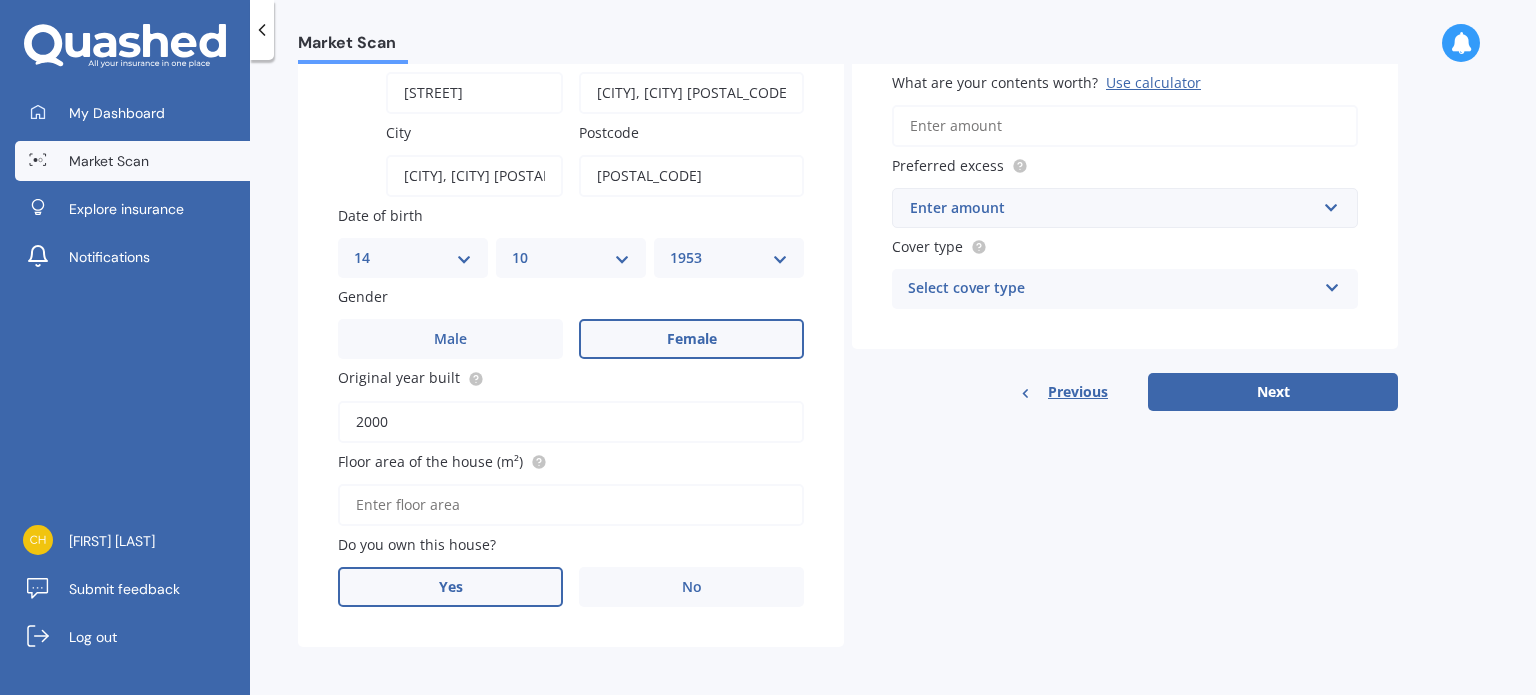 type on "330" 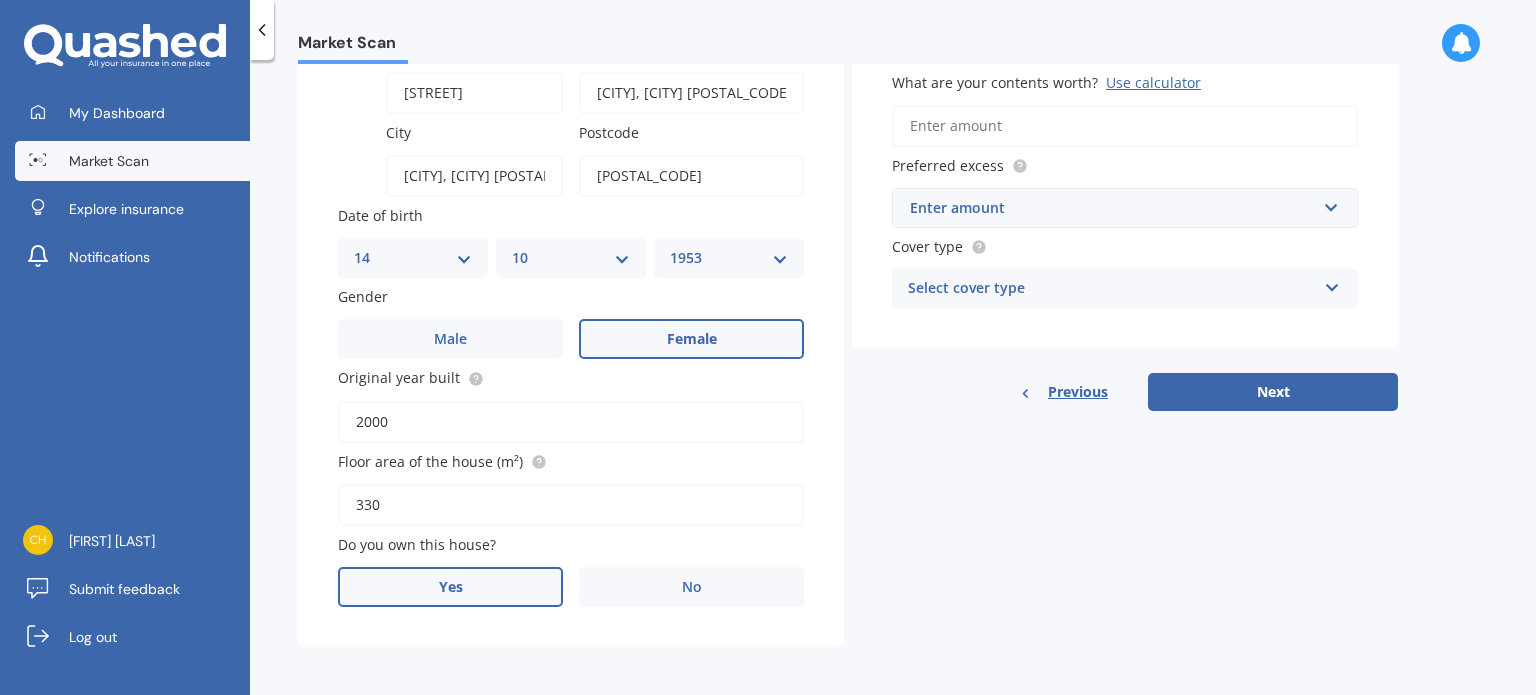 click on "Yes" at bounding box center (450, 339) 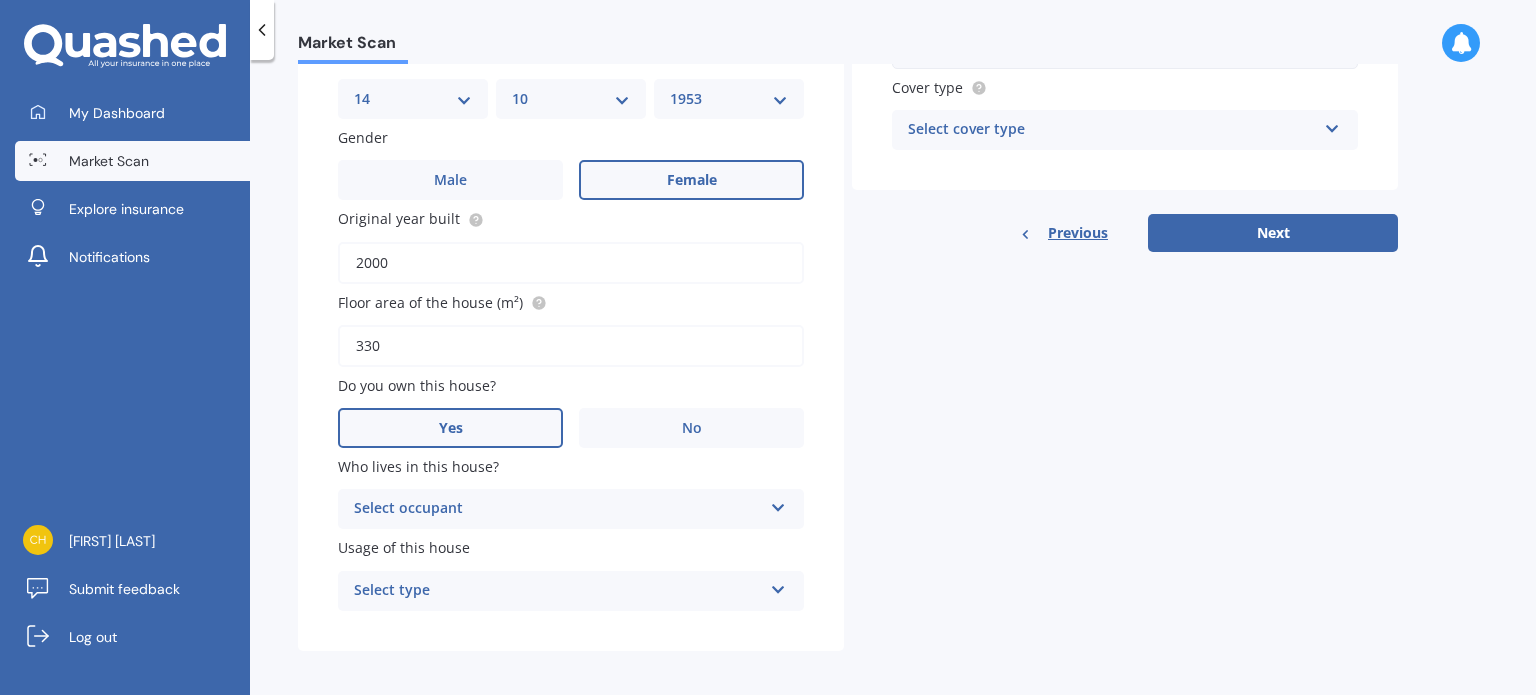 scroll, scrollTop: 536, scrollLeft: 0, axis: vertical 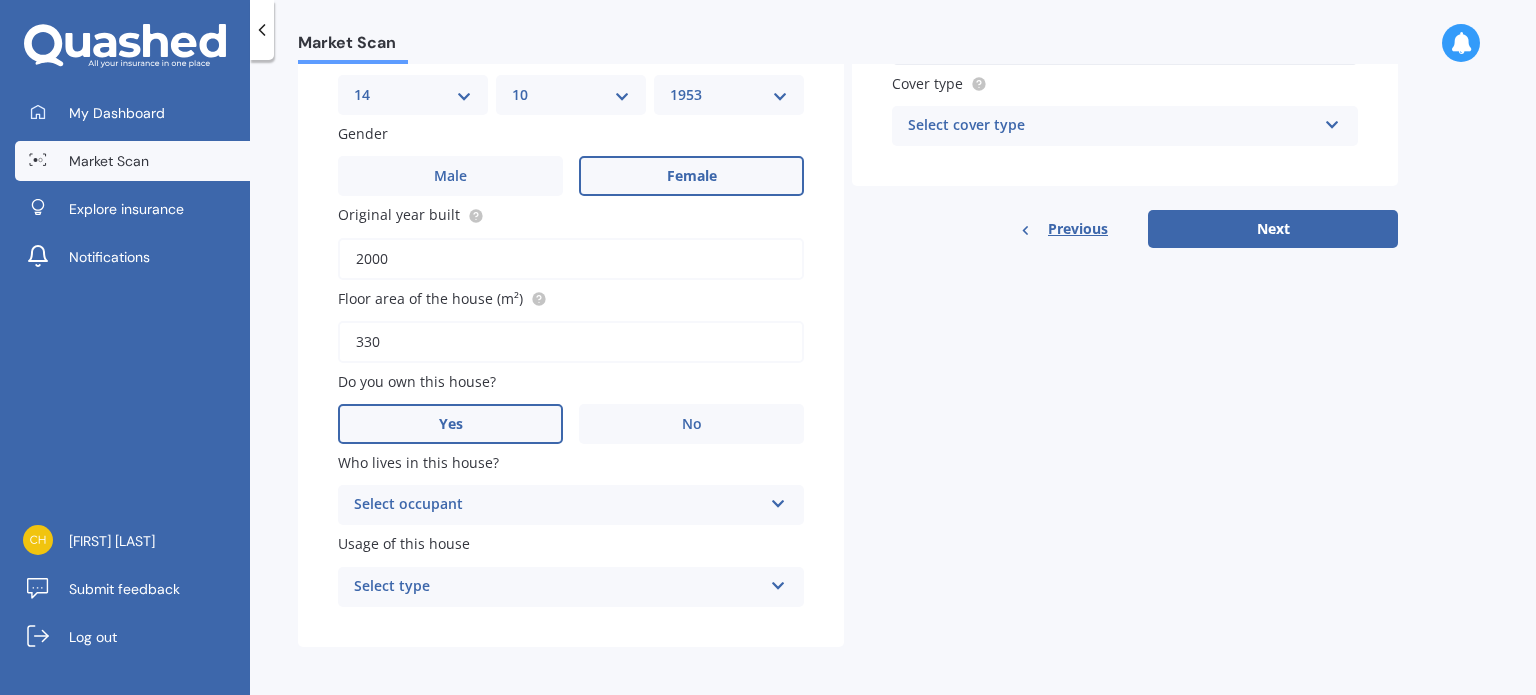 click on "Select occupant" at bounding box center (558, 505) 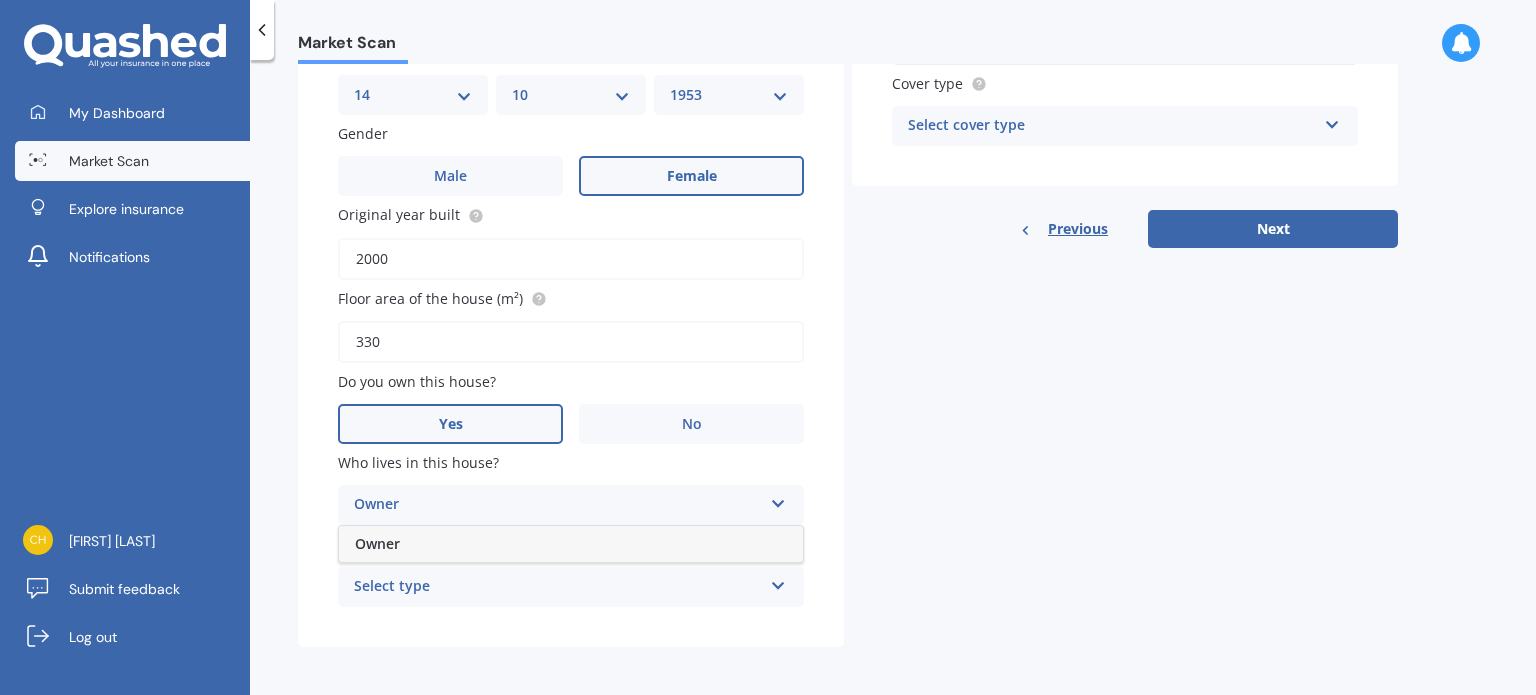click on "Owner" at bounding box center [571, 544] 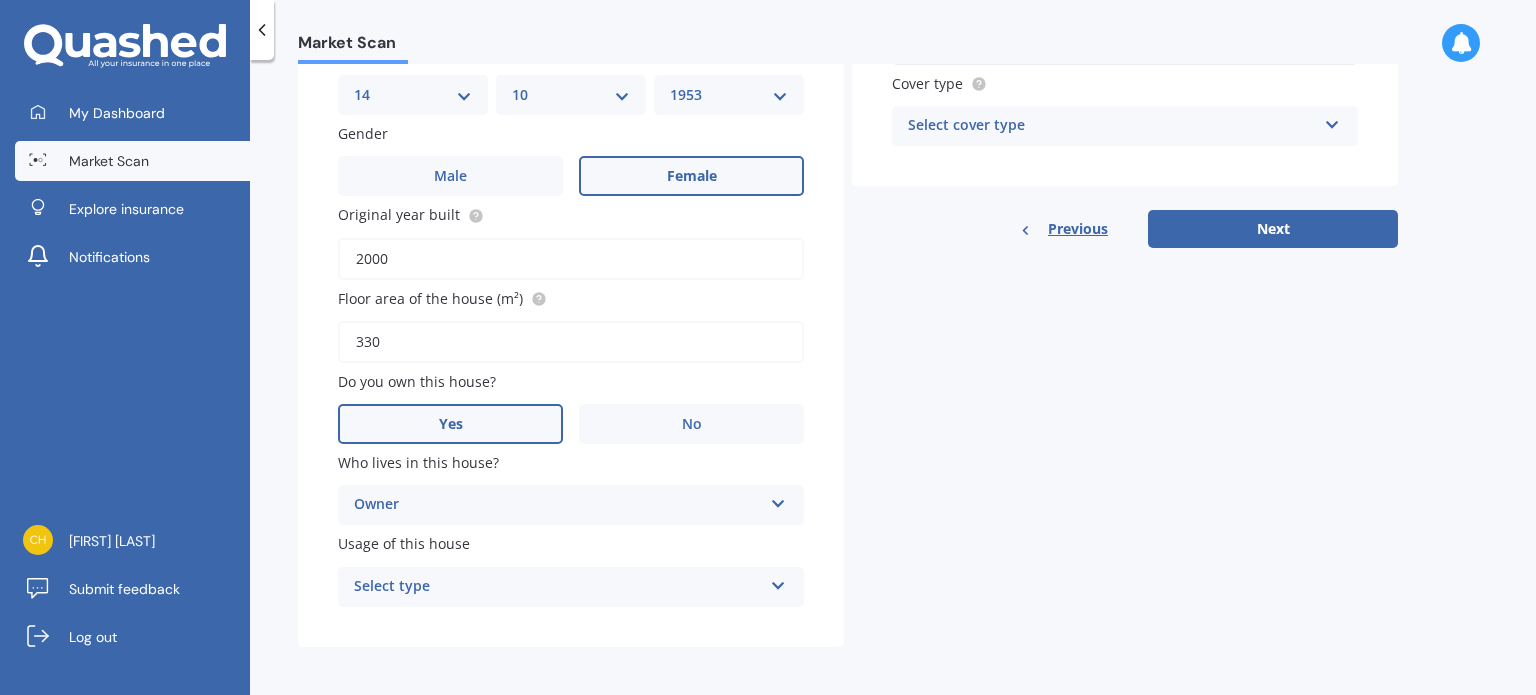 click on "Select type" at bounding box center [558, 587] 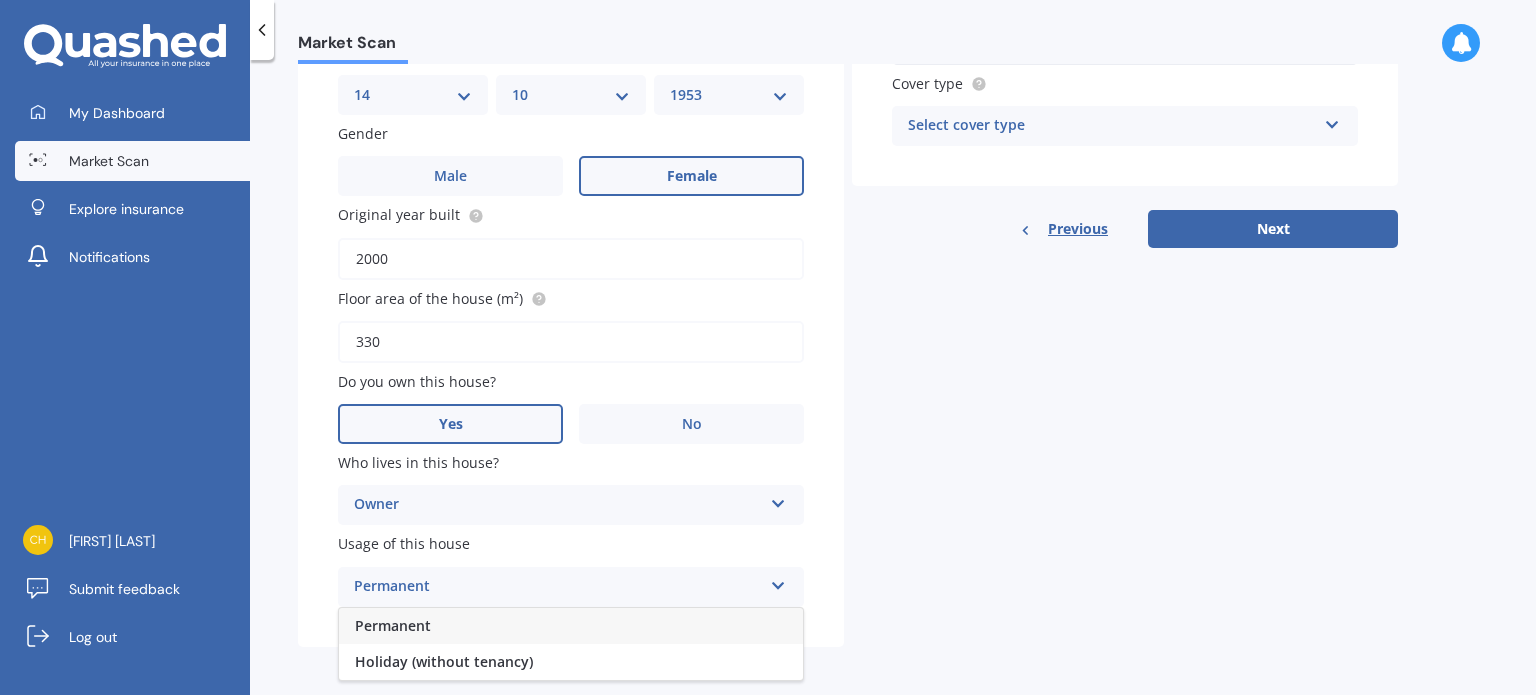 click on "Permanent" at bounding box center [393, 625] 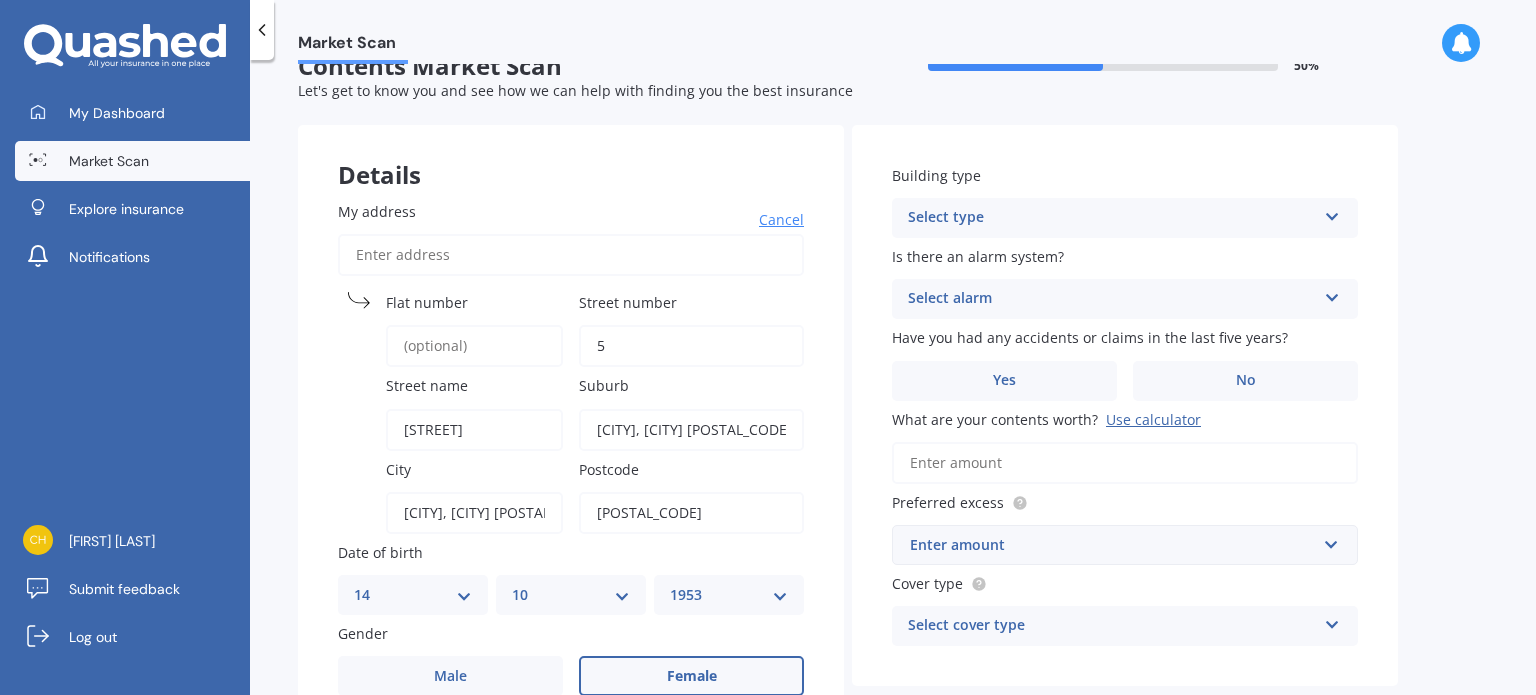 scroll, scrollTop: 0, scrollLeft: 0, axis: both 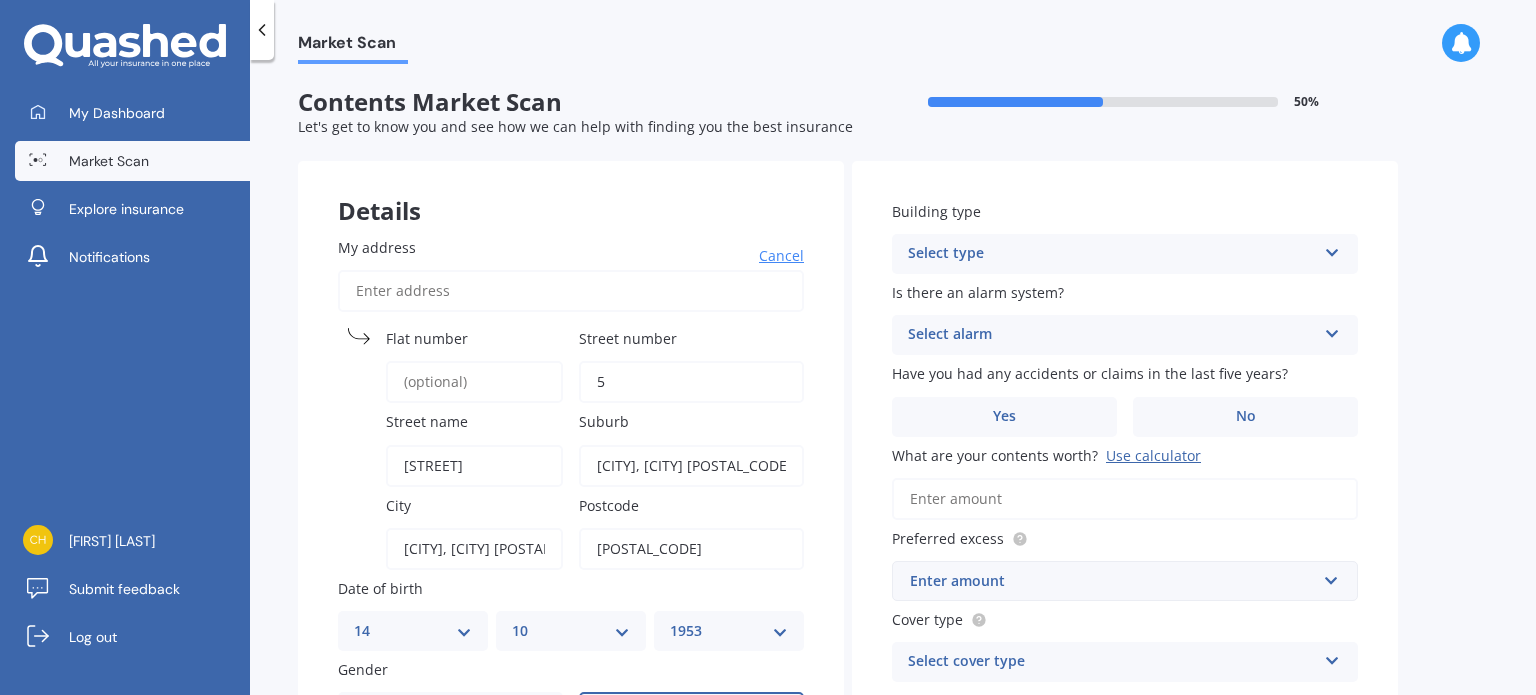 click on "Select type" at bounding box center (1112, 254) 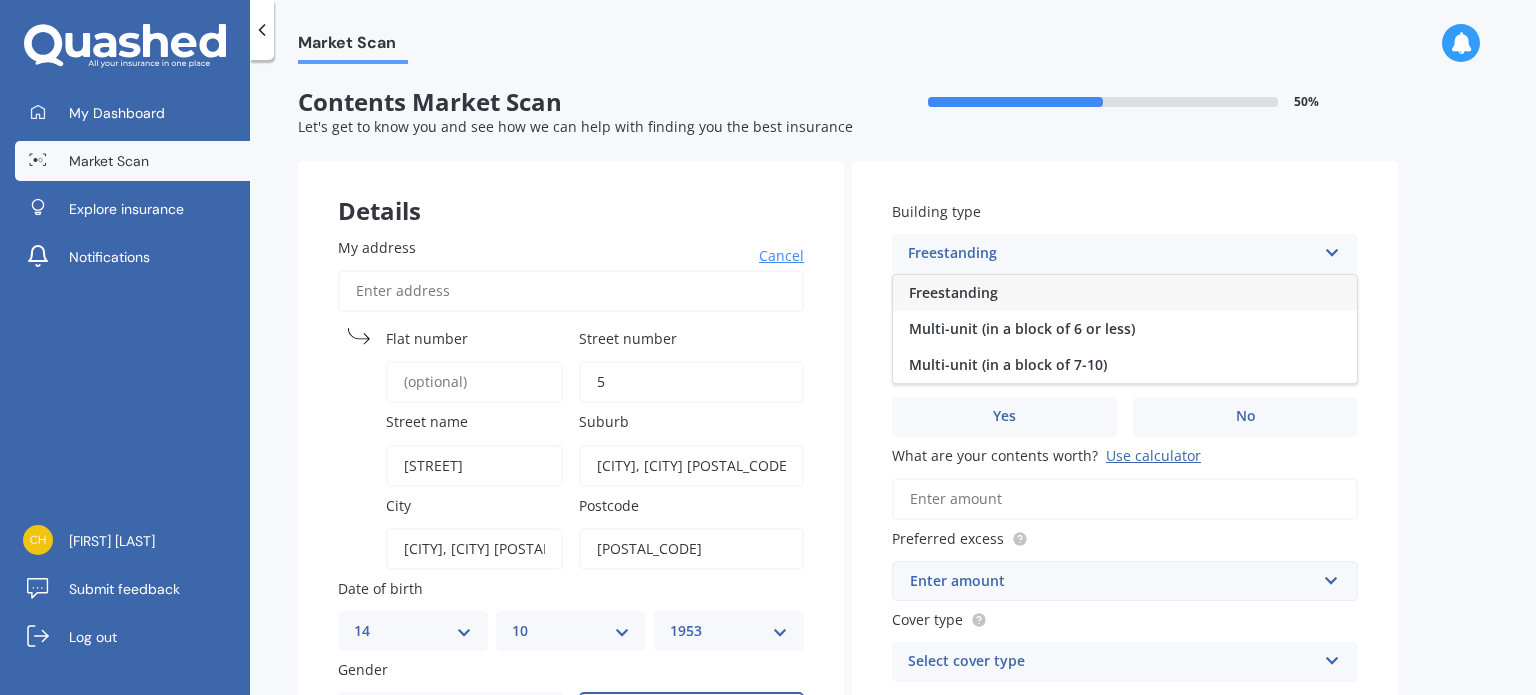 click on "Freestanding" at bounding box center (953, 292) 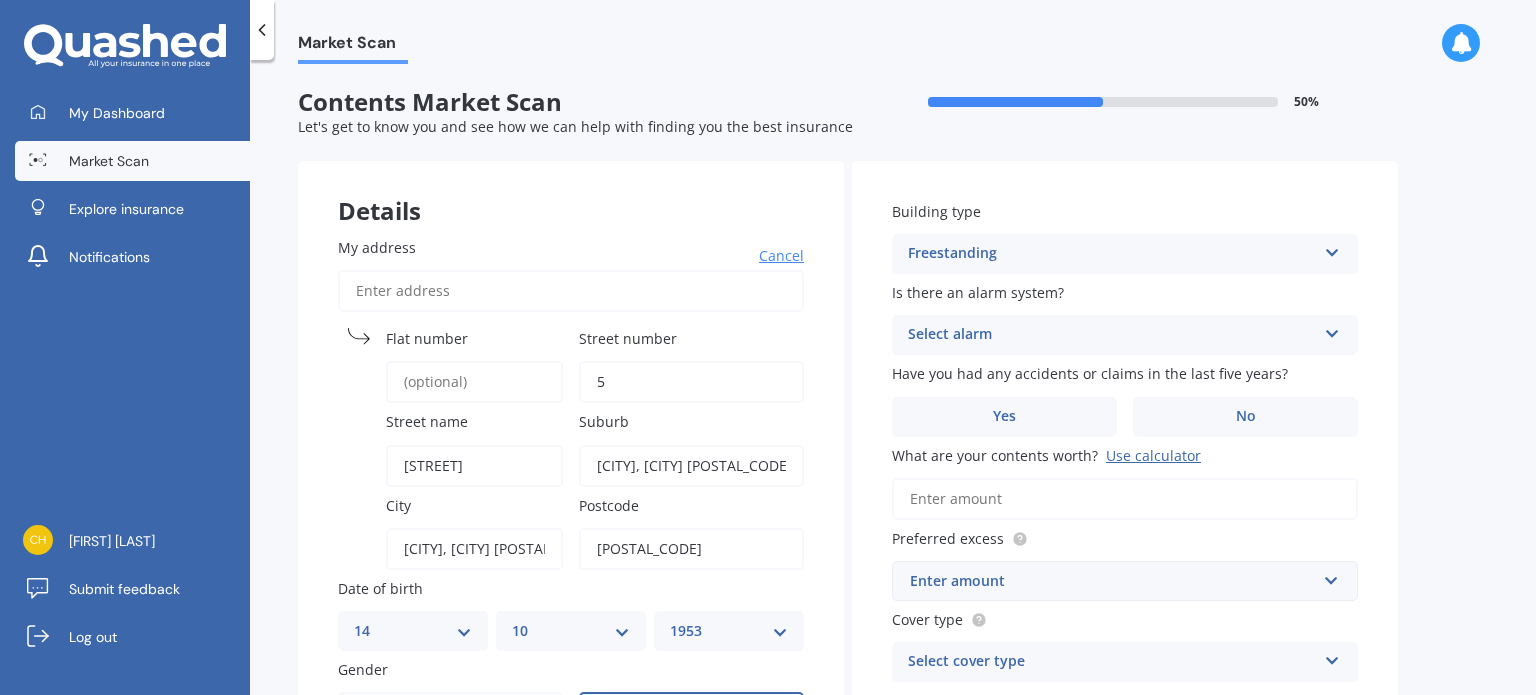 click on "Select alarm" at bounding box center [1112, 335] 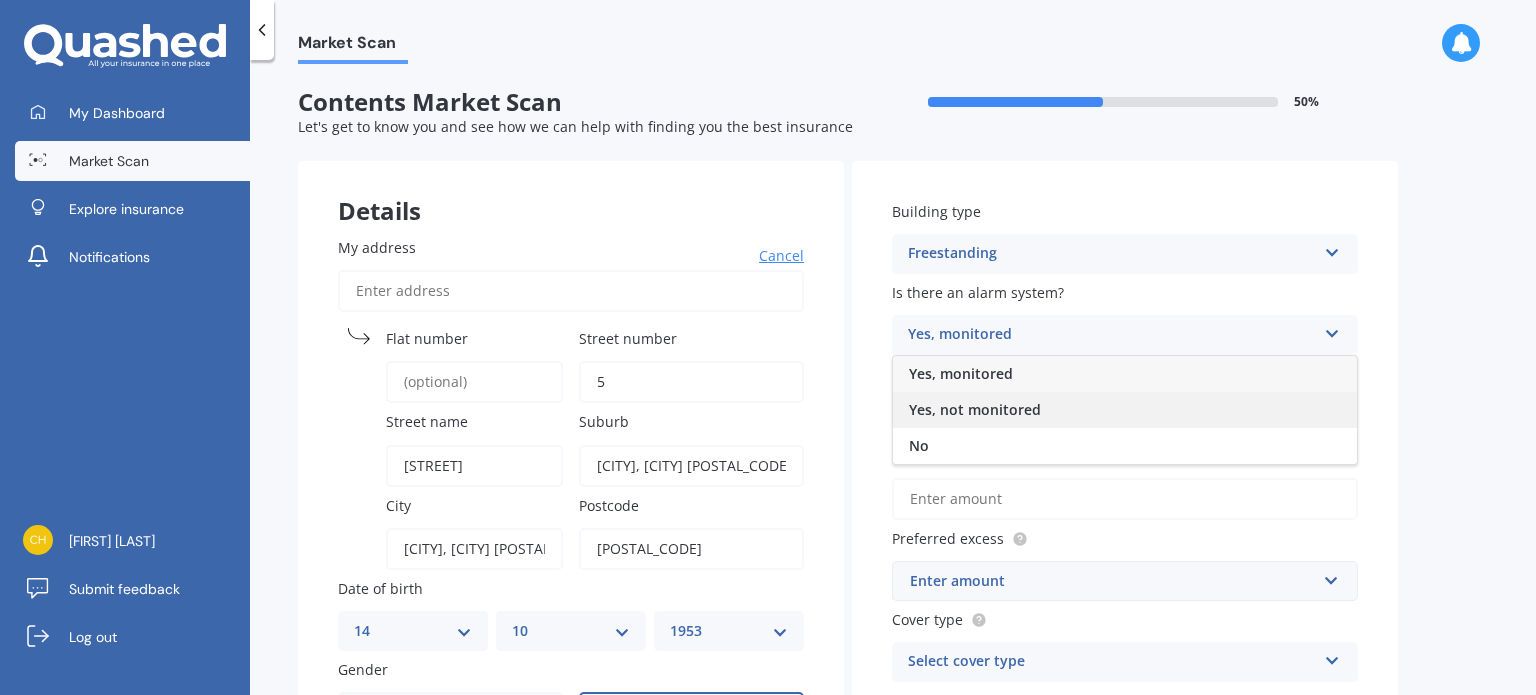 click on "Yes, not monitored" at bounding box center (961, 373) 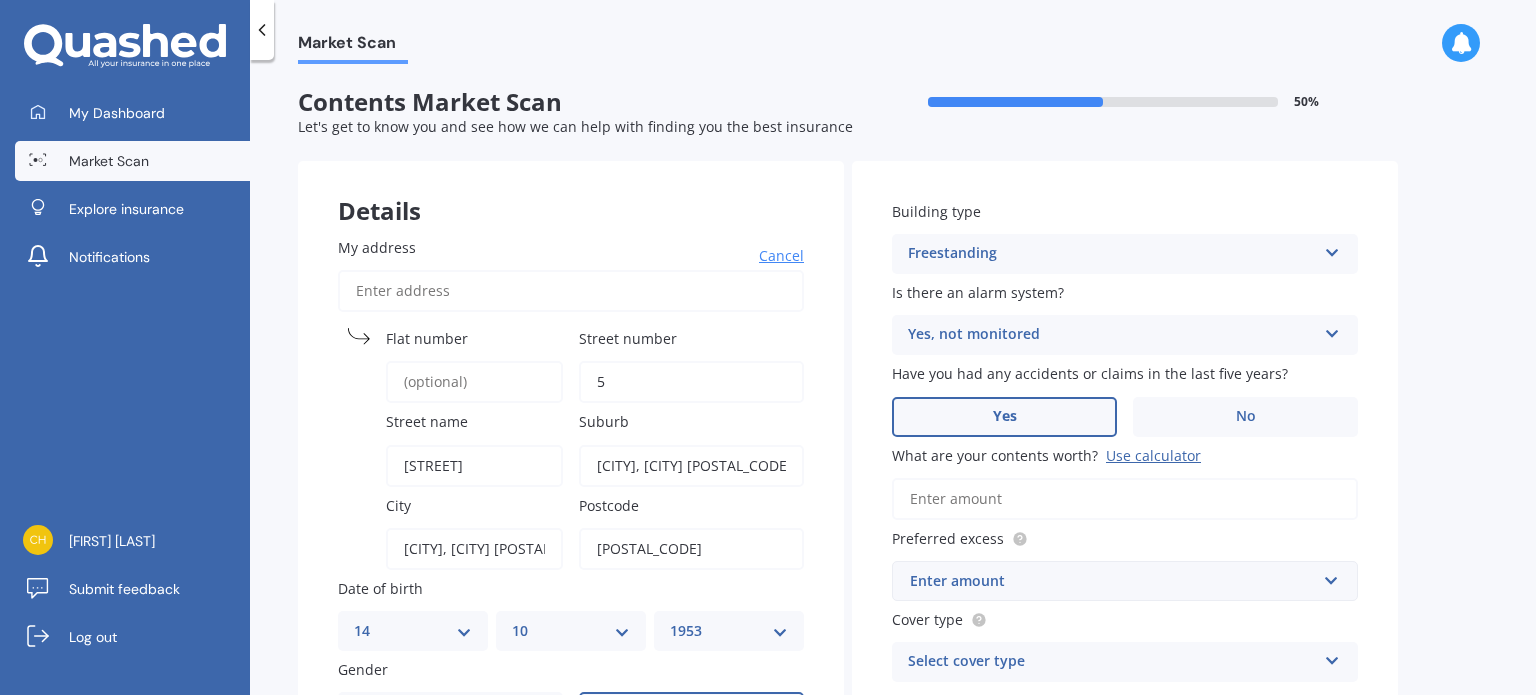 click on "Yes" at bounding box center [450, 712] 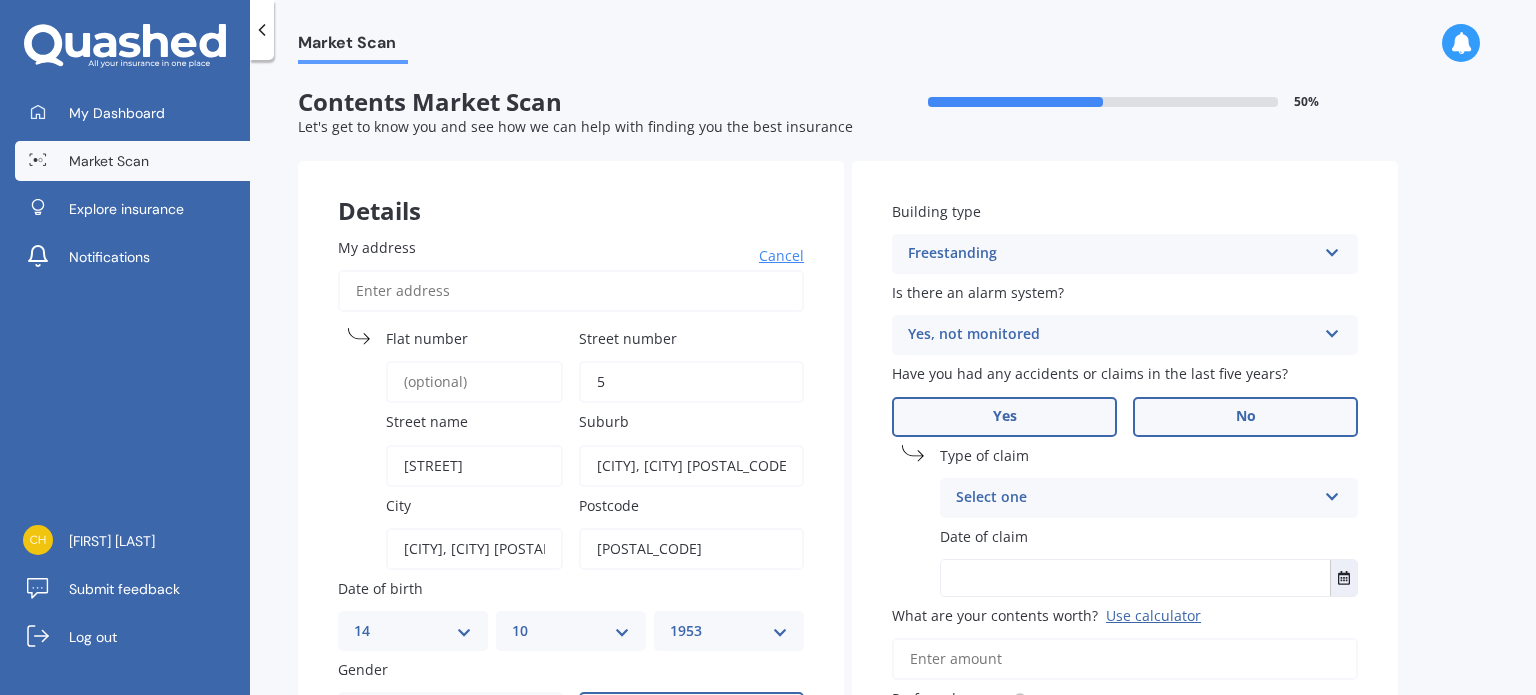 click on "No" at bounding box center [691, 712] 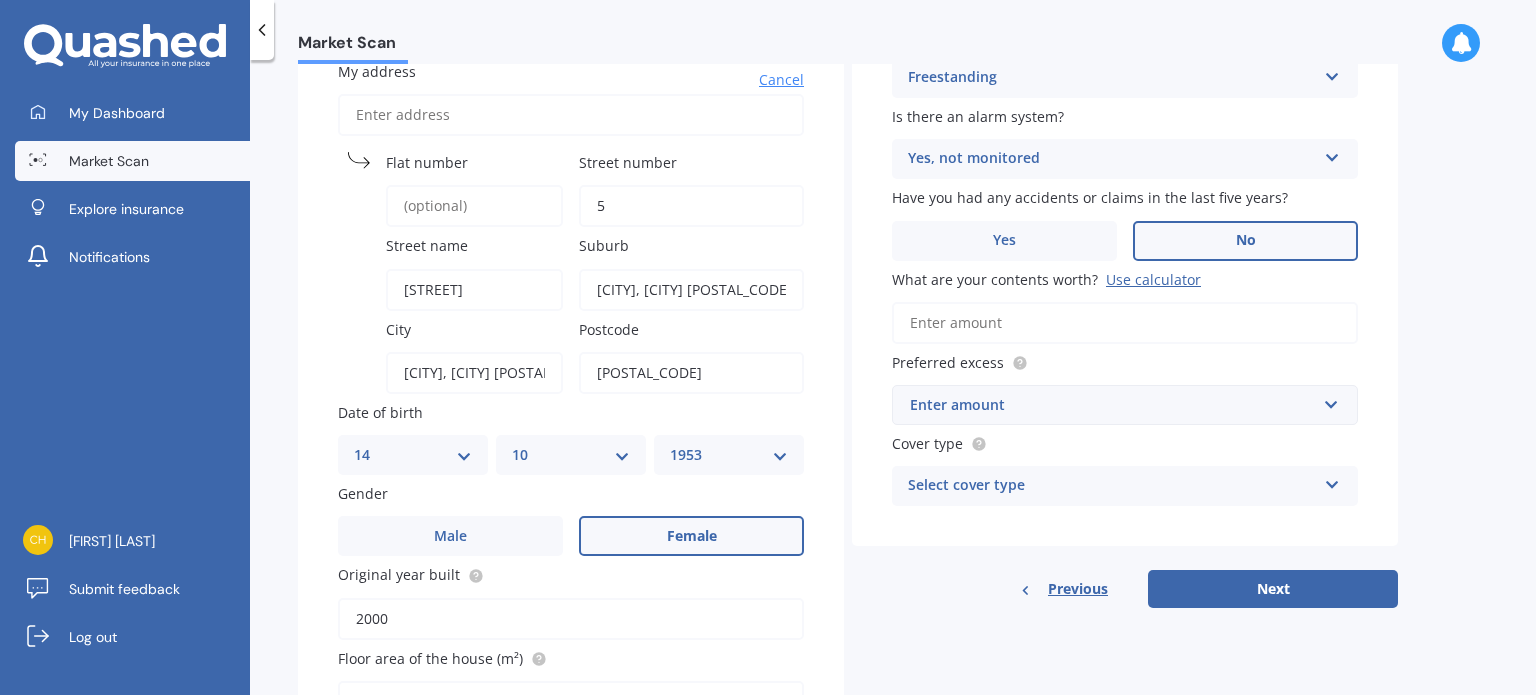 scroll, scrollTop: 200, scrollLeft: 0, axis: vertical 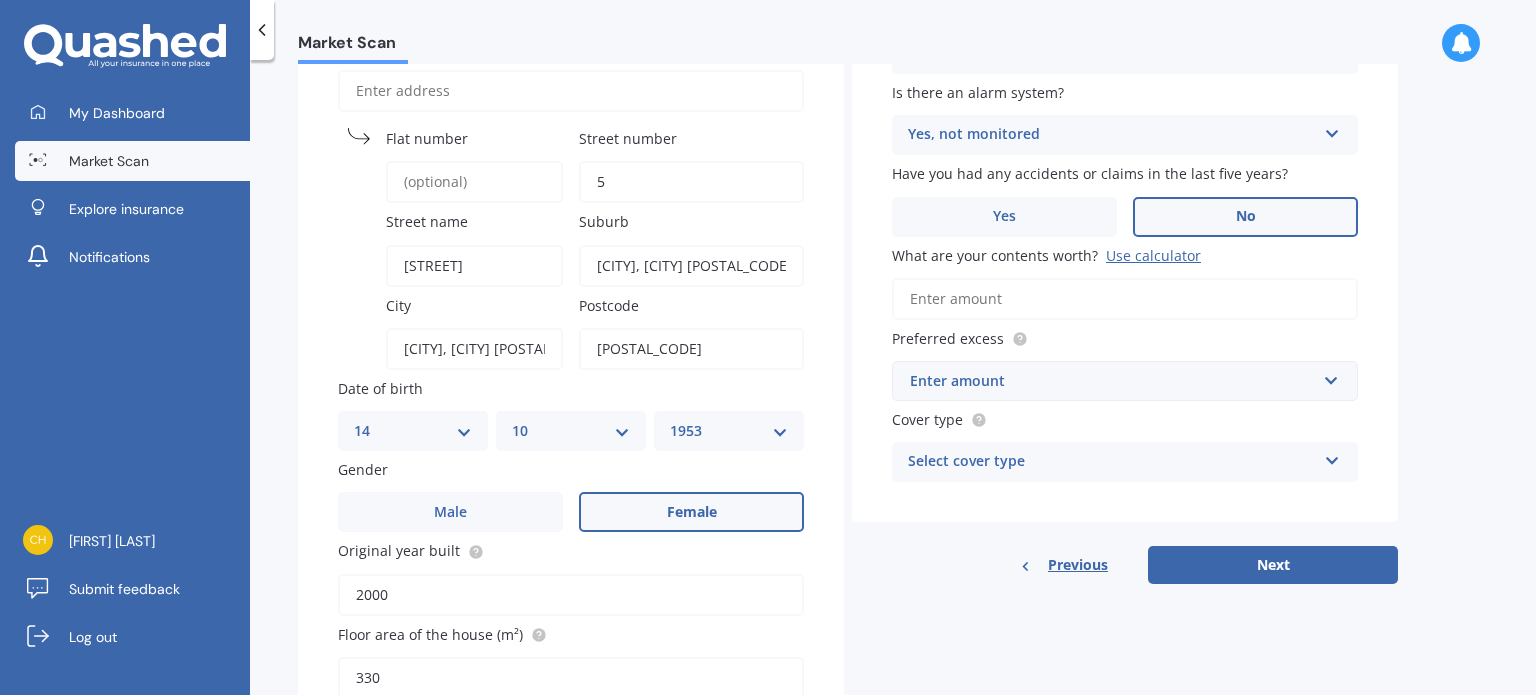click on "What are your contents worth? Use calculator" at bounding box center (1125, 299) 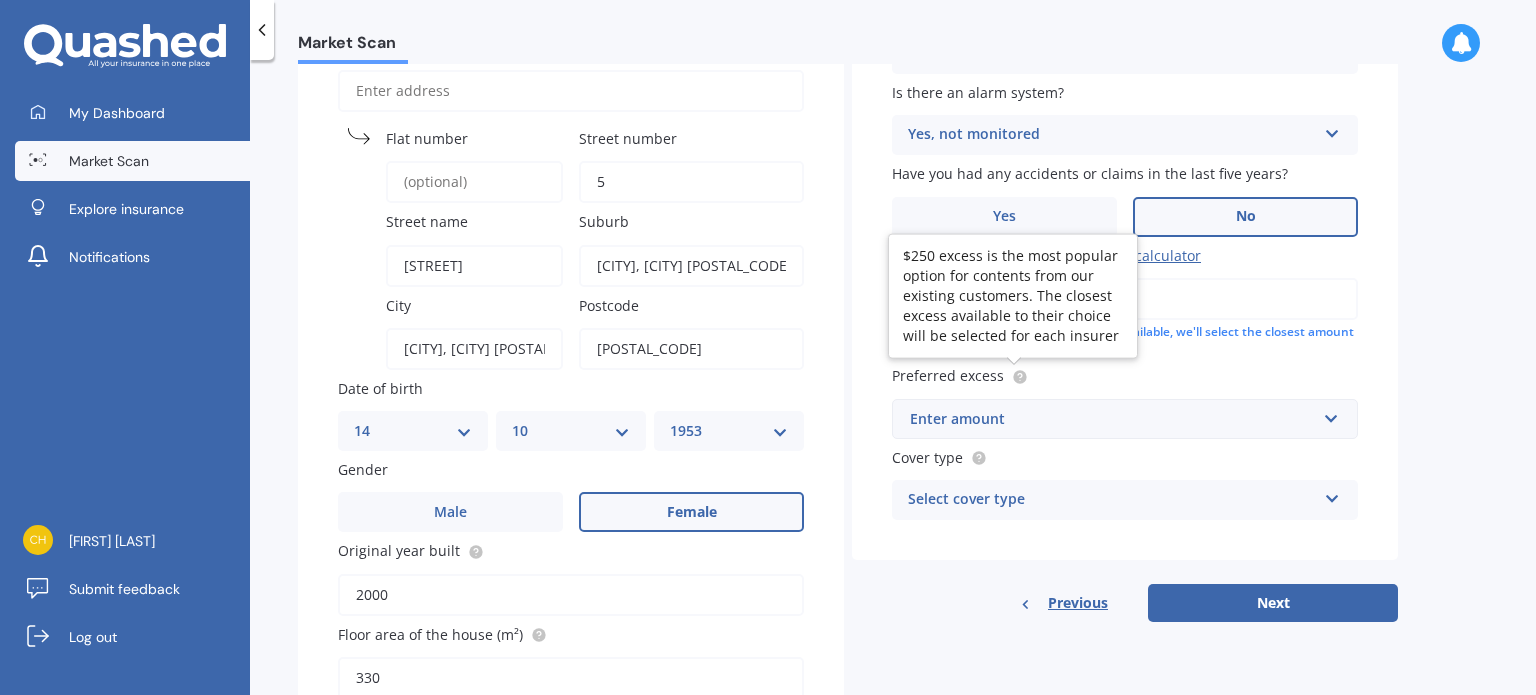 type on "$100,000" 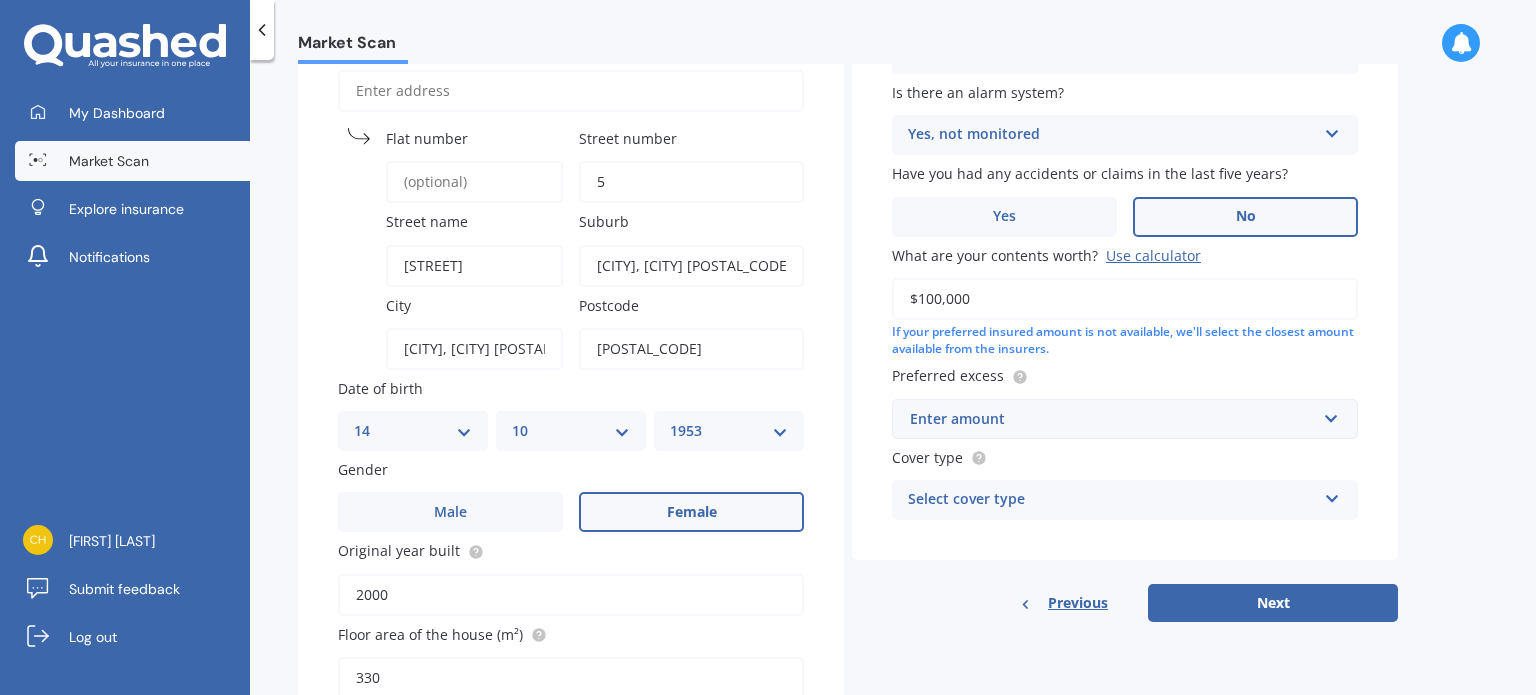 click at bounding box center (1019, 376) 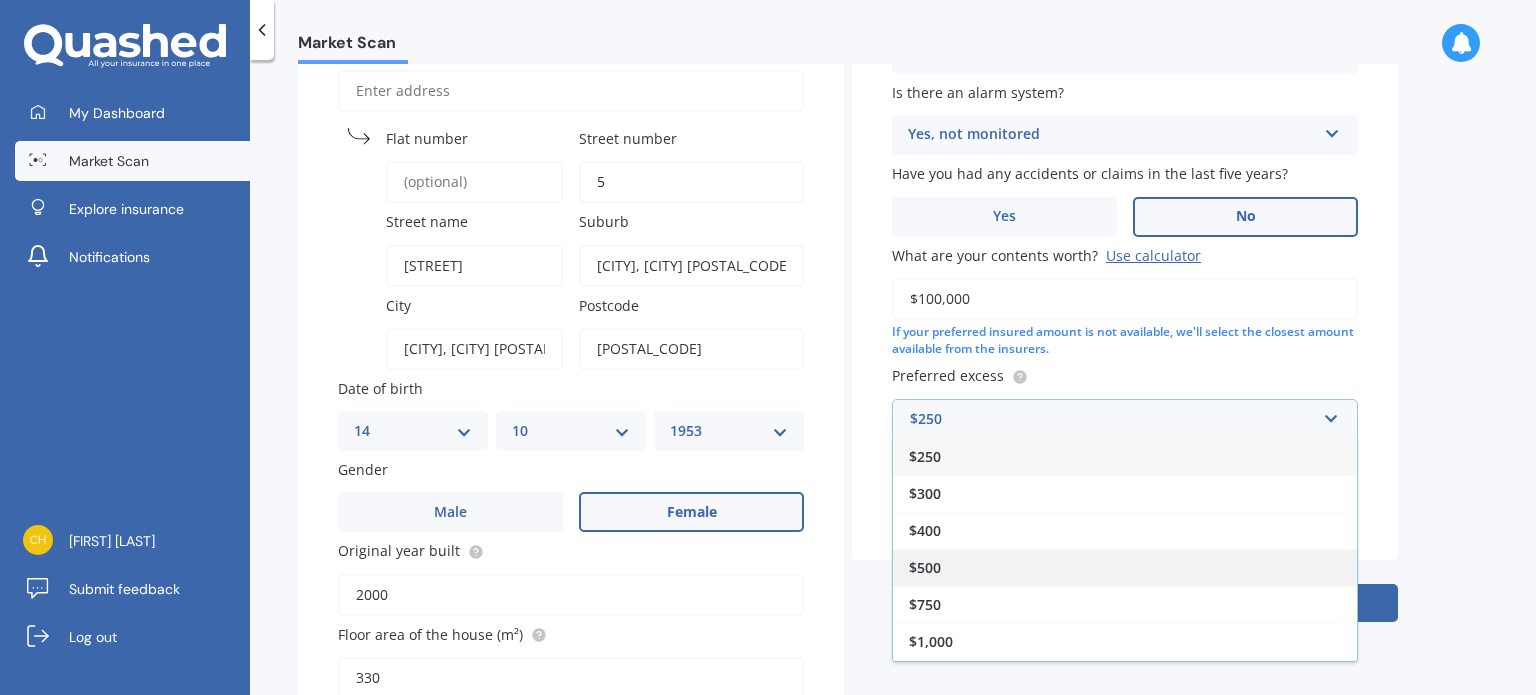 click on "$500" at bounding box center [925, 456] 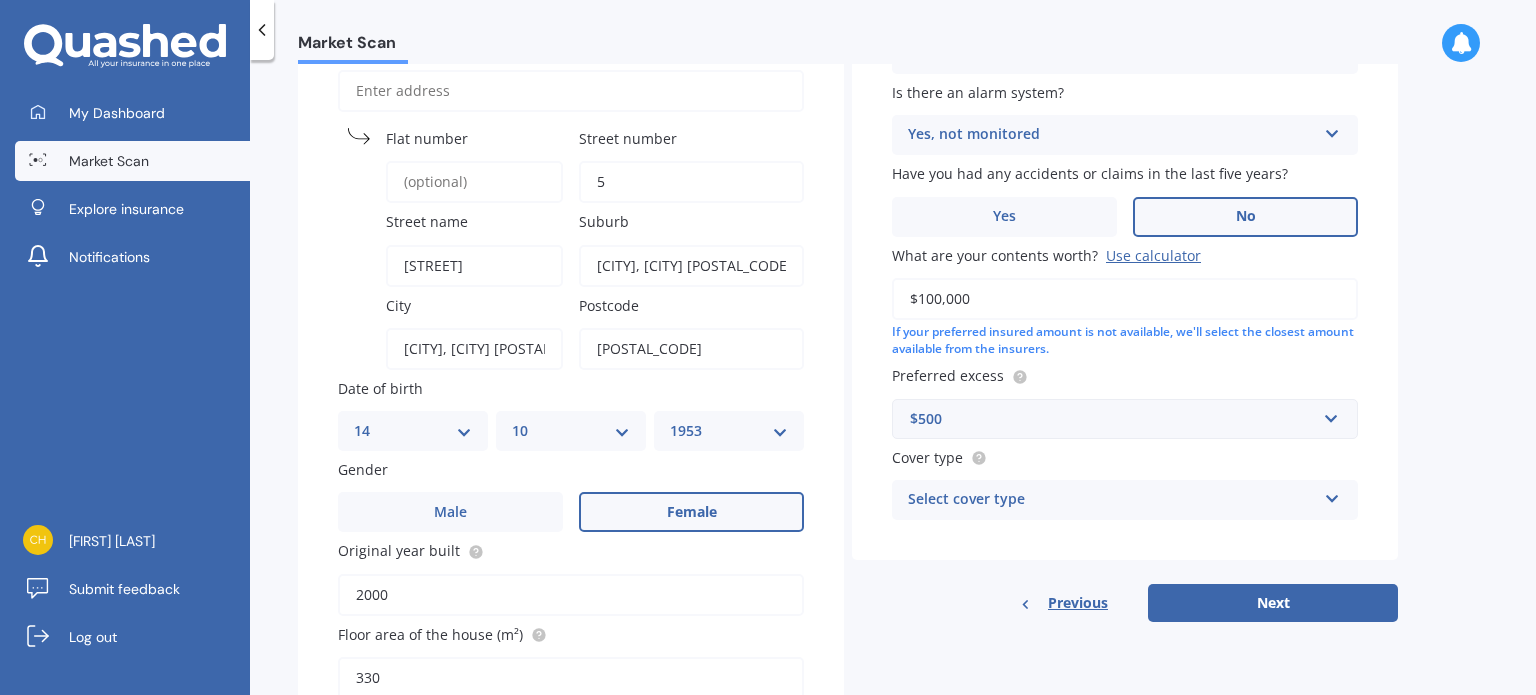 click at bounding box center (778, 836) 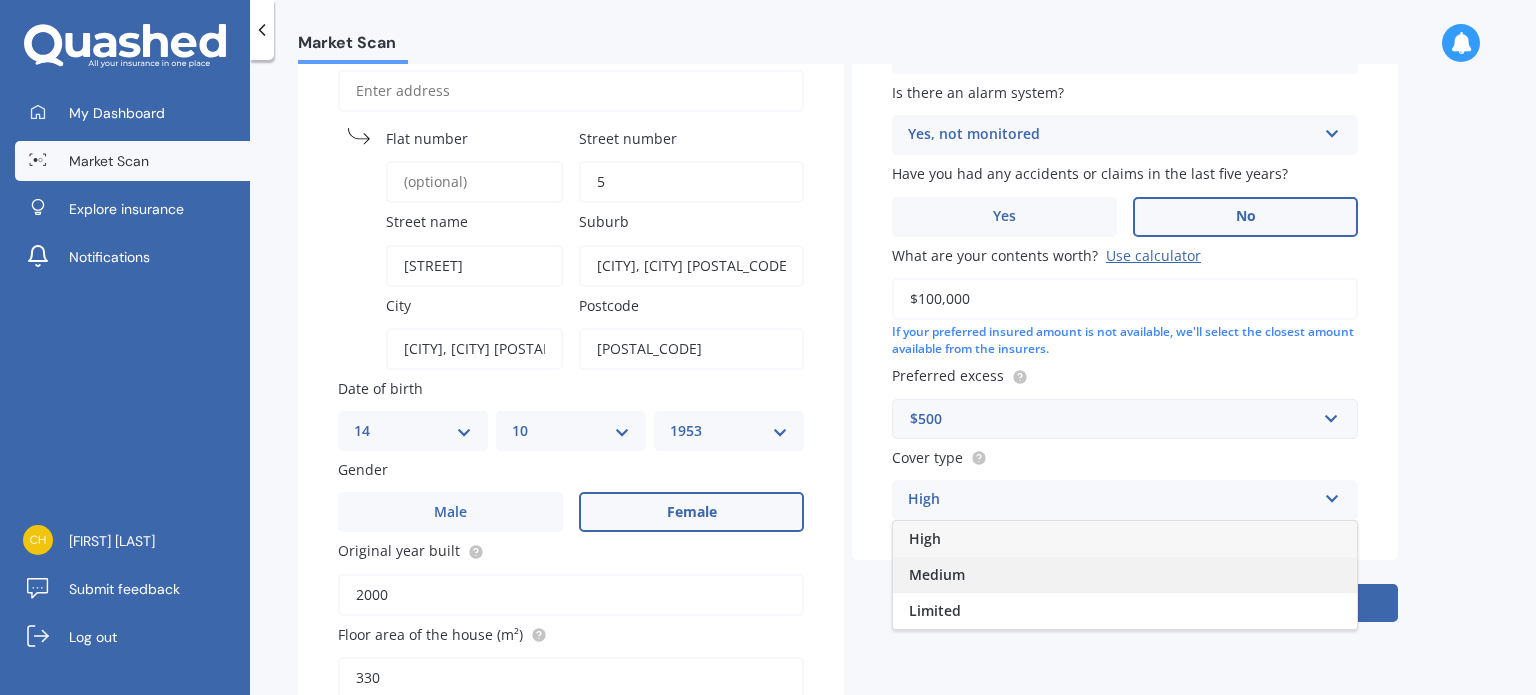 click on "Medium" at bounding box center (925, 538) 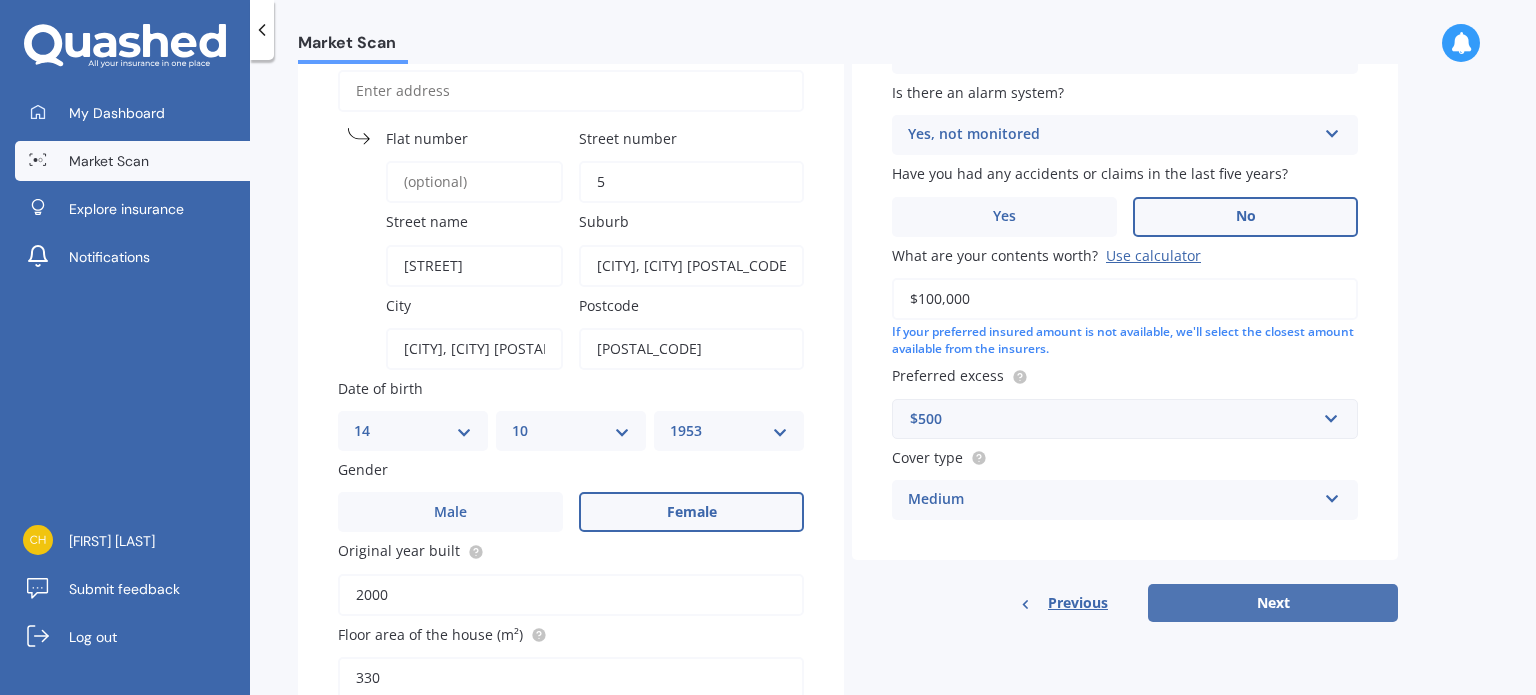 click on "Next" at bounding box center (1273, 603) 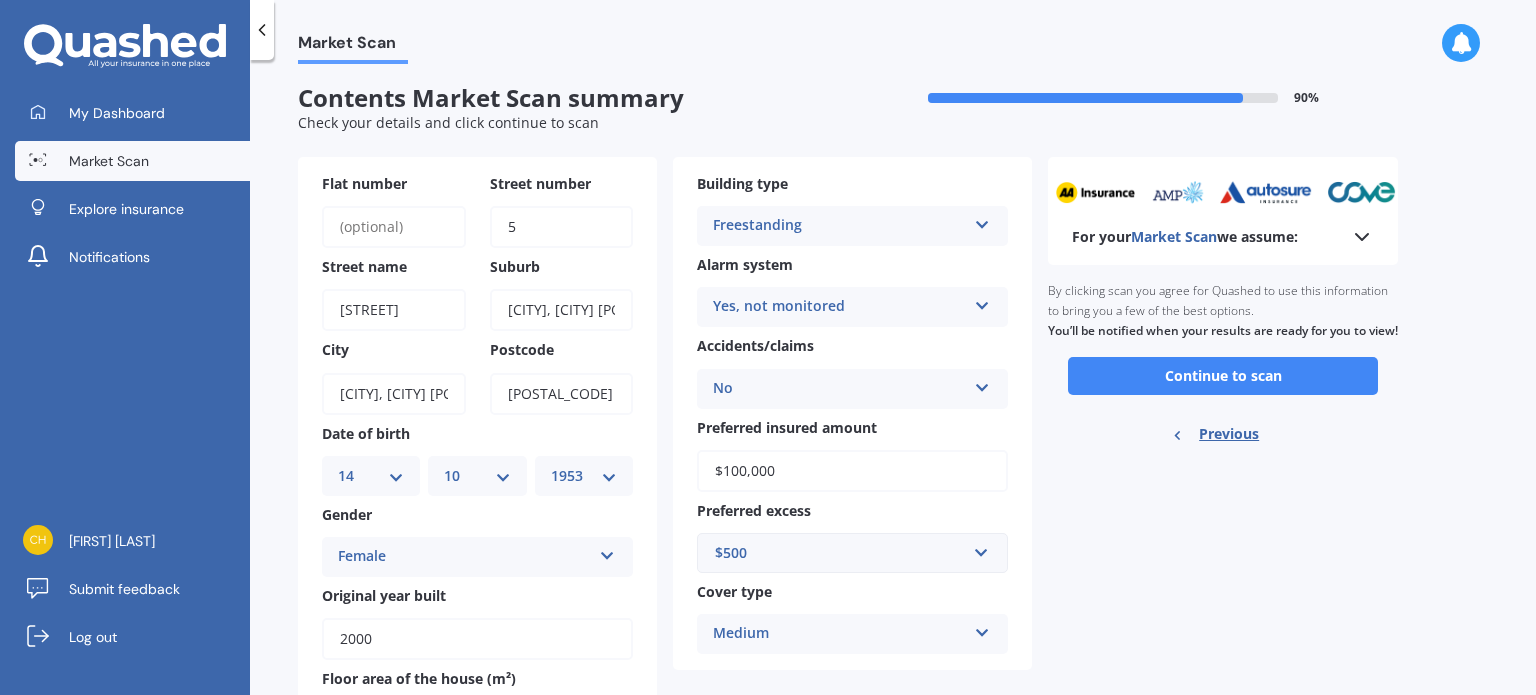 scroll, scrollTop: 0, scrollLeft: 0, axis: both 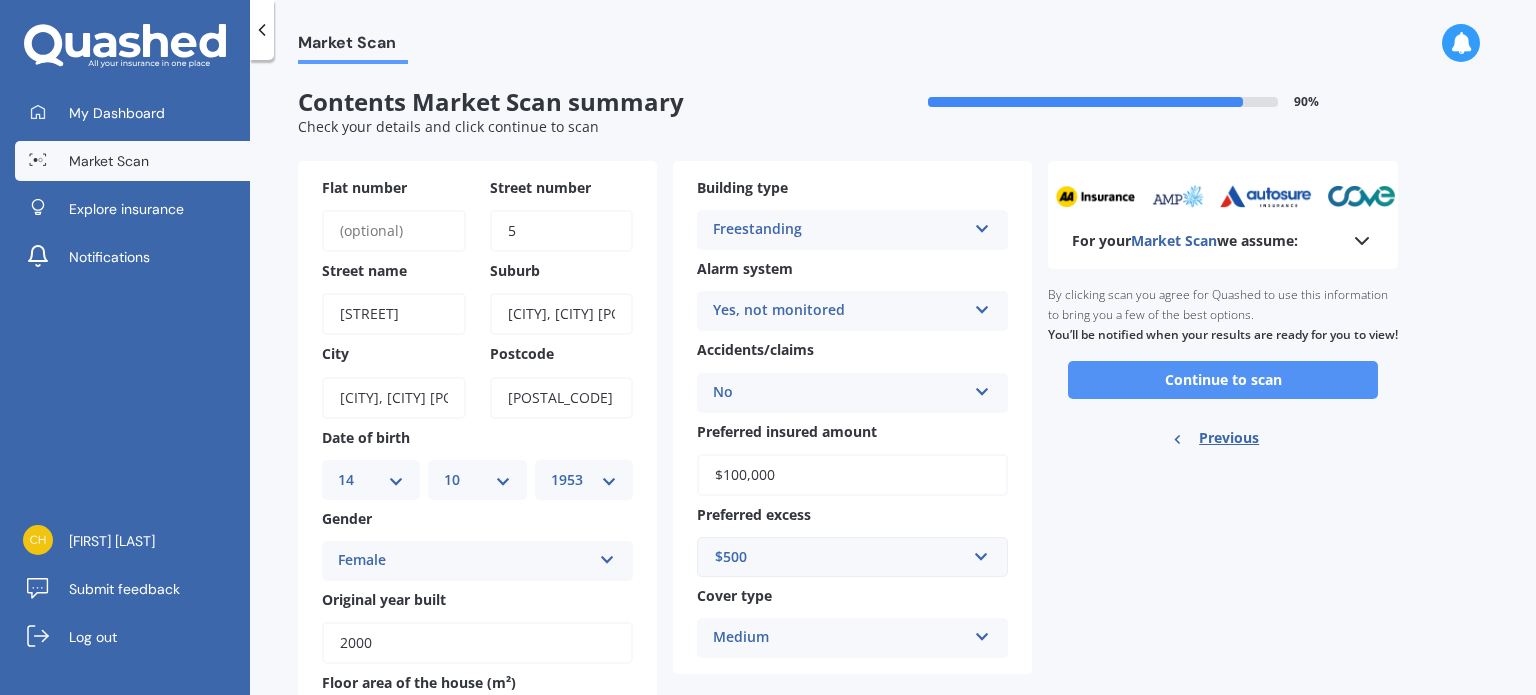 click on "Continue to scan" at bounding box center [1223, 380] 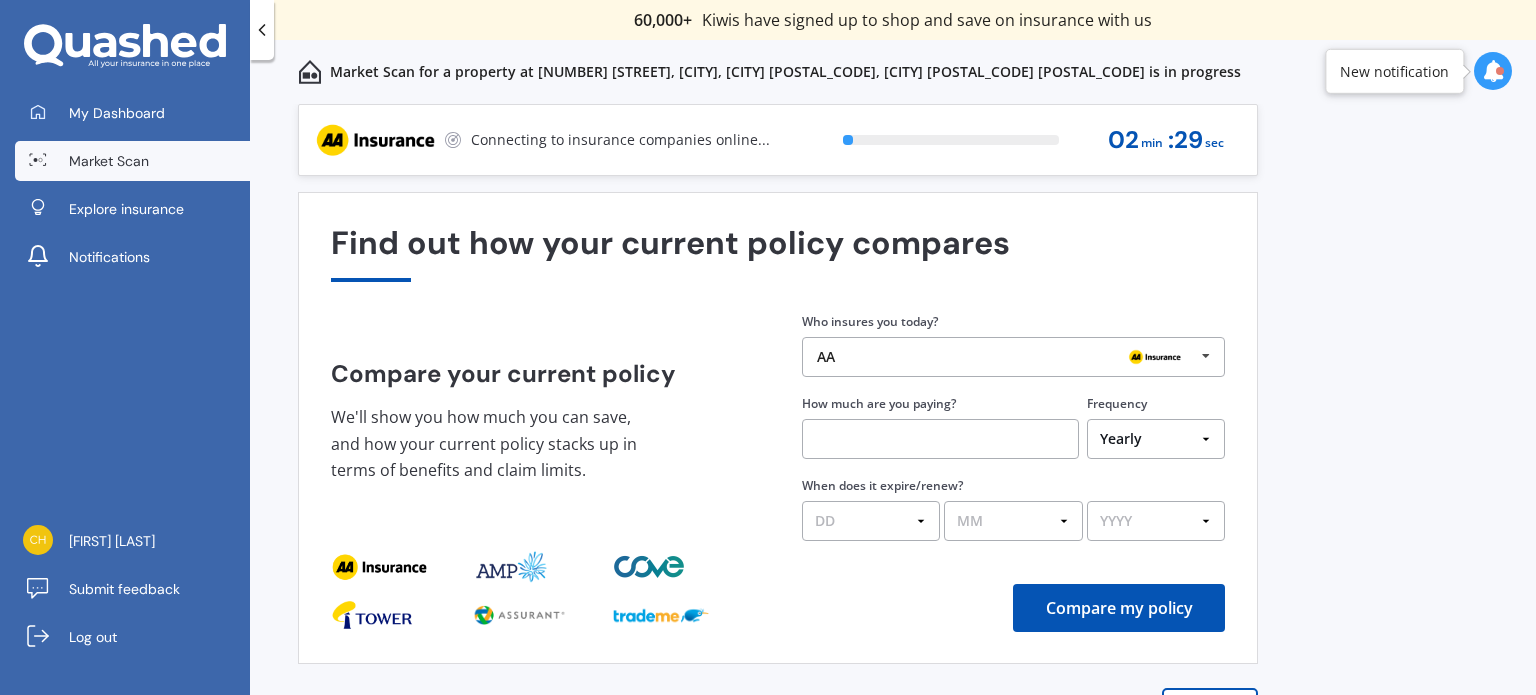 scroll, scrollTop: 28, scrollLeft: 0, axis: vertical 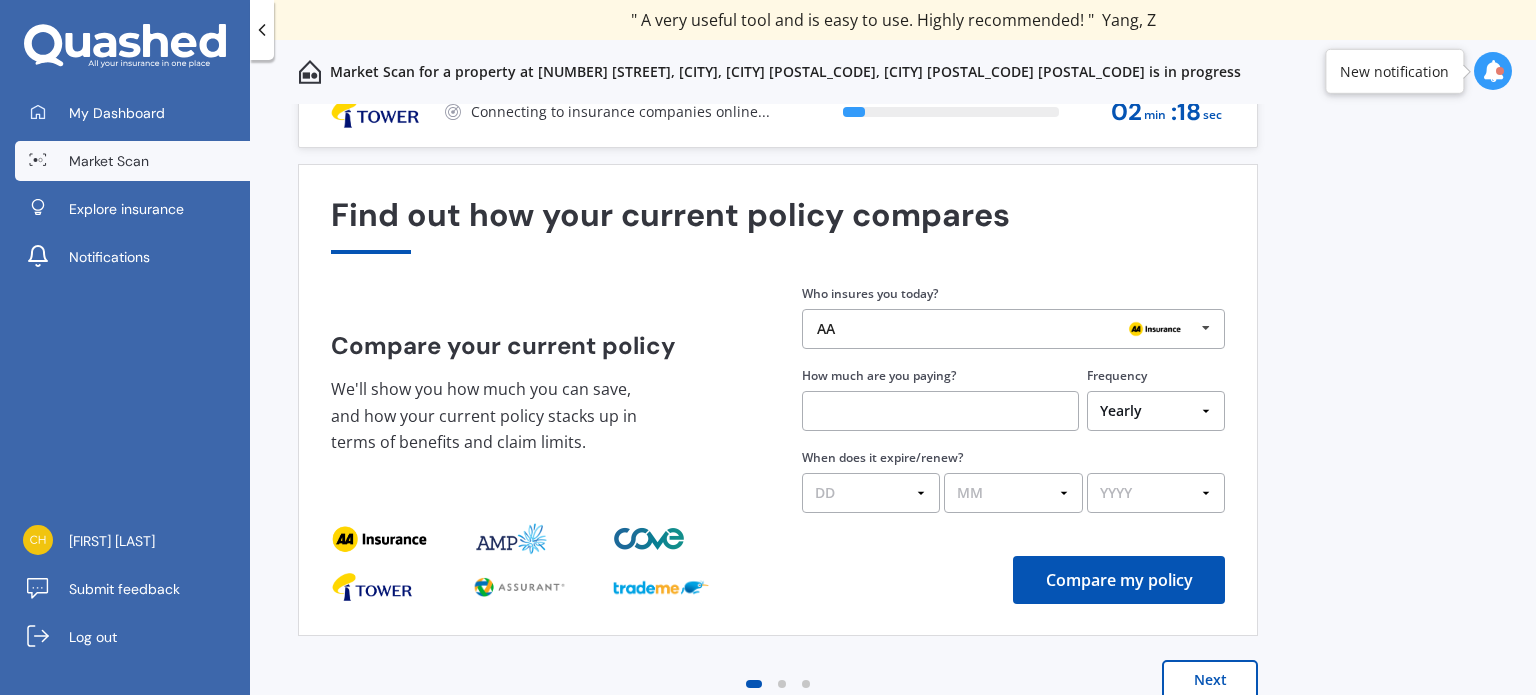 click on "AA AA Tower AMI State AMP ANZ ASB BNZ Trade Me Insurance Westpac Other" at bounding box center (1013, 329) 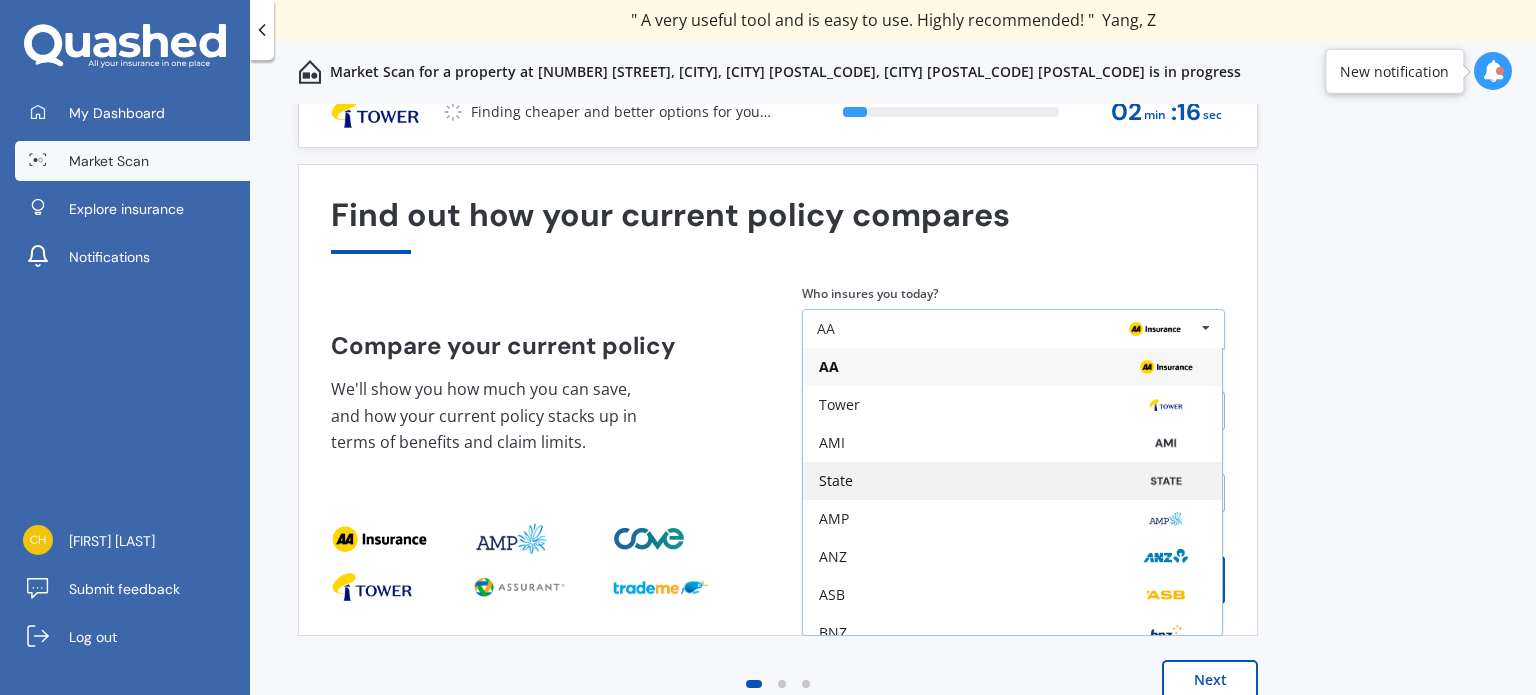 click on "State" at bounding box center [829, 367] 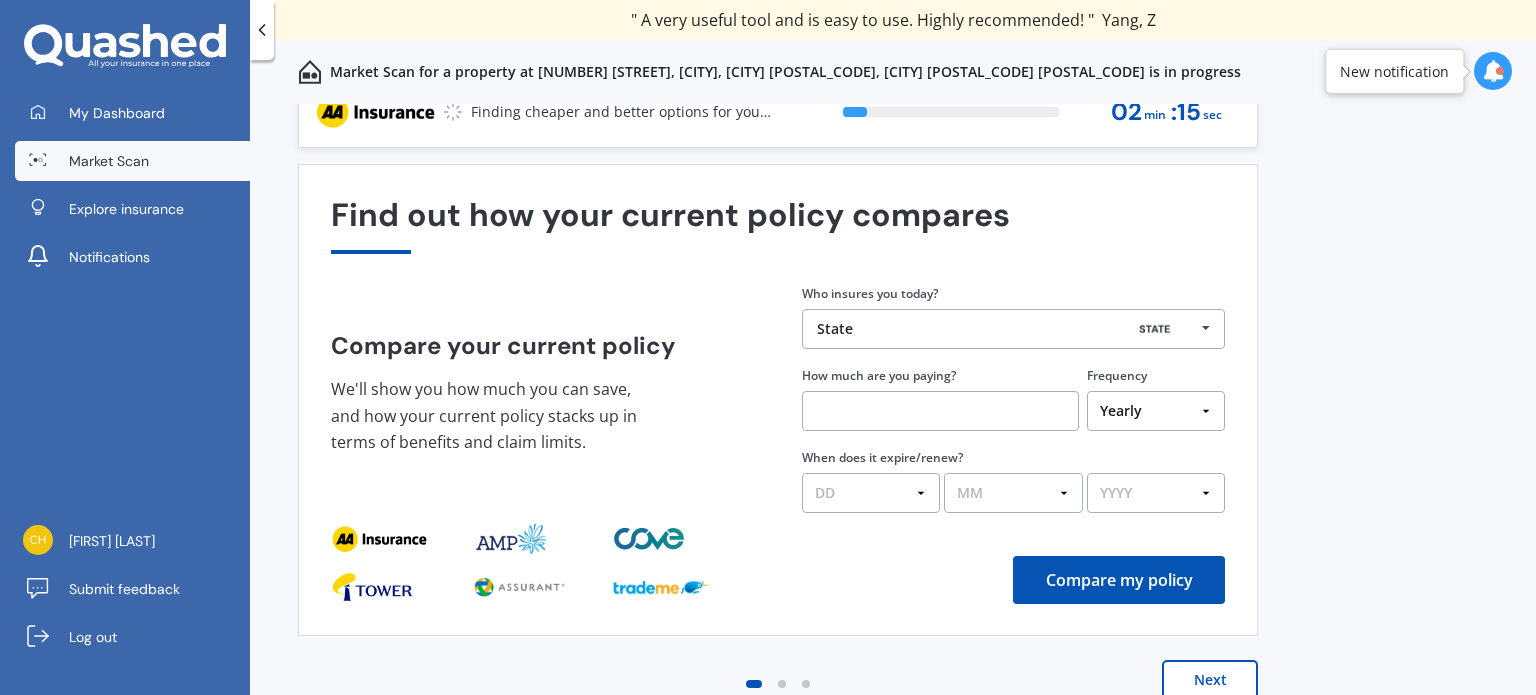 click on "State" at bounding box center (1006, 329) 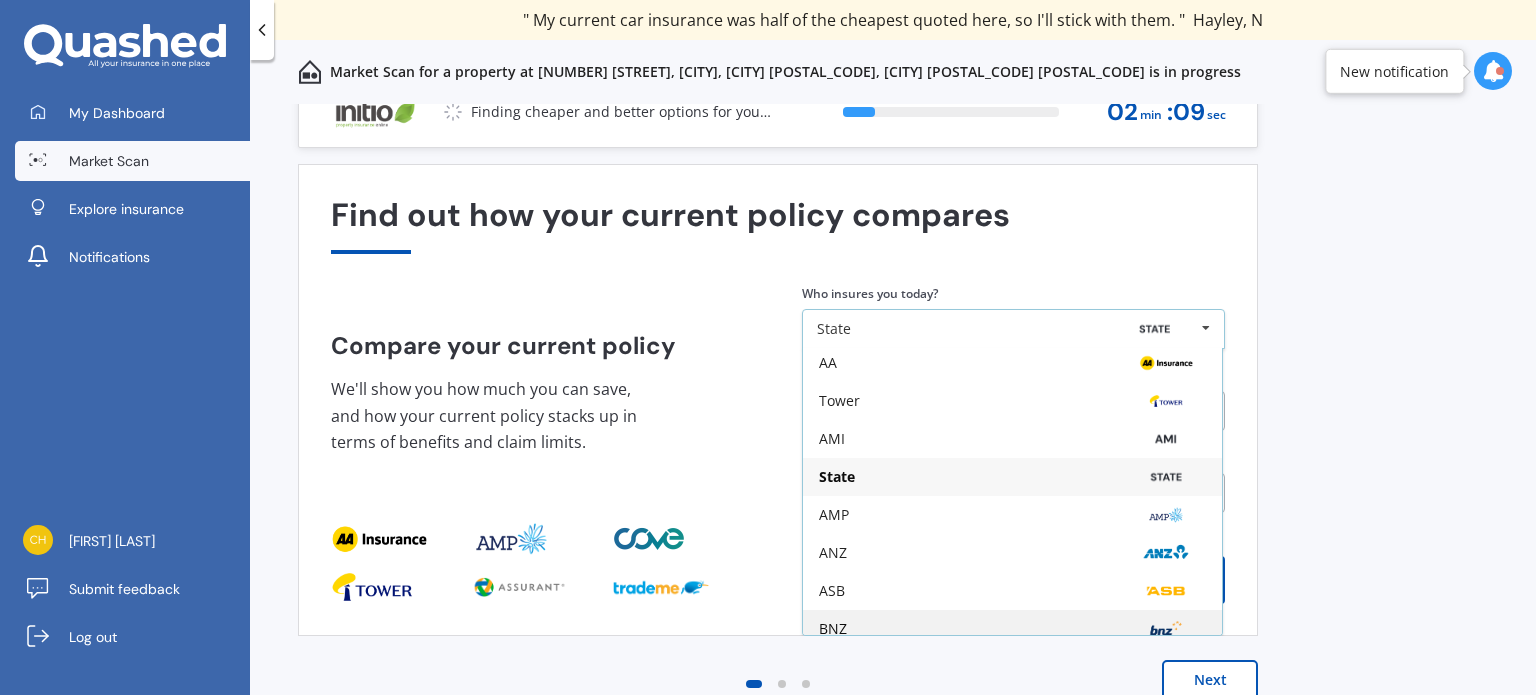 scroll, scrollTop: 0, scrollLeft: 0, axis: both 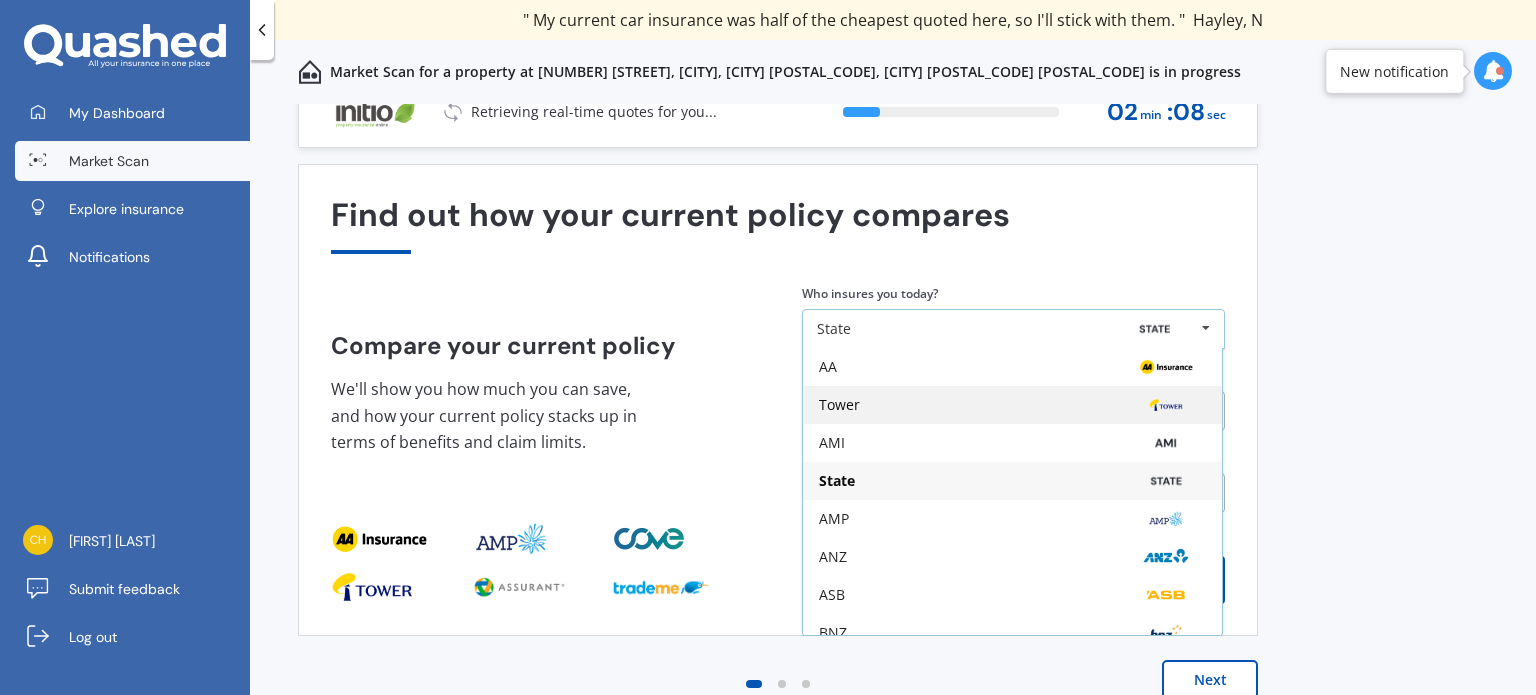 click on "Tower" at bounding box center [828, 367] 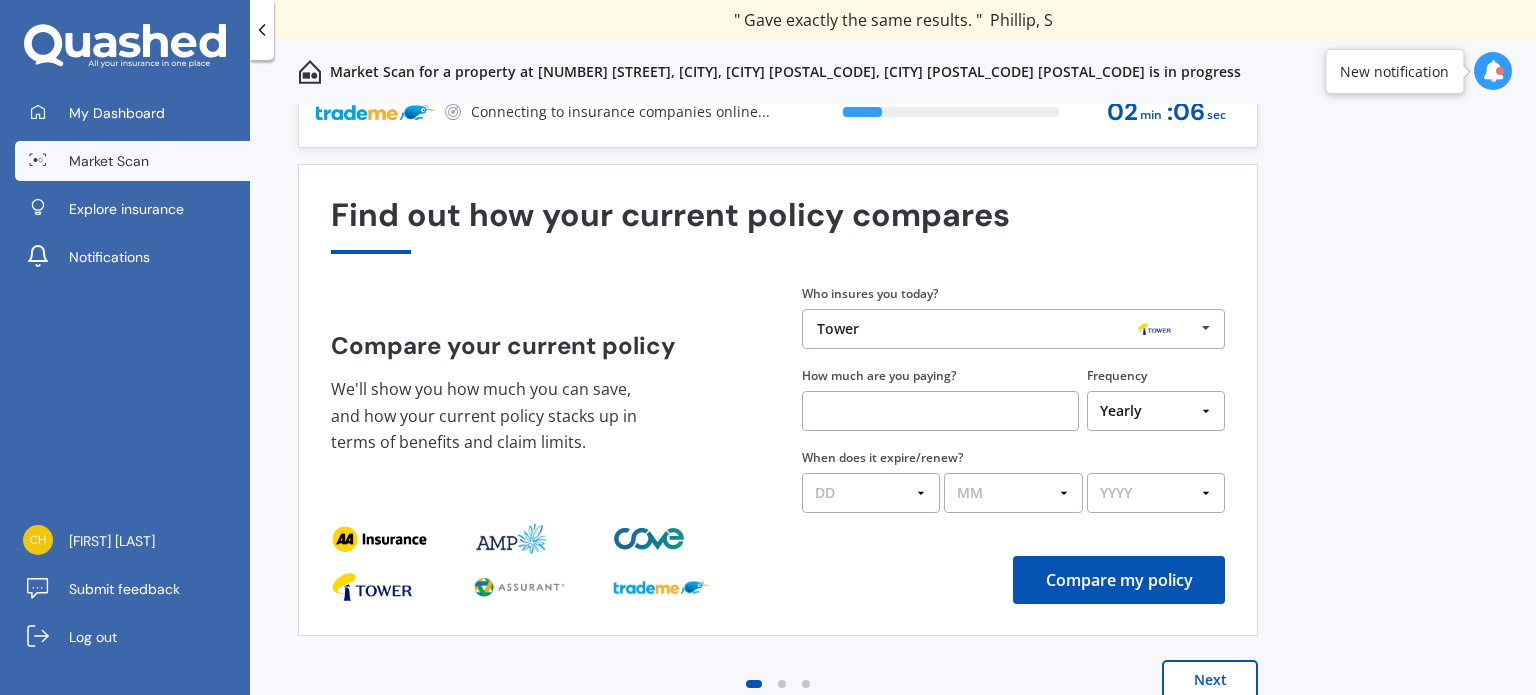 click at bounding box center (940, 411) 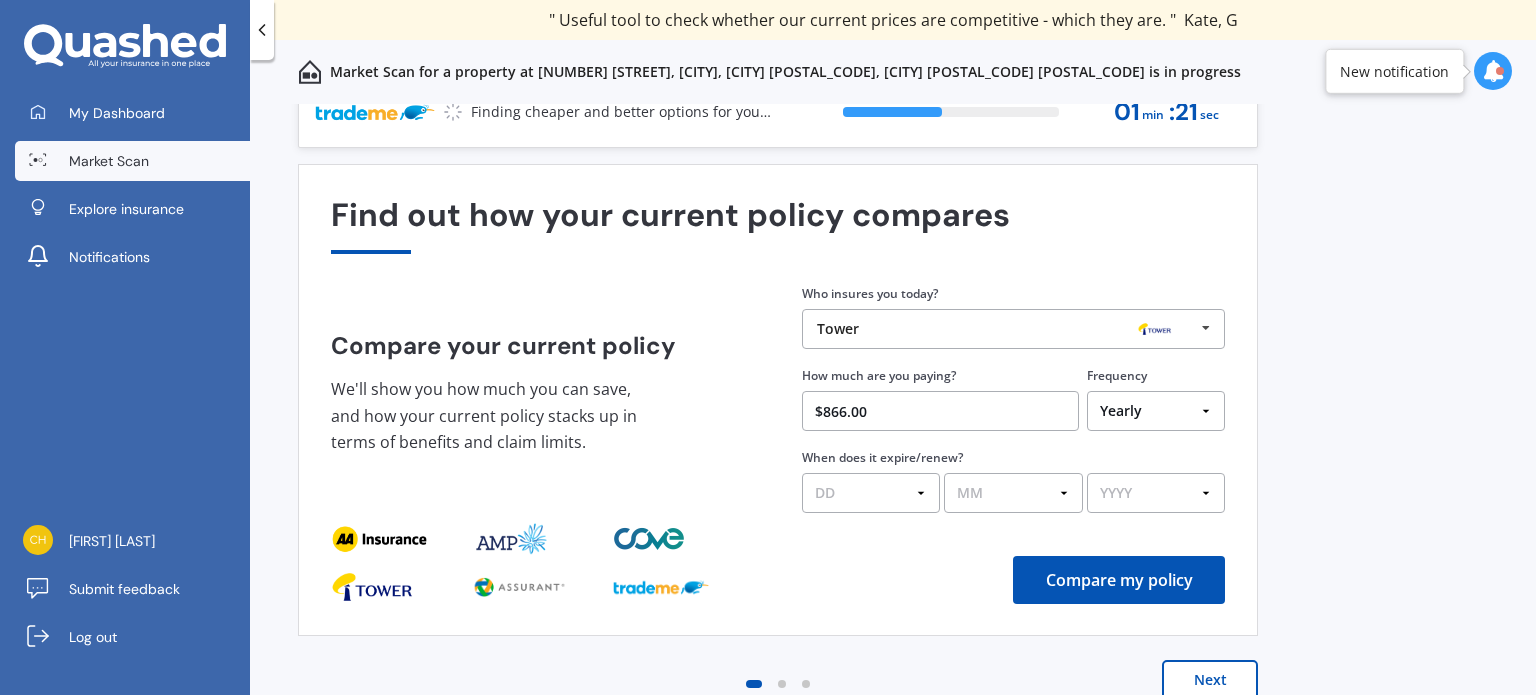 type on "$866.00" 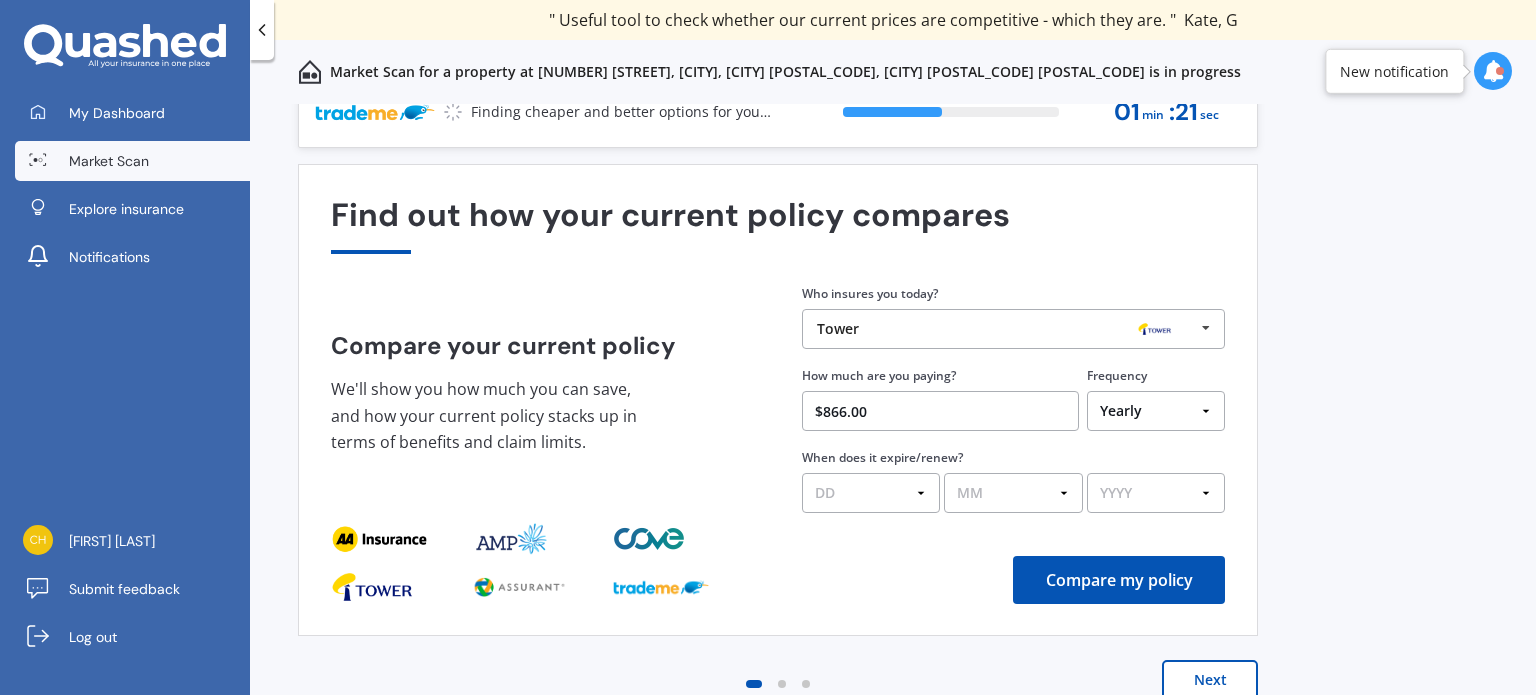 click on "DD 01 02 03 04 05 06 07 08 09 10 11 12 13 14 15 16 17 18 19 20 21 22 23 24 25 26 27 28 29 30 31" at bounding box center [871, 493] 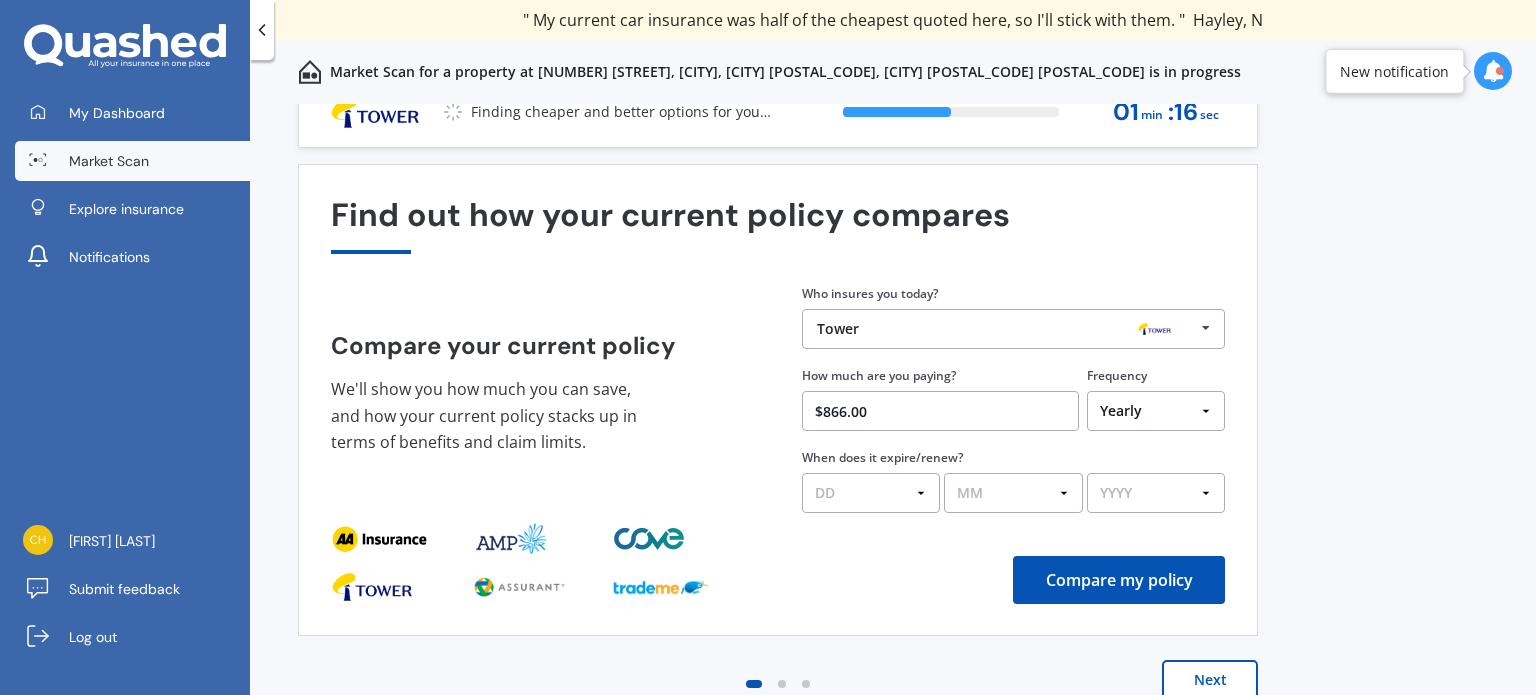 select on "08" 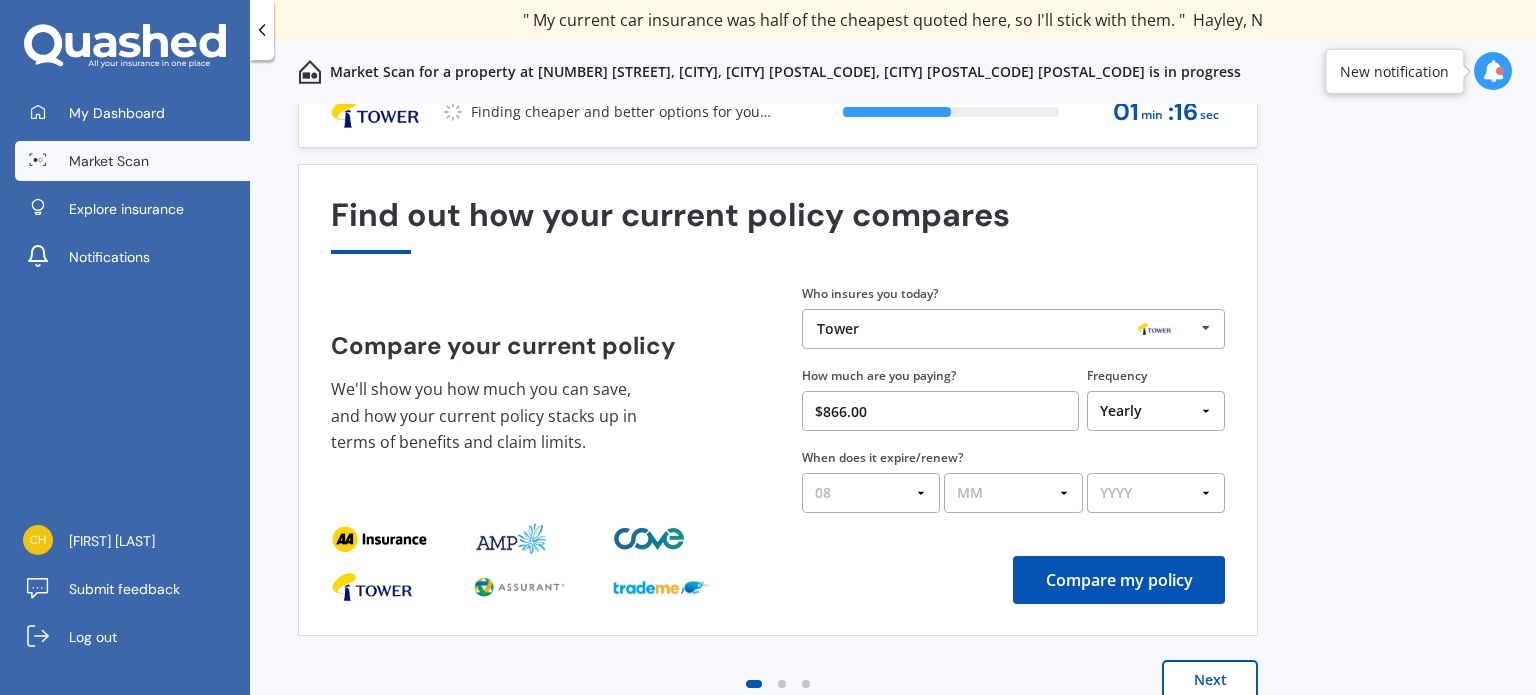 click on "DD 01 02 03 04 05 06 07 08 09 10 11 12 13 14 15 16 17 18 19 20 21 22 23 24 25 26 27 28 29 30 31" at bounding box center (871, 493) 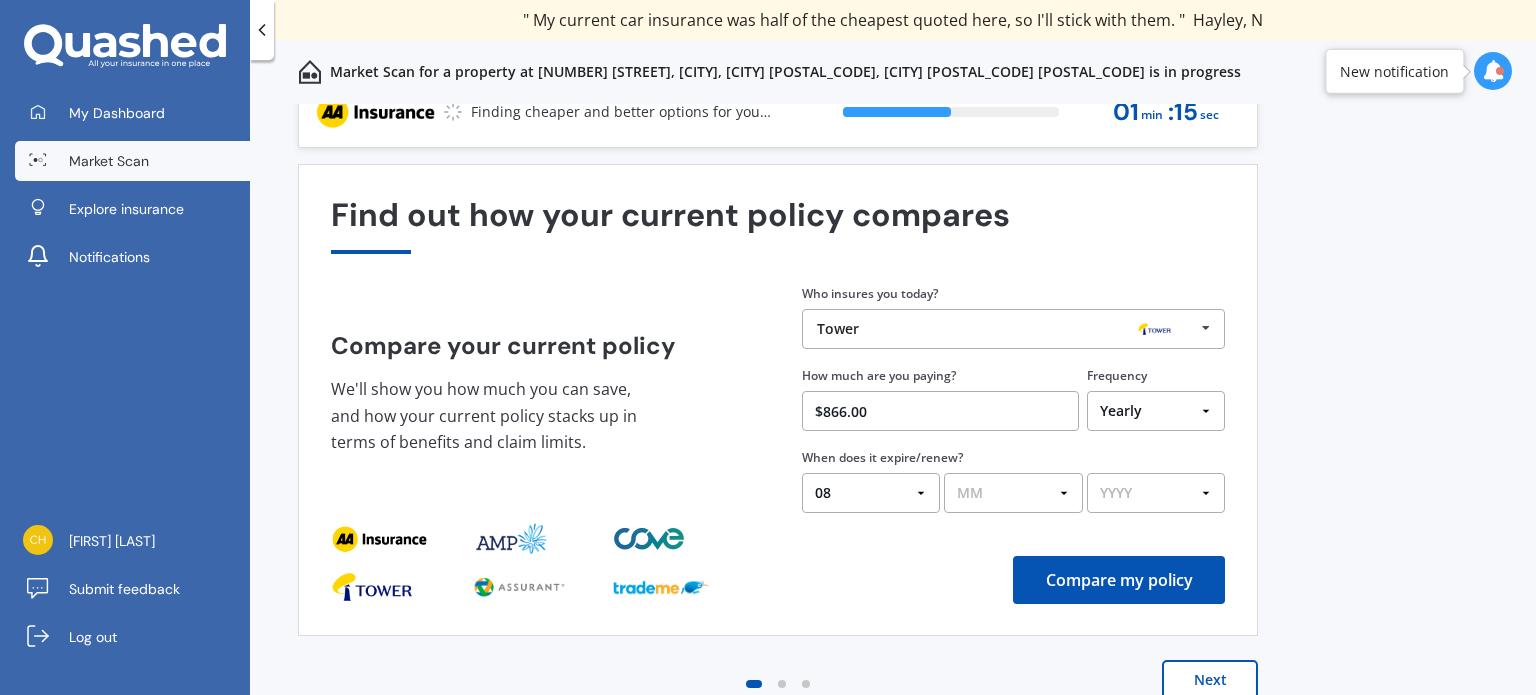 click on "MM 01 02 03 04 05 06 07 08 09 10 11 12" at bounding box center (1013, 493) 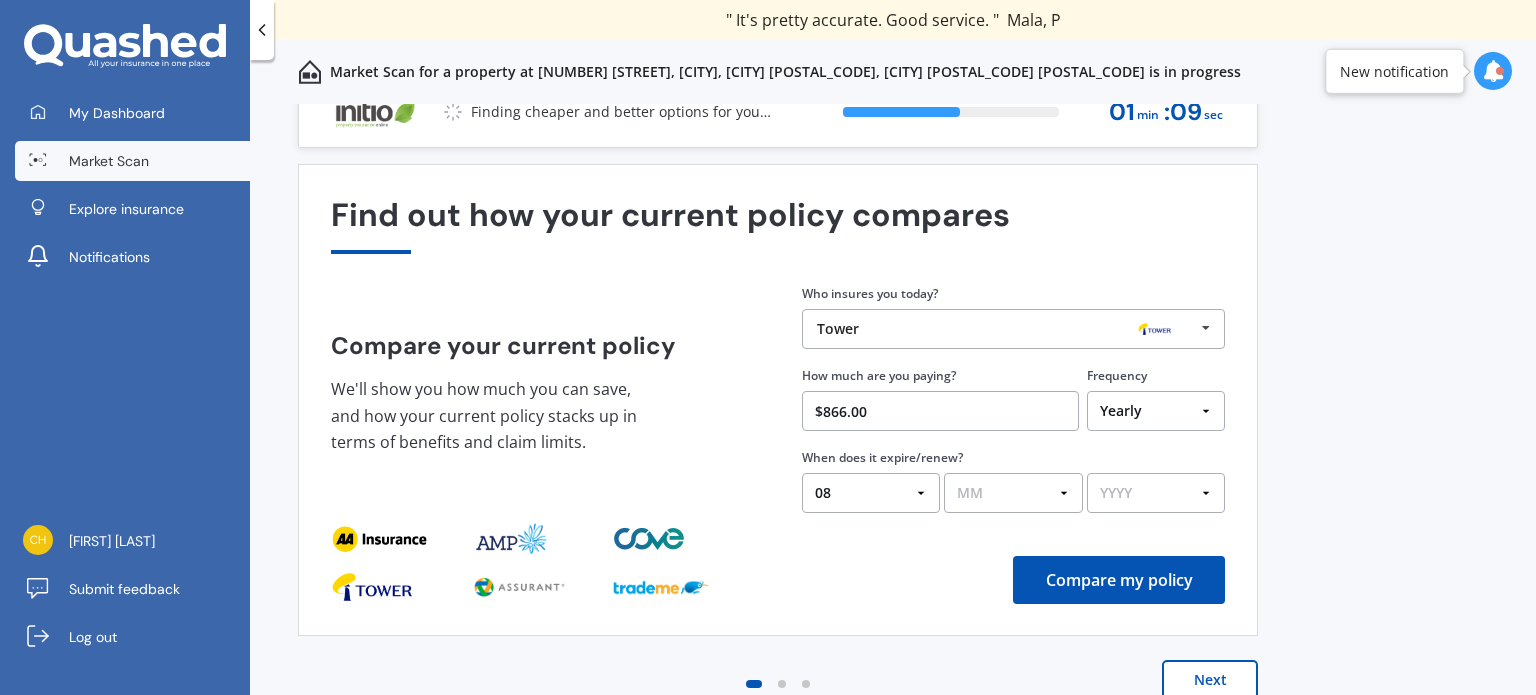 select on "08" 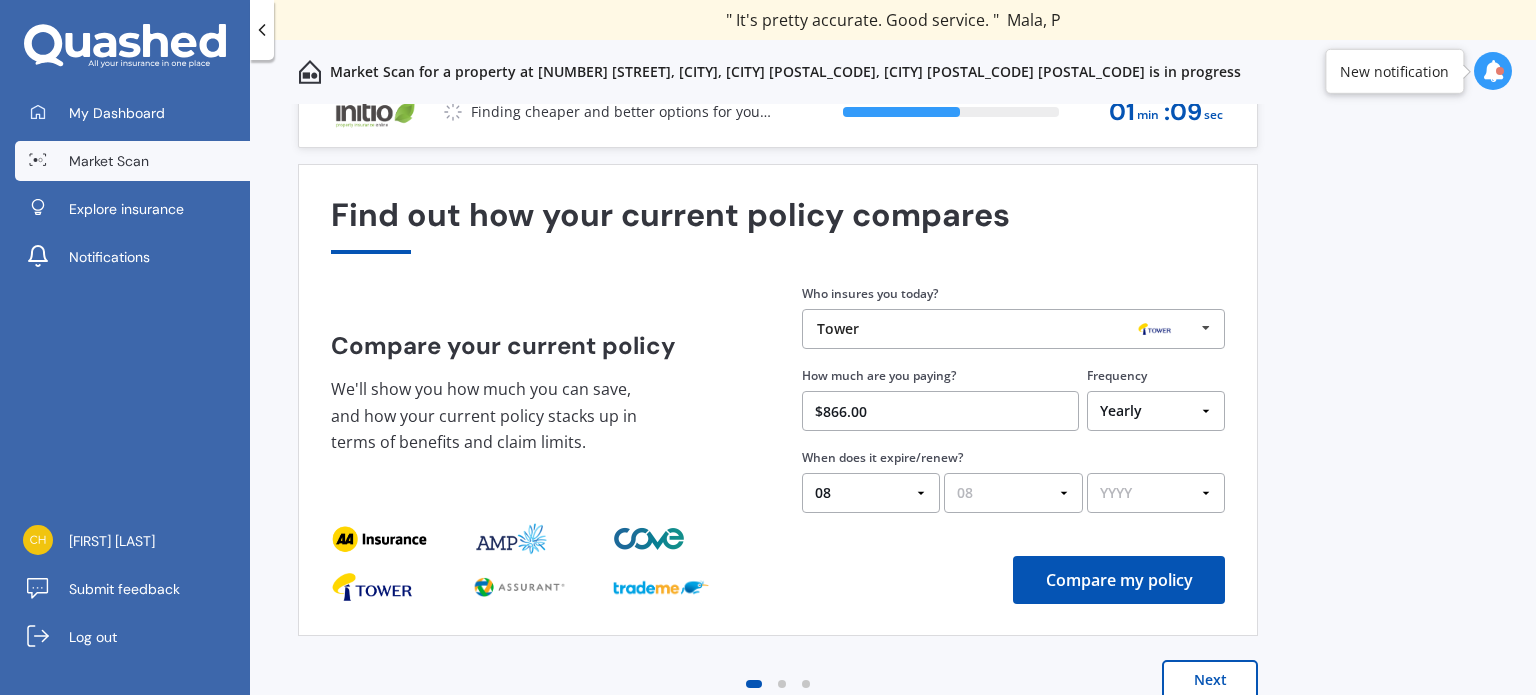 click on "MM 01 02 03 04 05 06 07 08 09 10 11 12" at bounding box center [1013, 493] 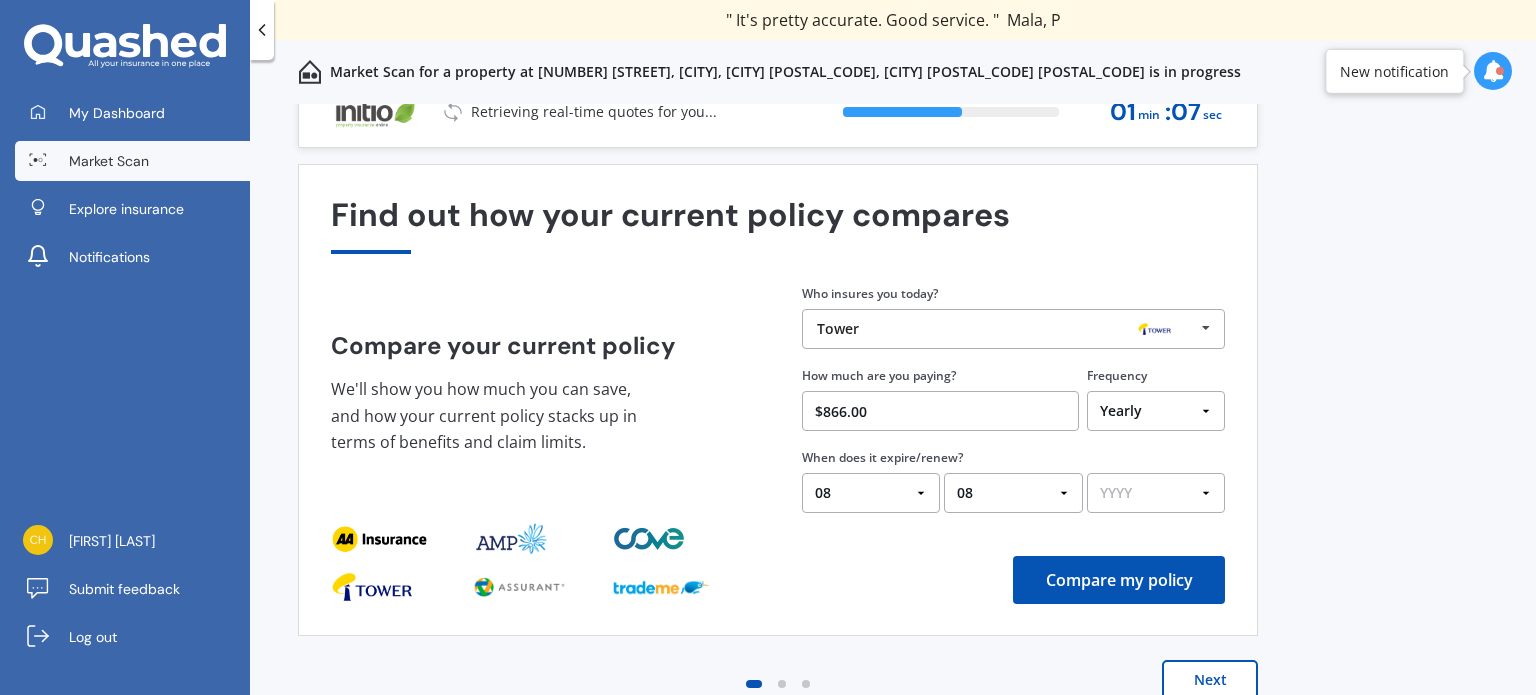 click on "YYYY 2026 2025 2024" at bounding box center [1156, 493] 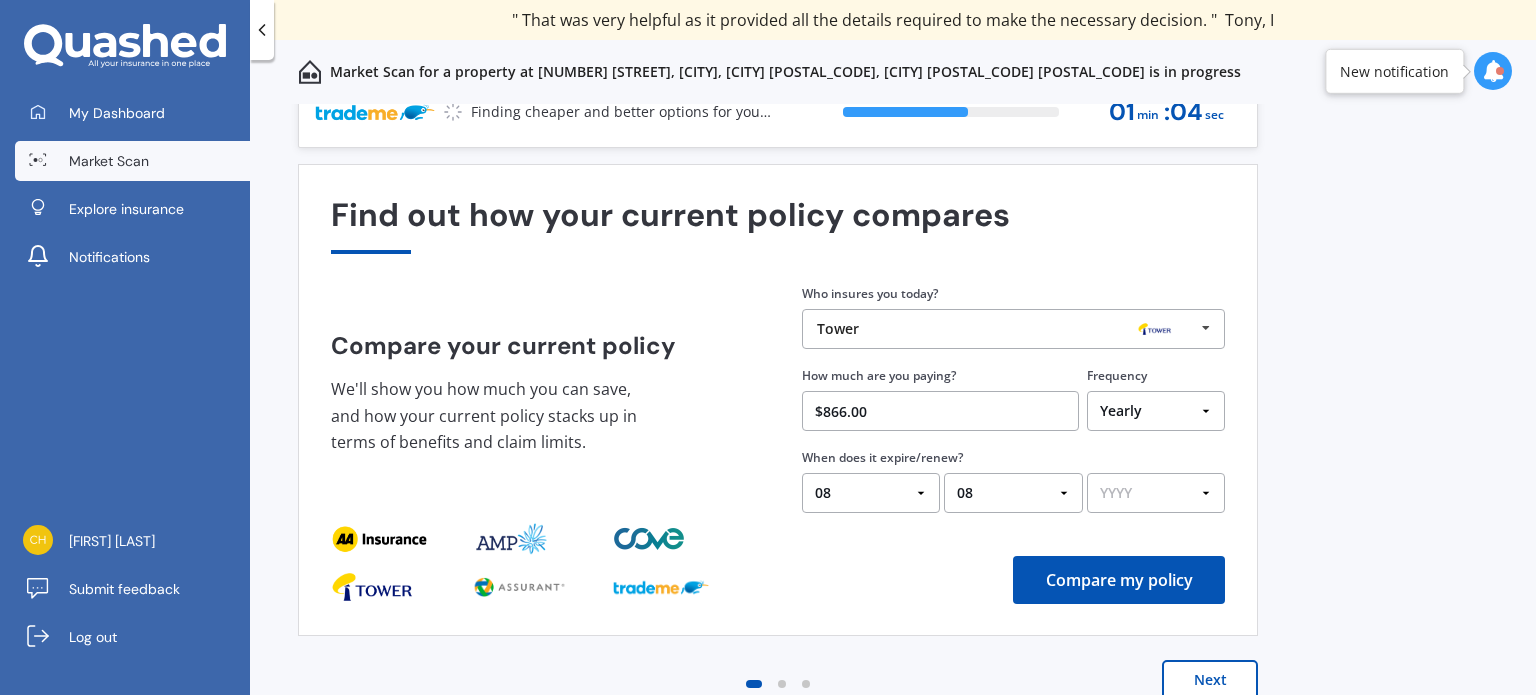 select on "2025" 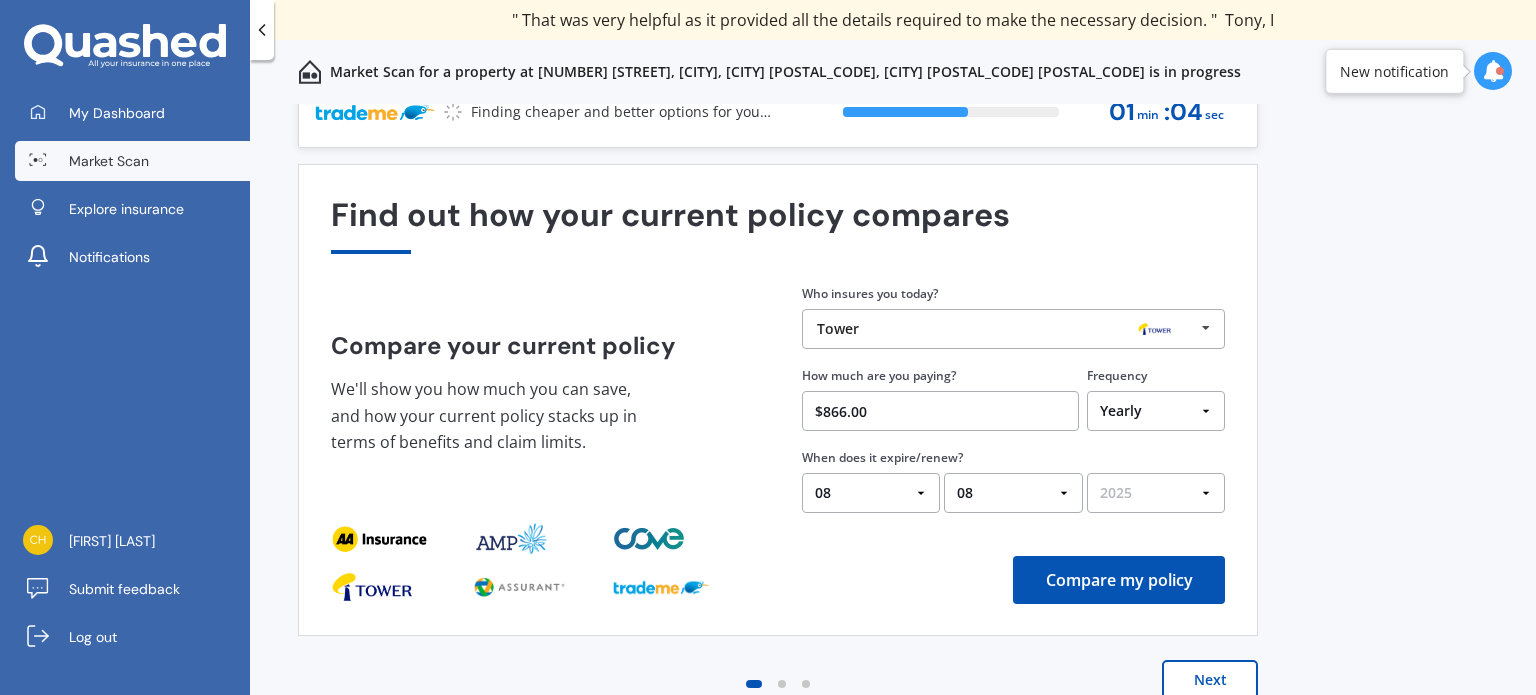 click on "YYYY 2026 2025 2024" at bounding box center [1156, 493] 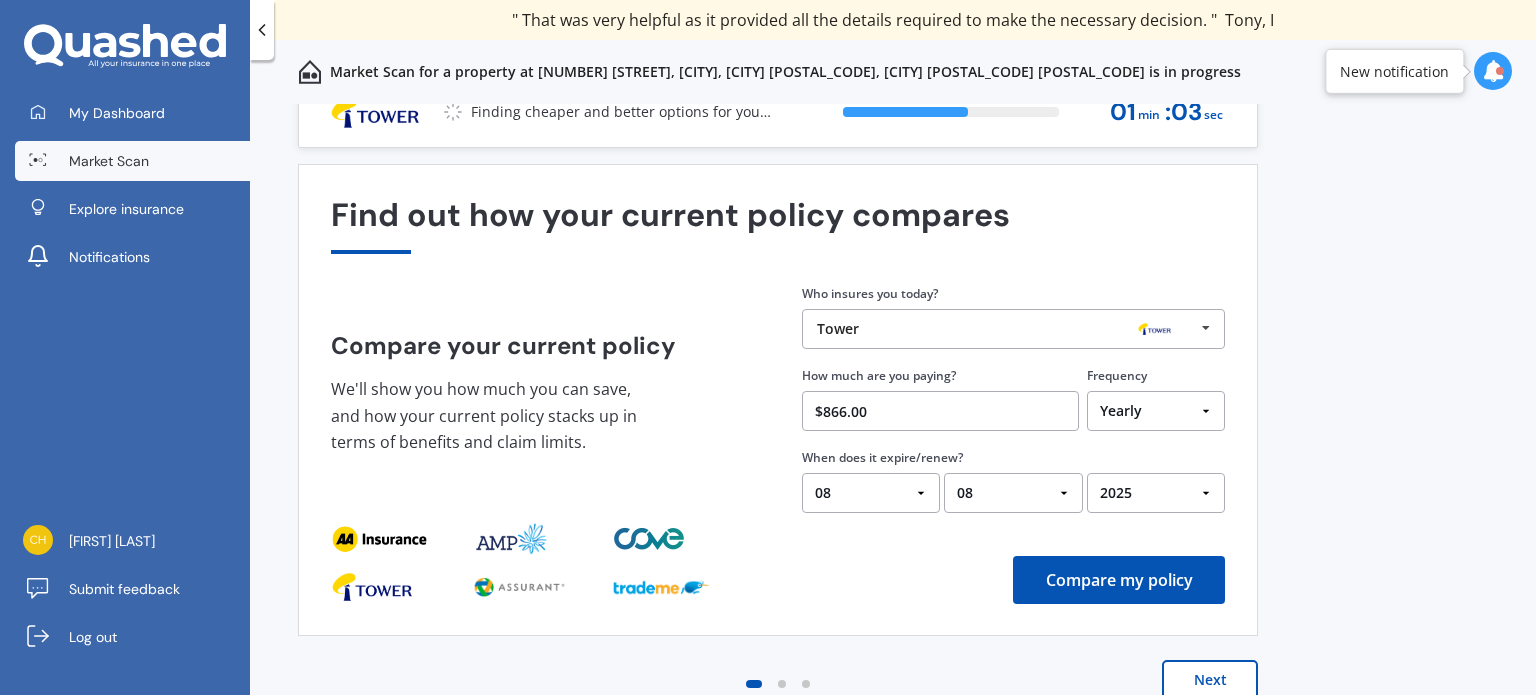 click on "Compare my policy" at bounding box center [1119, 580] 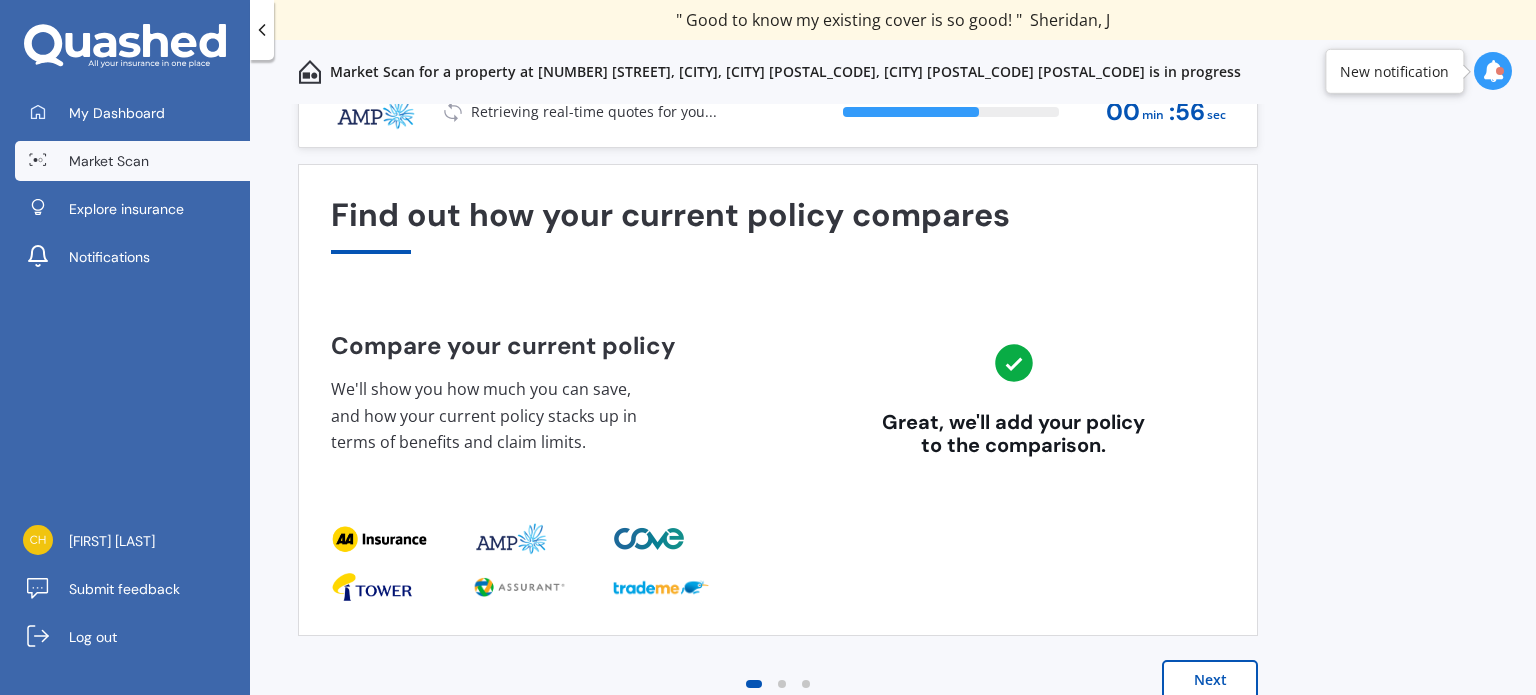 click on "Next" at bounding box center [1210, 680] 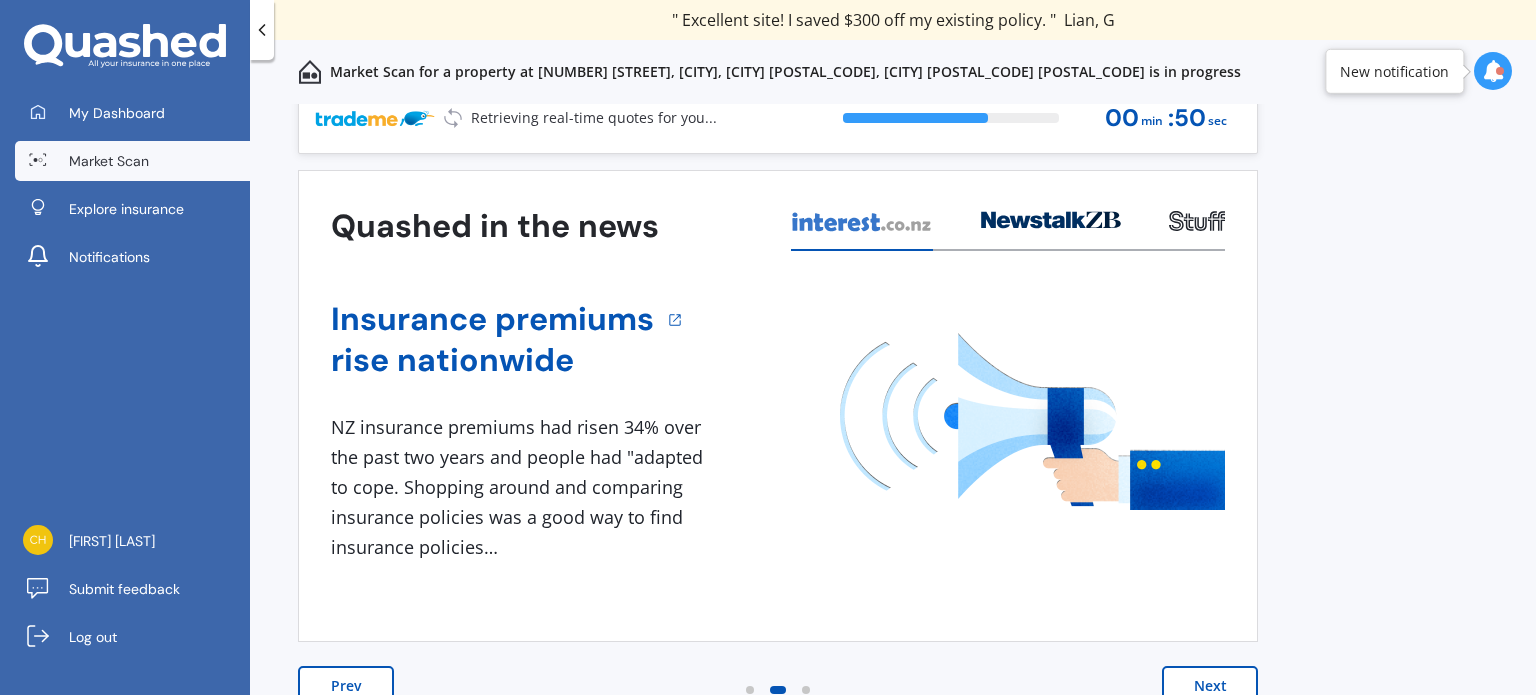 scroll, scrollTop: 28, scrollLeft: 0, axis: vertical 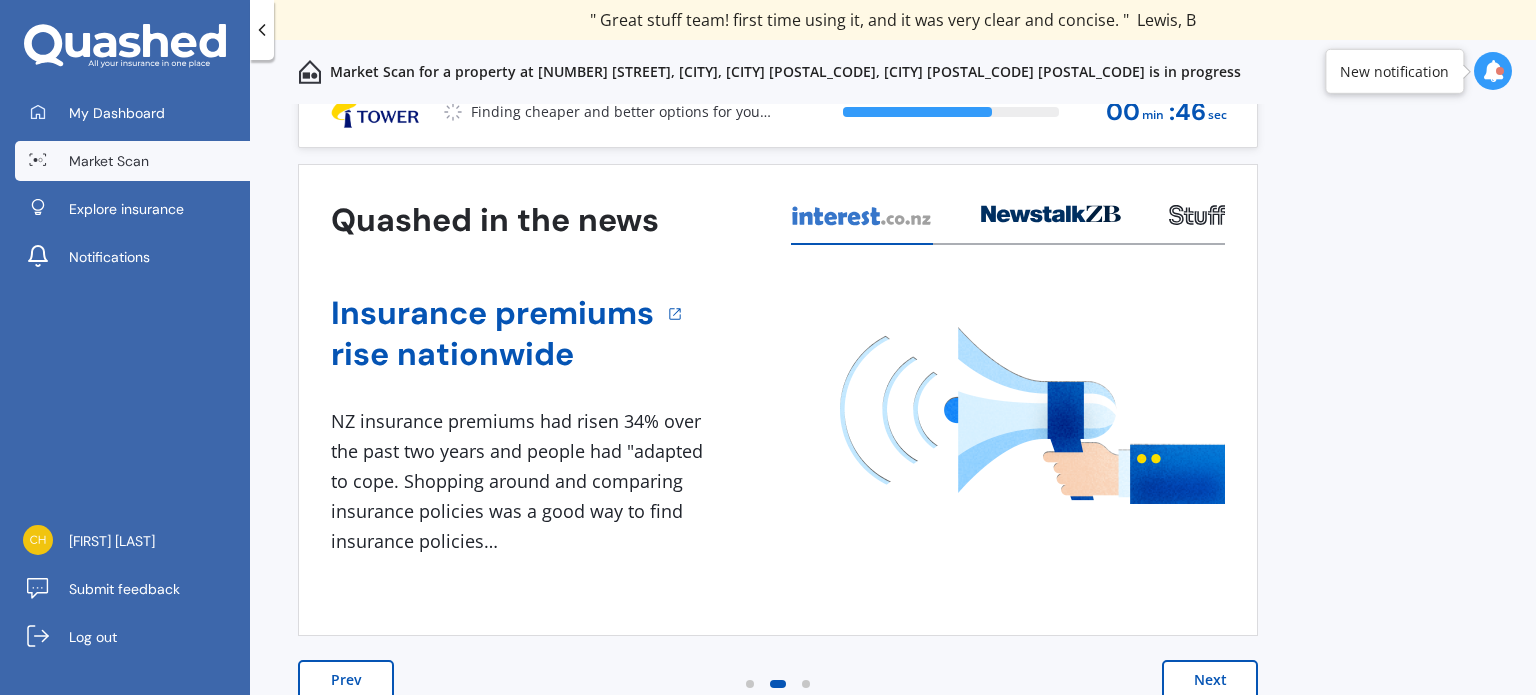 click on "Next" at bounding box center [1210, 680] 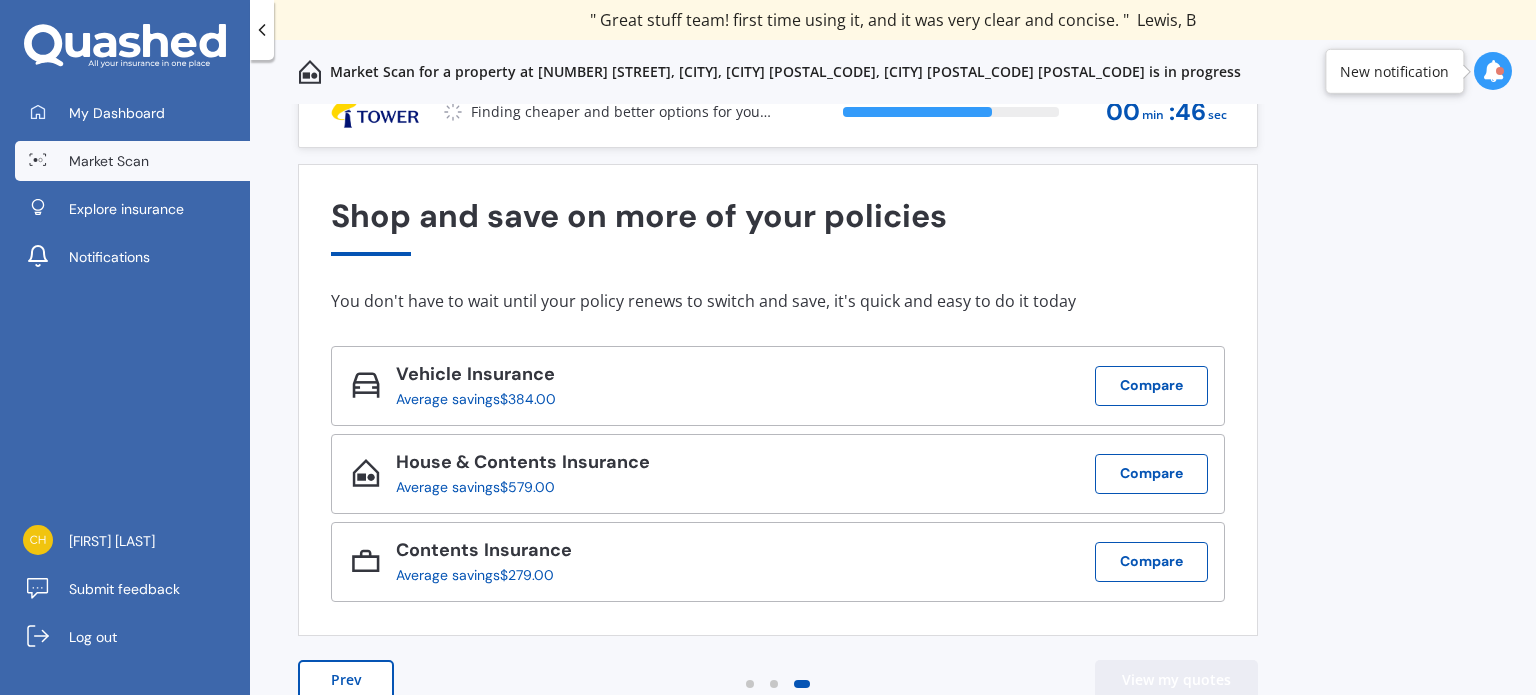 scroll, scrollTop: 0, scrollLeft: 0, axis: both 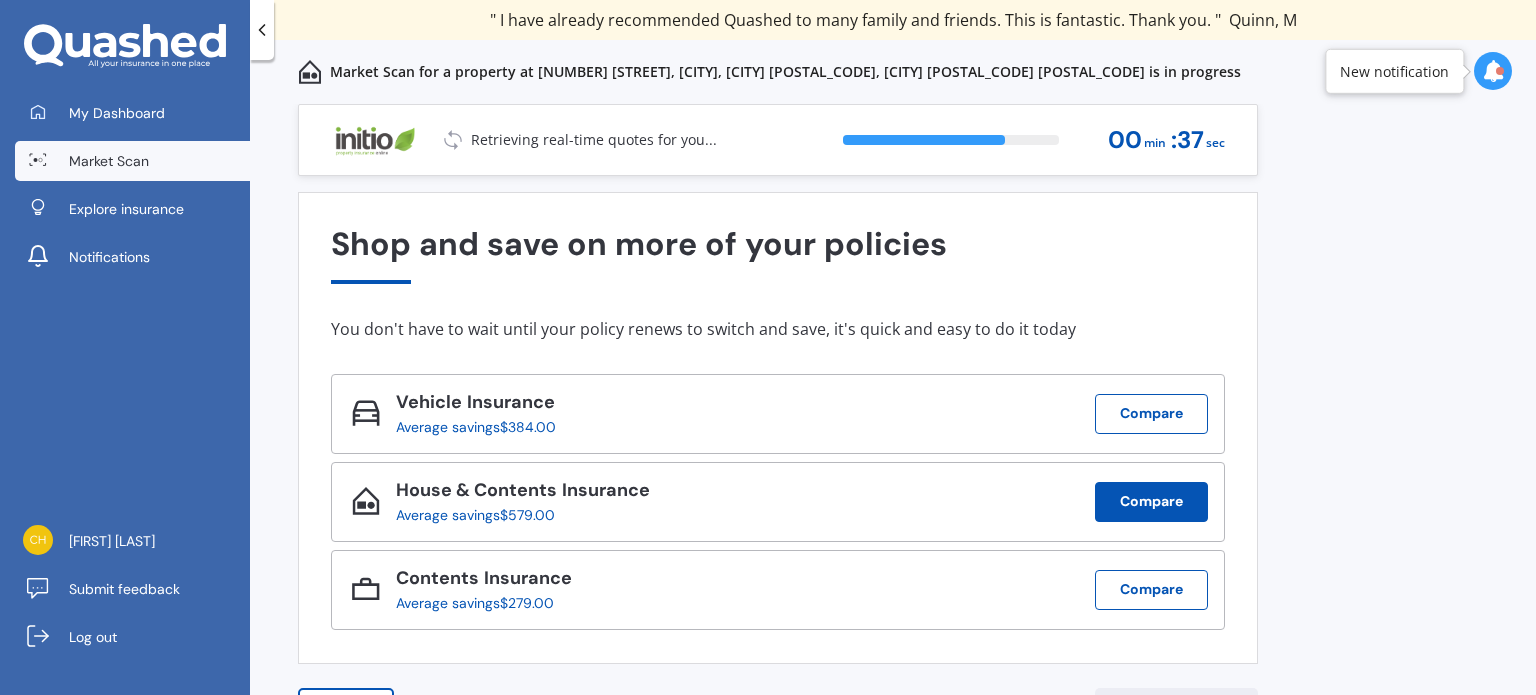click on "Compare" at bounding box center [1151, 414] 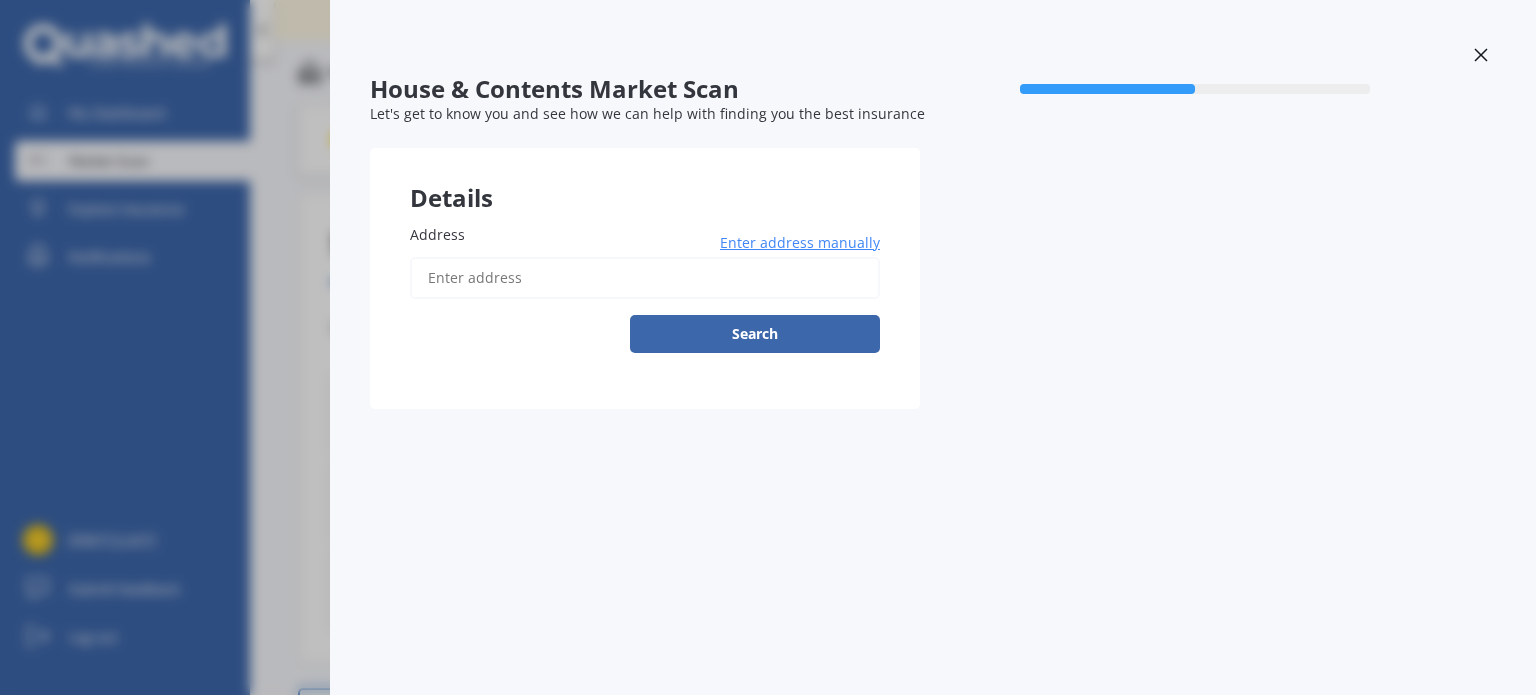 click on "Address" at bounding box center (645, 278) 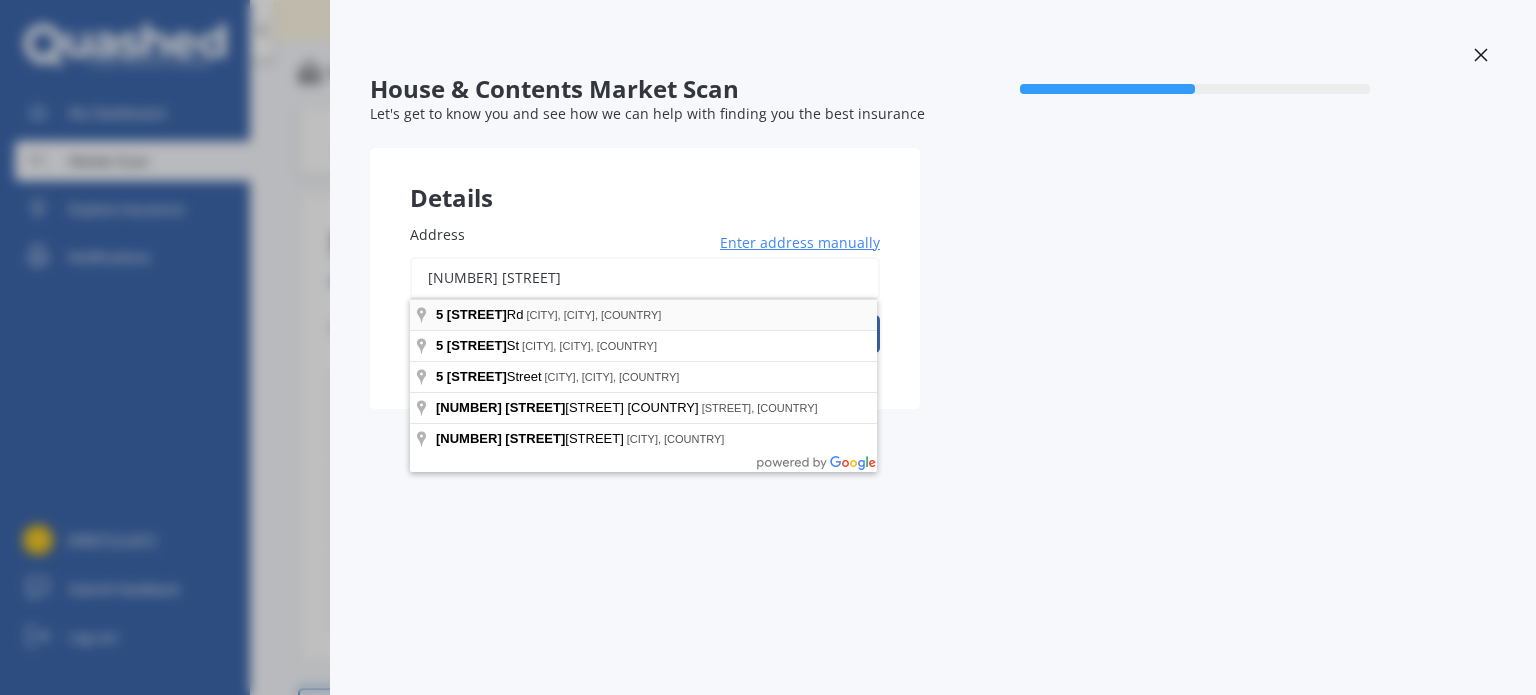 type on "[NUMBER] [STREET]" 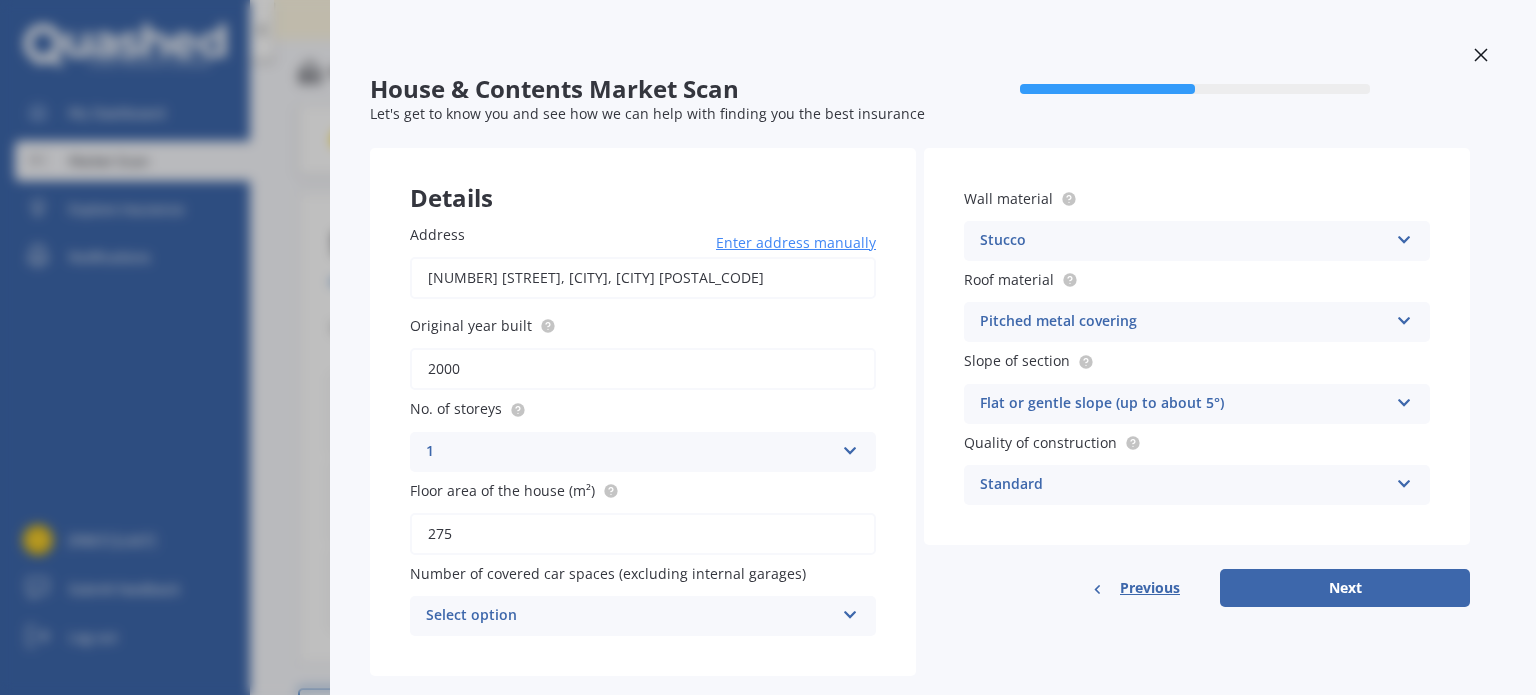 scroll, scrollTop: 35, scrollLeft: 0, axis: vertical 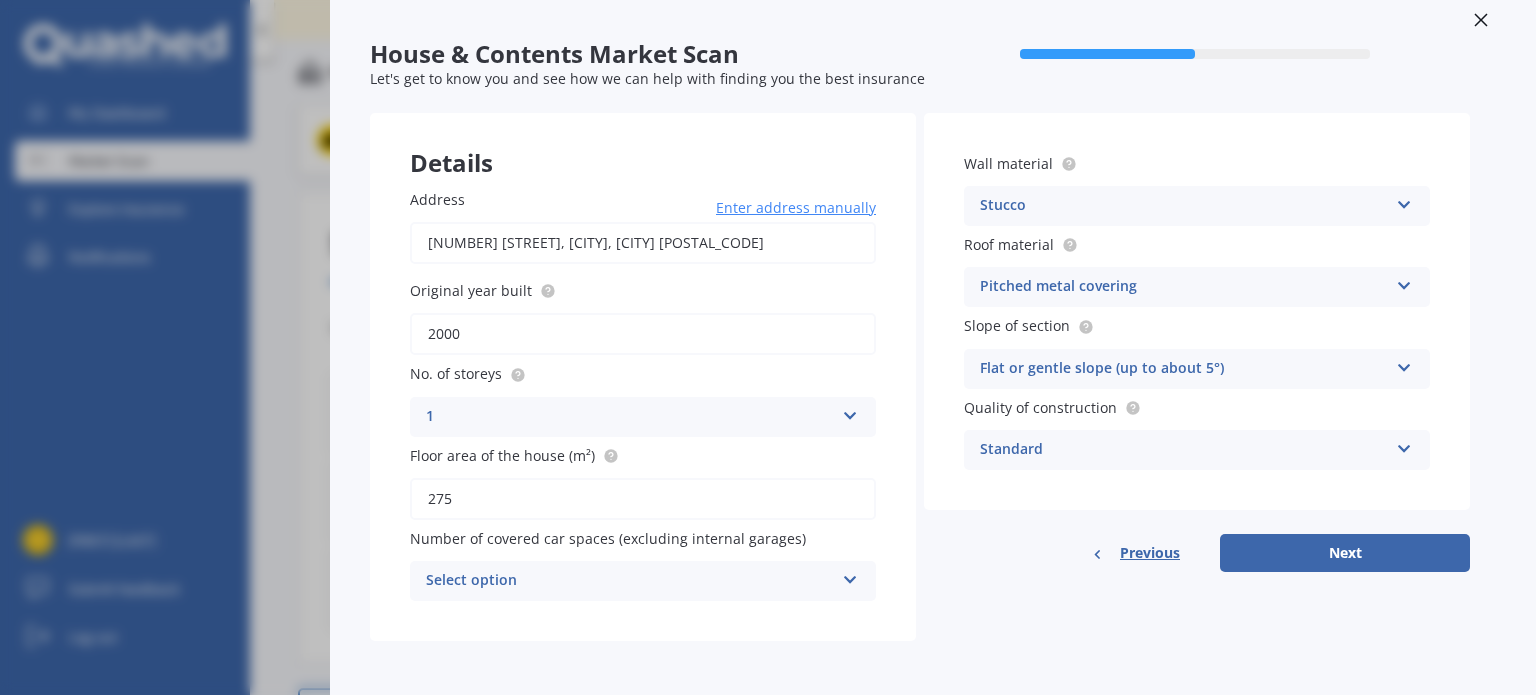 click on "275" at bounding box center [643, 499] 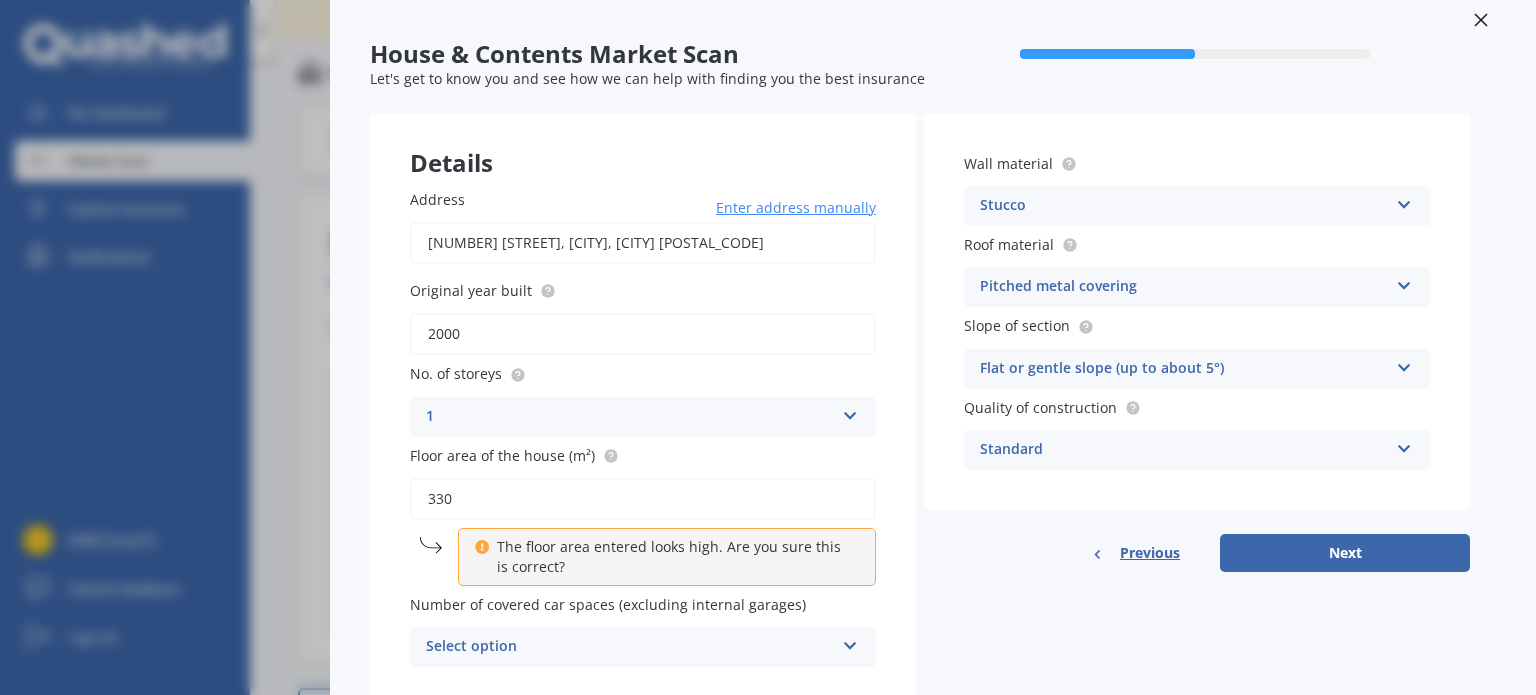 type on "330" 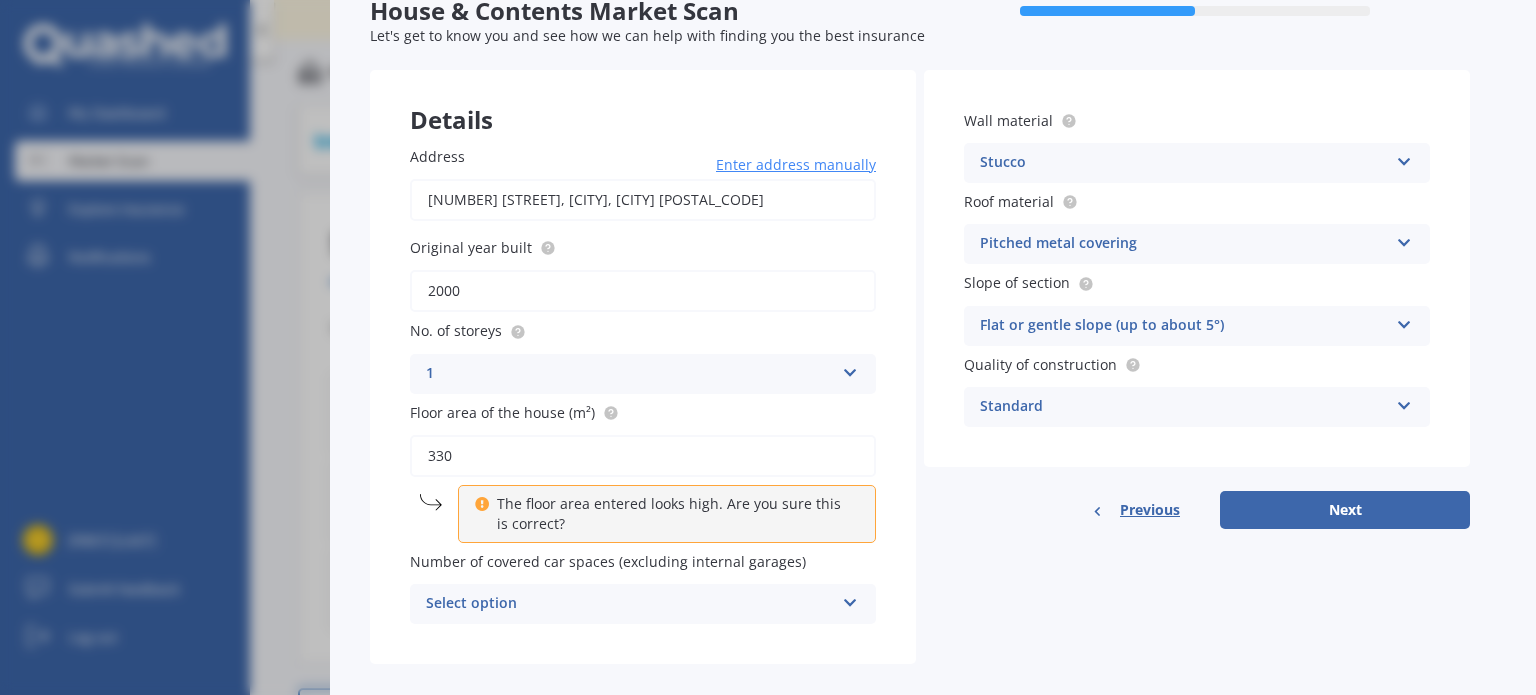 scroll, scrollTop: 100, scrollLeft: 0, axis: vertical 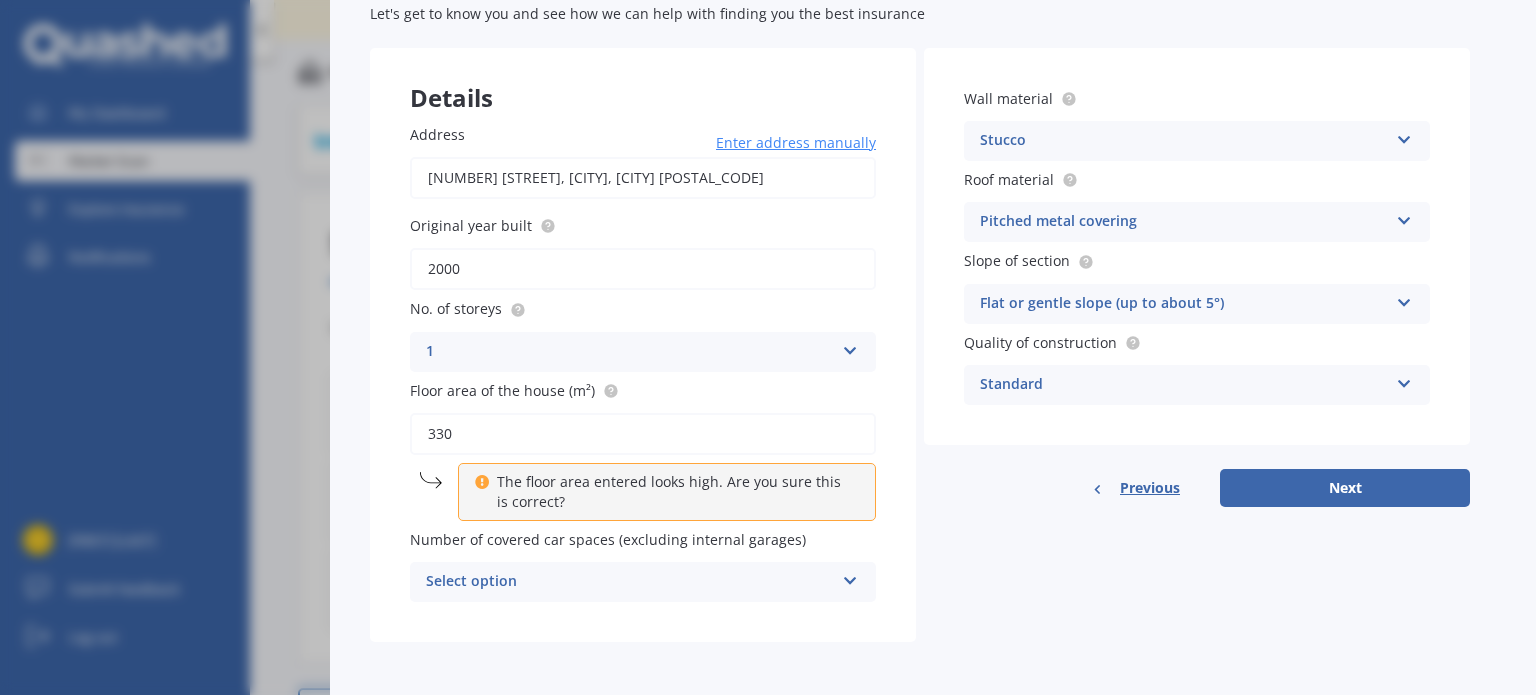 click on "Select option" at bounding box center [630, 582] 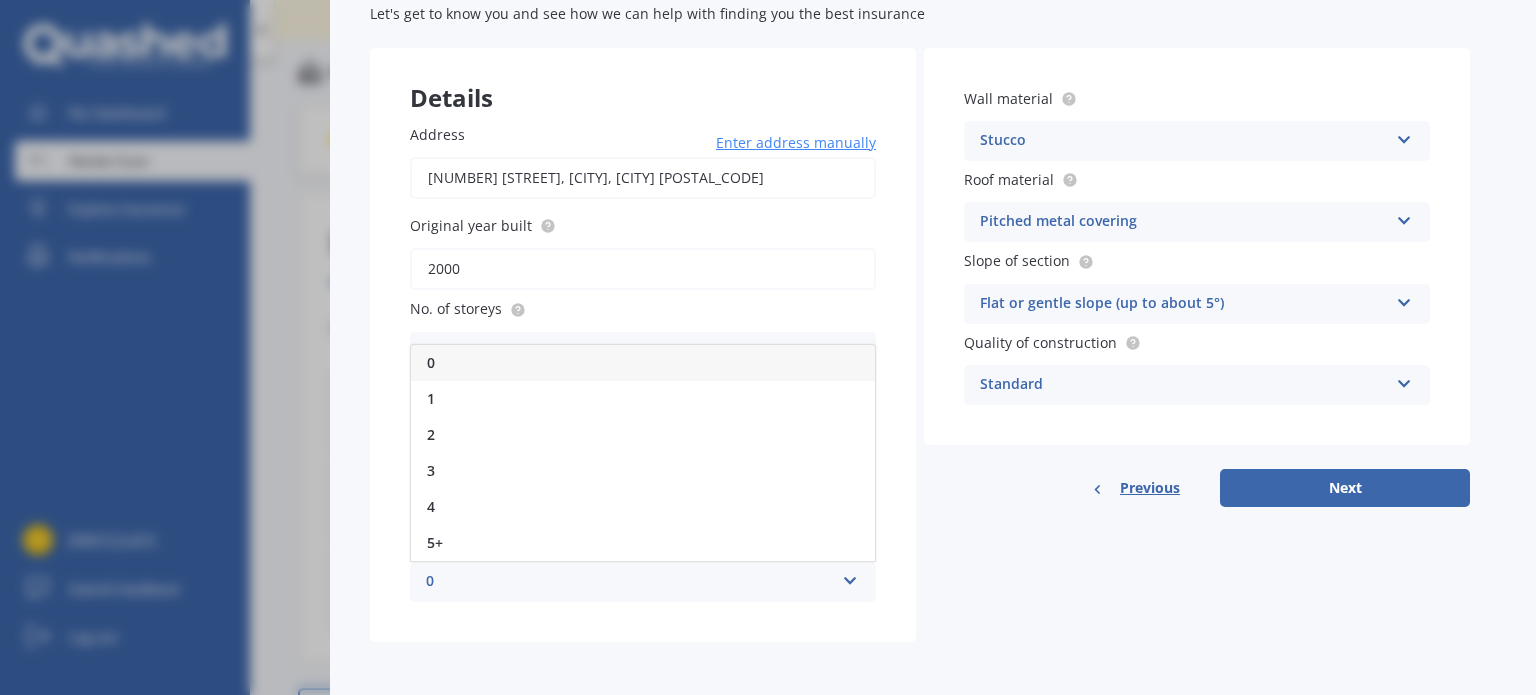 click on "Details Address [NUMBER] [STREET], [CITY], [CITY] [POSTAL_CODE] Enter address manually Search Original year built 2000 No. of storeys 1 1 2 3 4 5+ Floor area of the house (m²) 330 The floor area entered looks high. Are you sure this is correct? Number of covered car spaces (excluding internal garages) 0 0 1 2 3 4 5+ Wall material Stucco Artificial weatherboard/plank cladding Blockwork Brick veneer Double brick Mud brick Other Rockcote/EPS Sheet cladding Solid brickwork Stonework solid Stonework veneer Stucco Weatherboard/plank cladding Roof material Pitched metal covering Flat fibre cement Flat membrane Flat metal covering Pitched concrete tiles Pitched fibre cement covering Pitched metal covering Pitched slate Pitched terracotta tiles Pitched timber shingles Other Slope of section Flat or gentle slope (up to about 5°) Flat or gentle slope (up to about 5°) Moderate slope (about 15°) Severe slope (35° or more) Quality of construction Standard Standard High Prestige Previous Next" at bounding box center [920, 345] 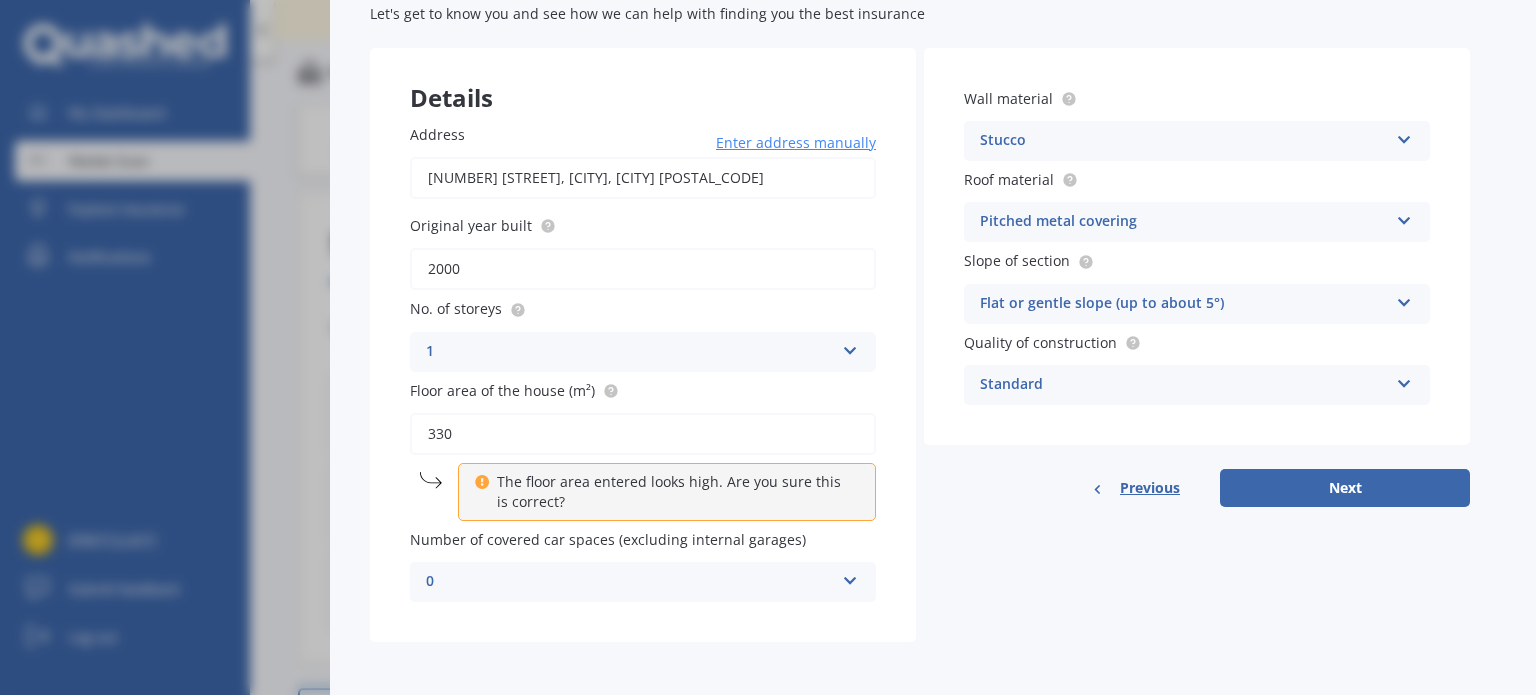 click at bounding box center (850, 577) 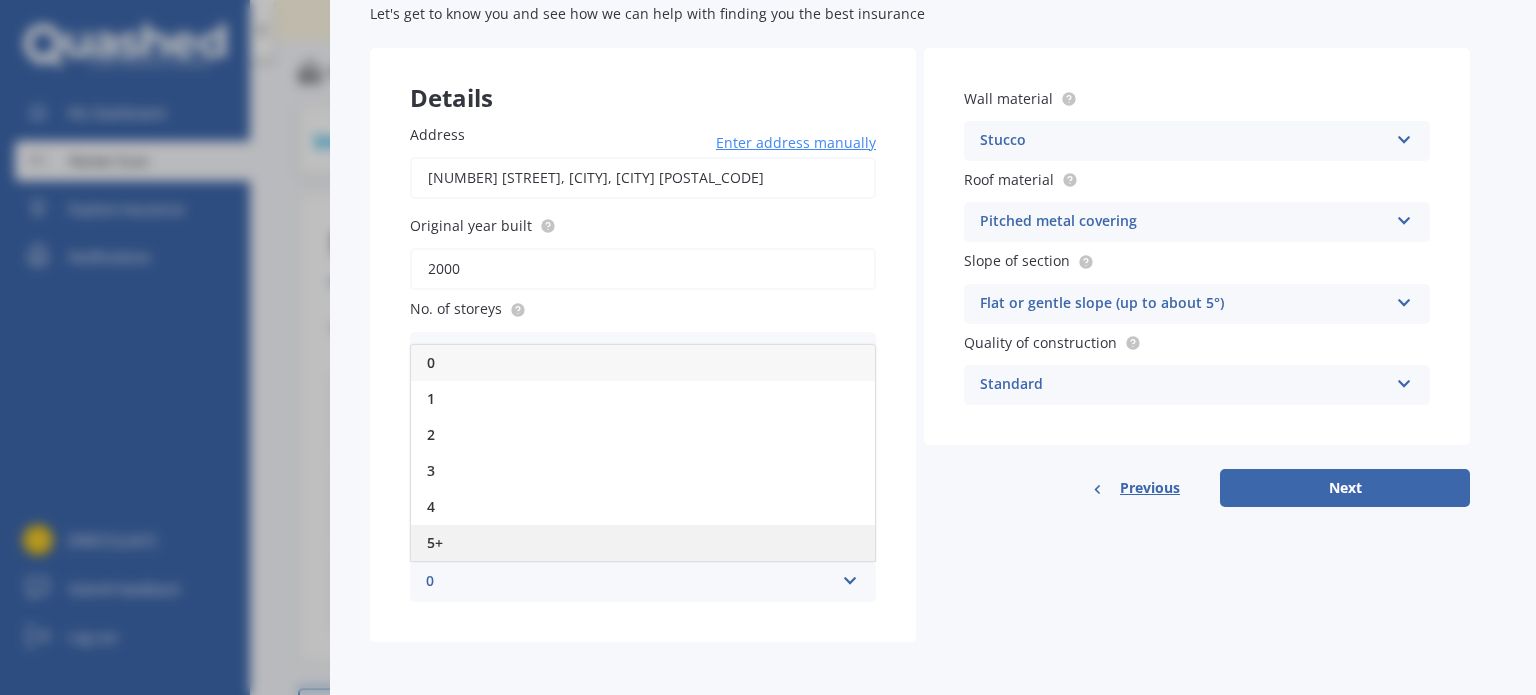 click on "5+" at bounding box center [431, 362] 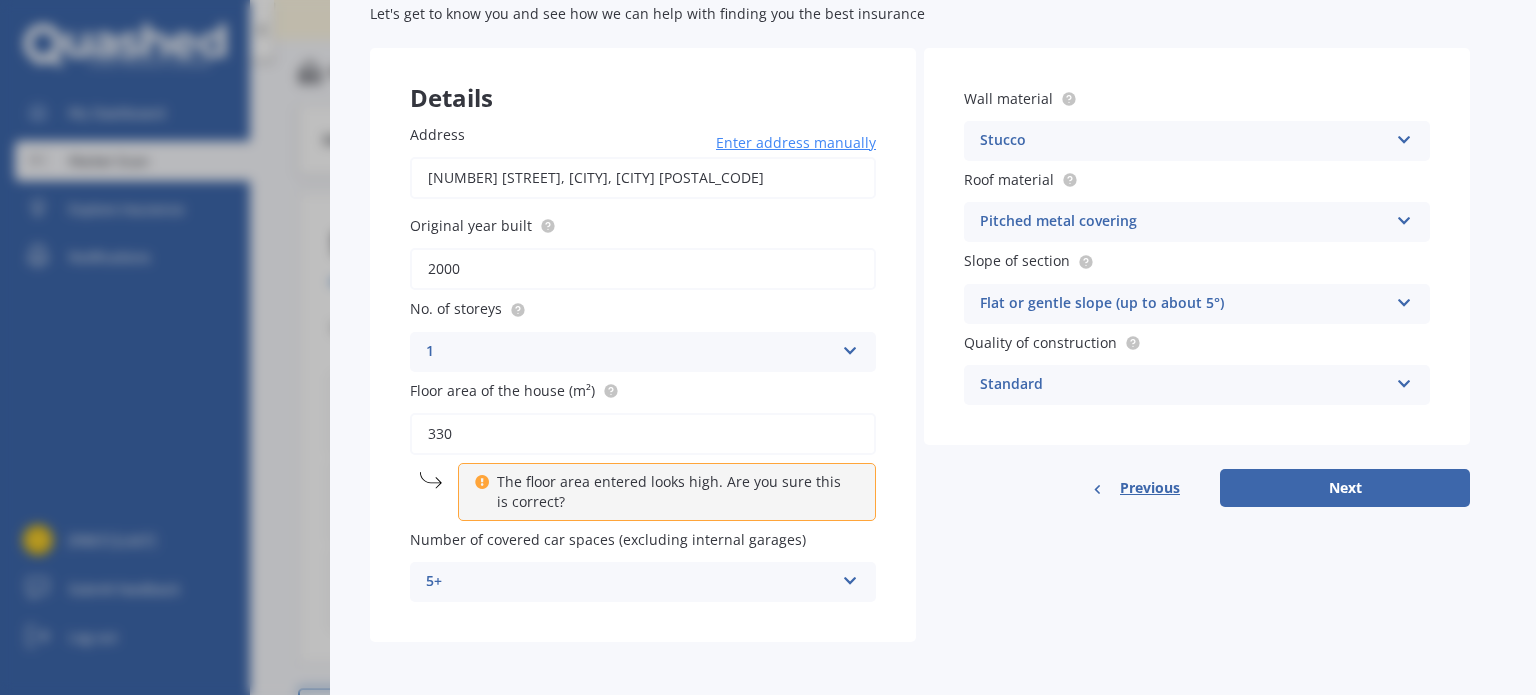 click at bounding box center [850, 347] 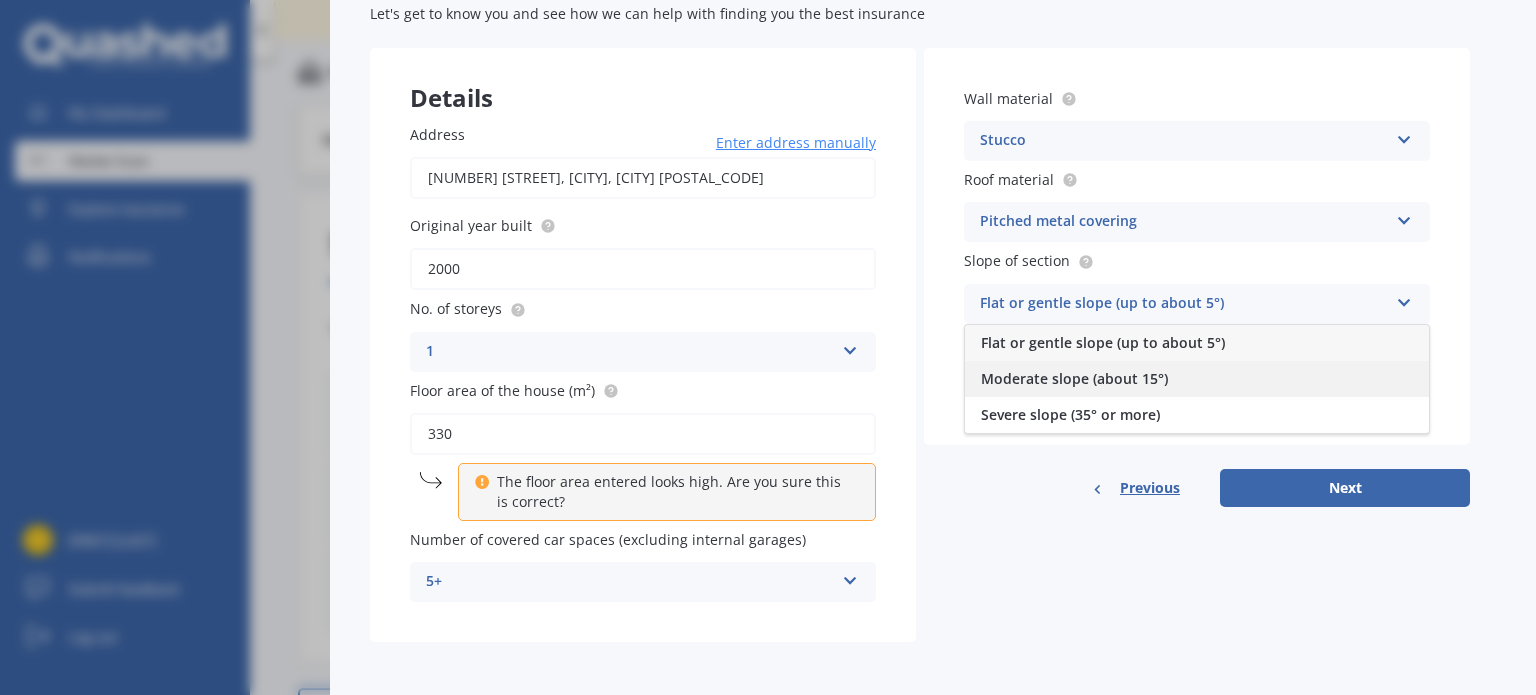 click on "Moderate slope (about 15°)" at bounding box center (1103, 342) 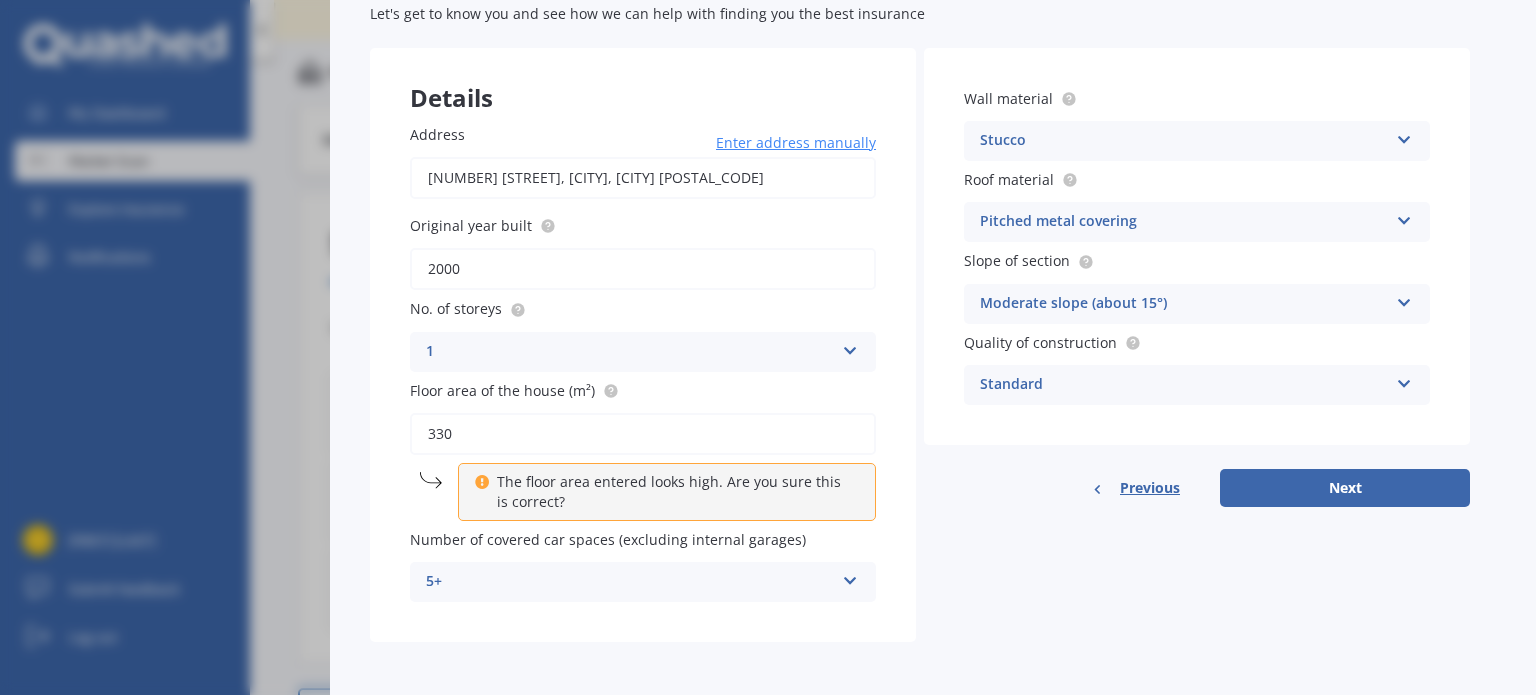 click on "Standard" at bounding box center [630, 352] 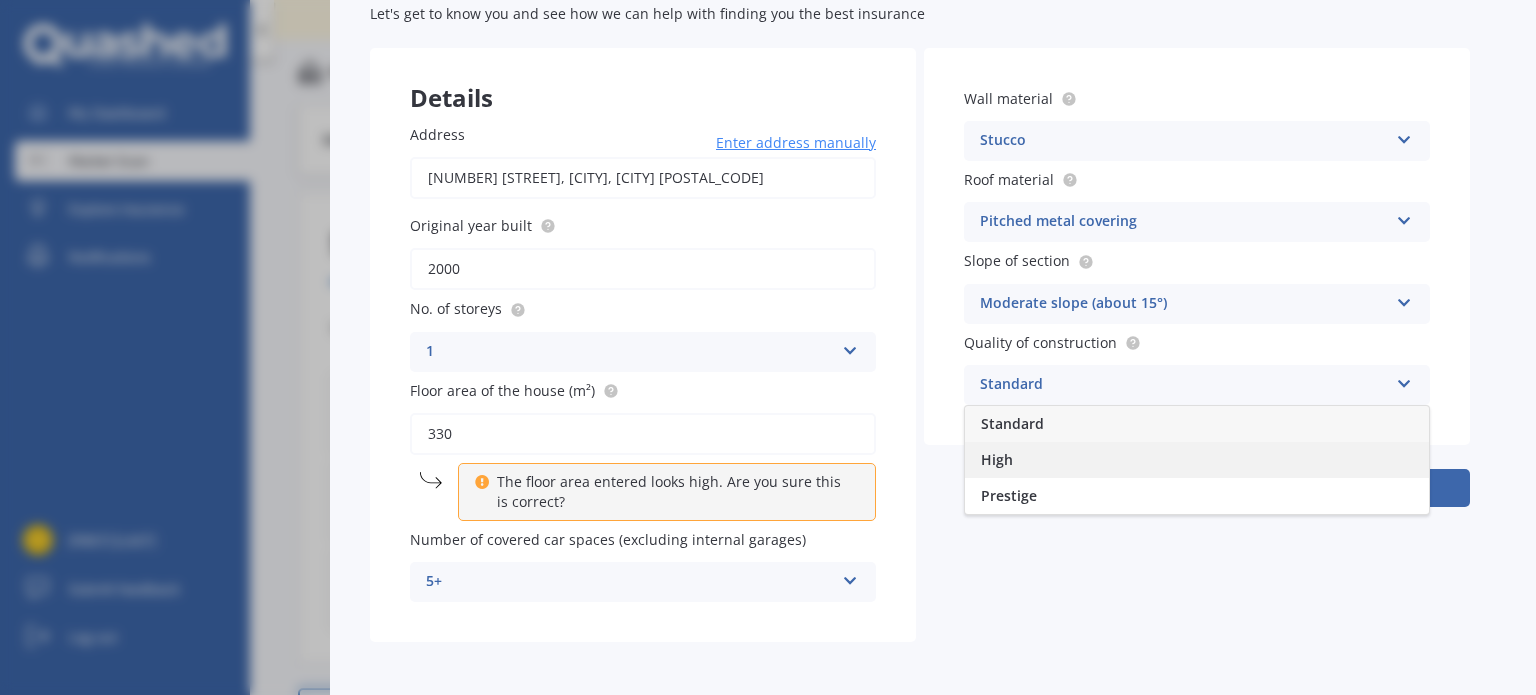 click on "High" at bounding box center [1197, 460] 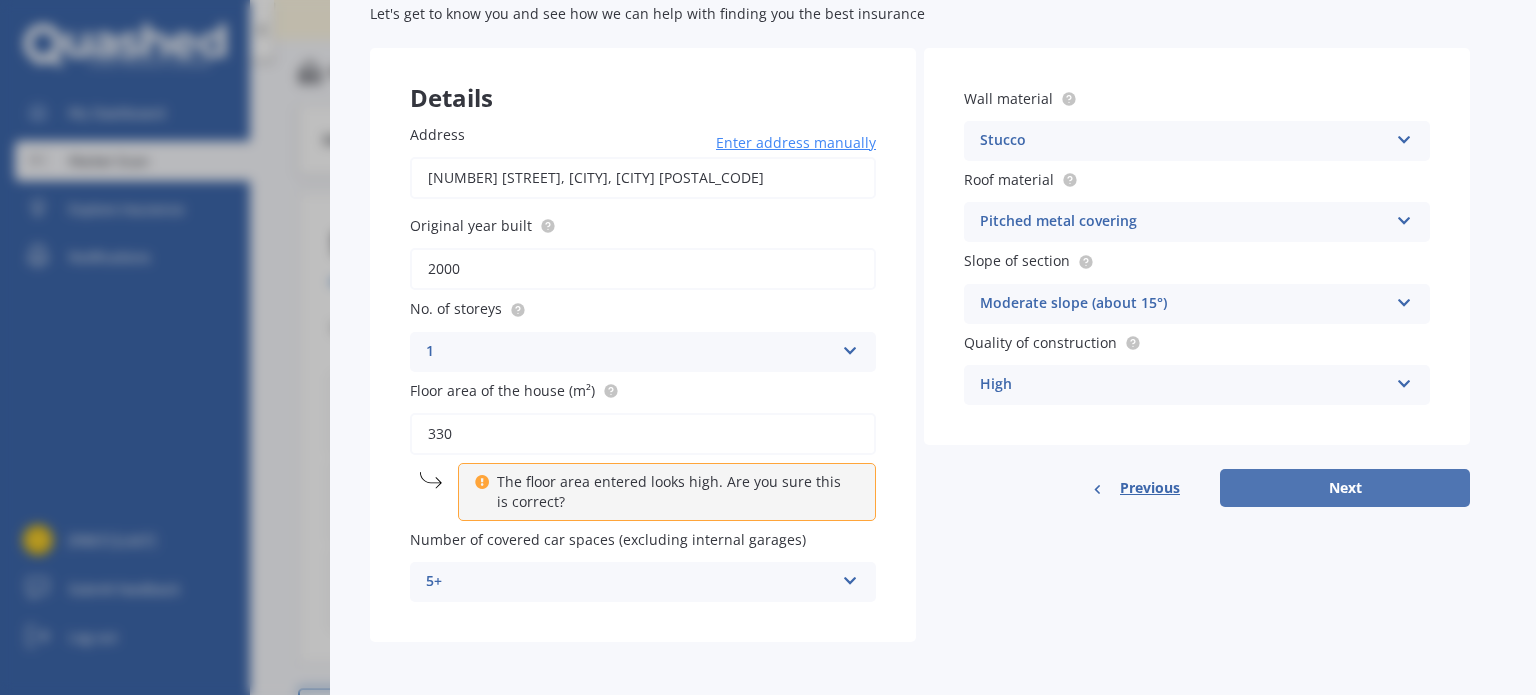 click on "Next" at bounding box center (1345, 488) 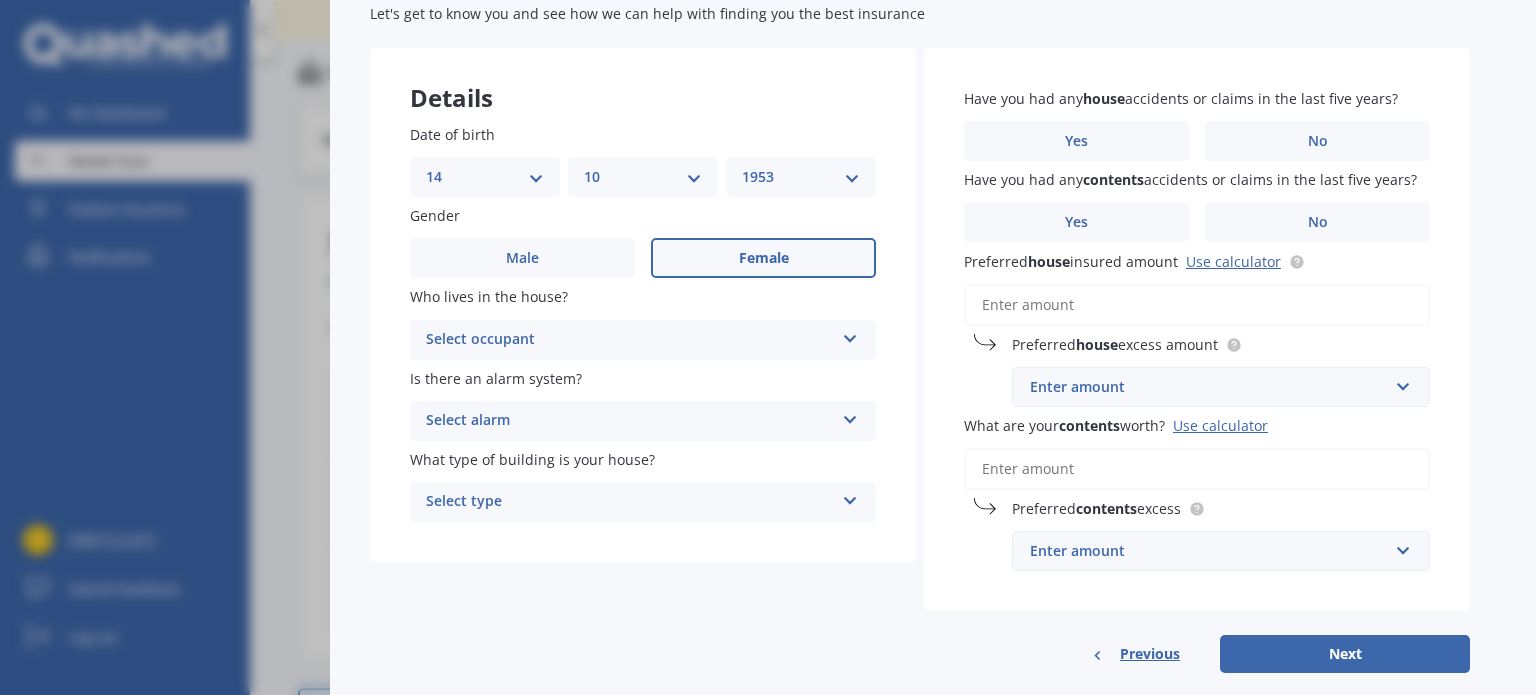 click at bounding box center [850, 335] 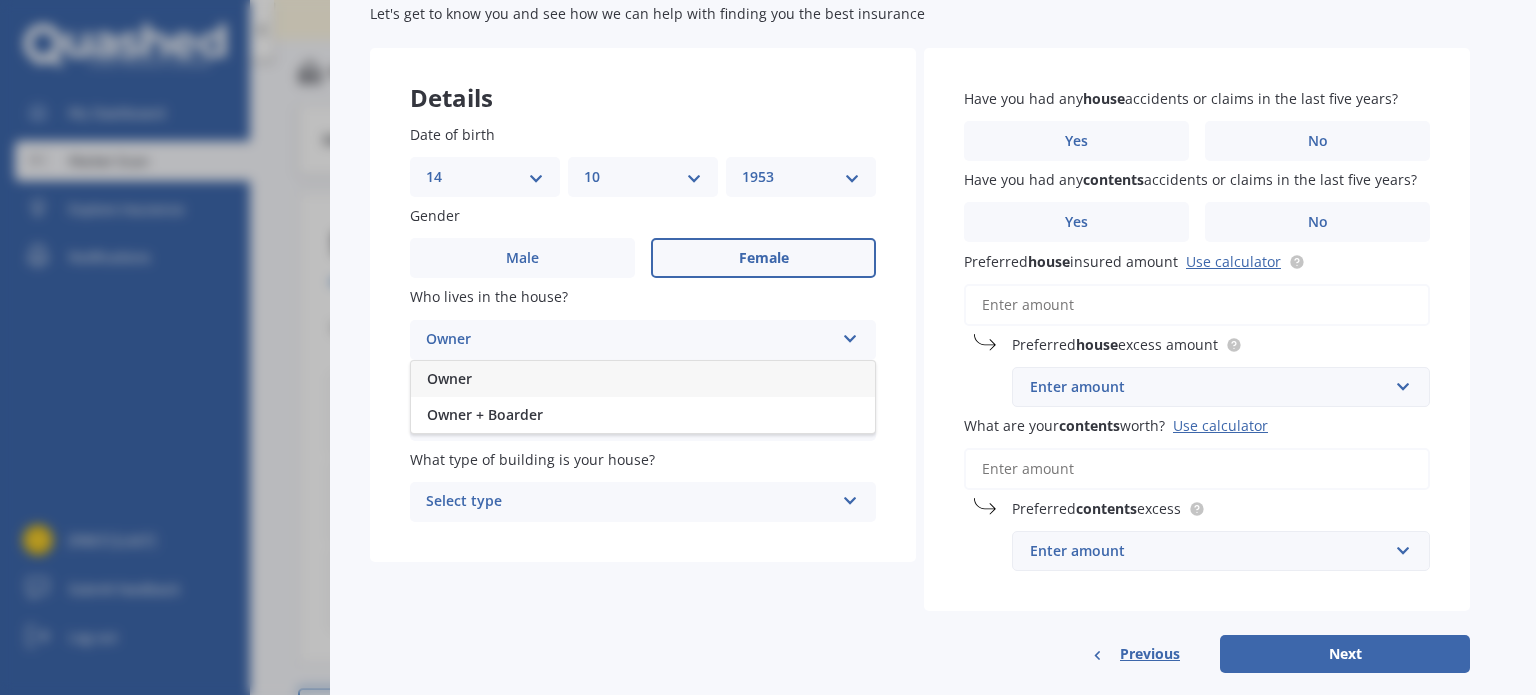 click on "Owner" at bounding box center (643, 379) 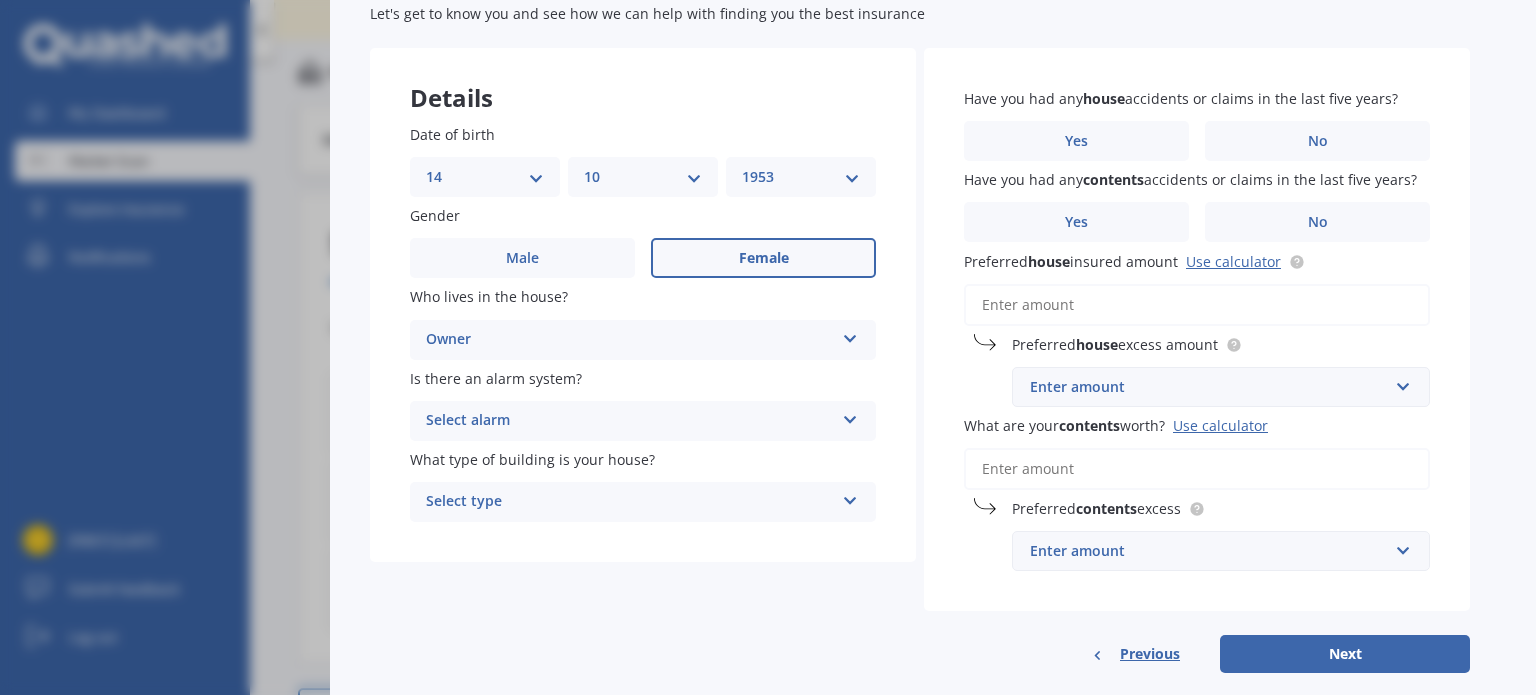 click on "Select alarm" at bounding box center (630, 421) 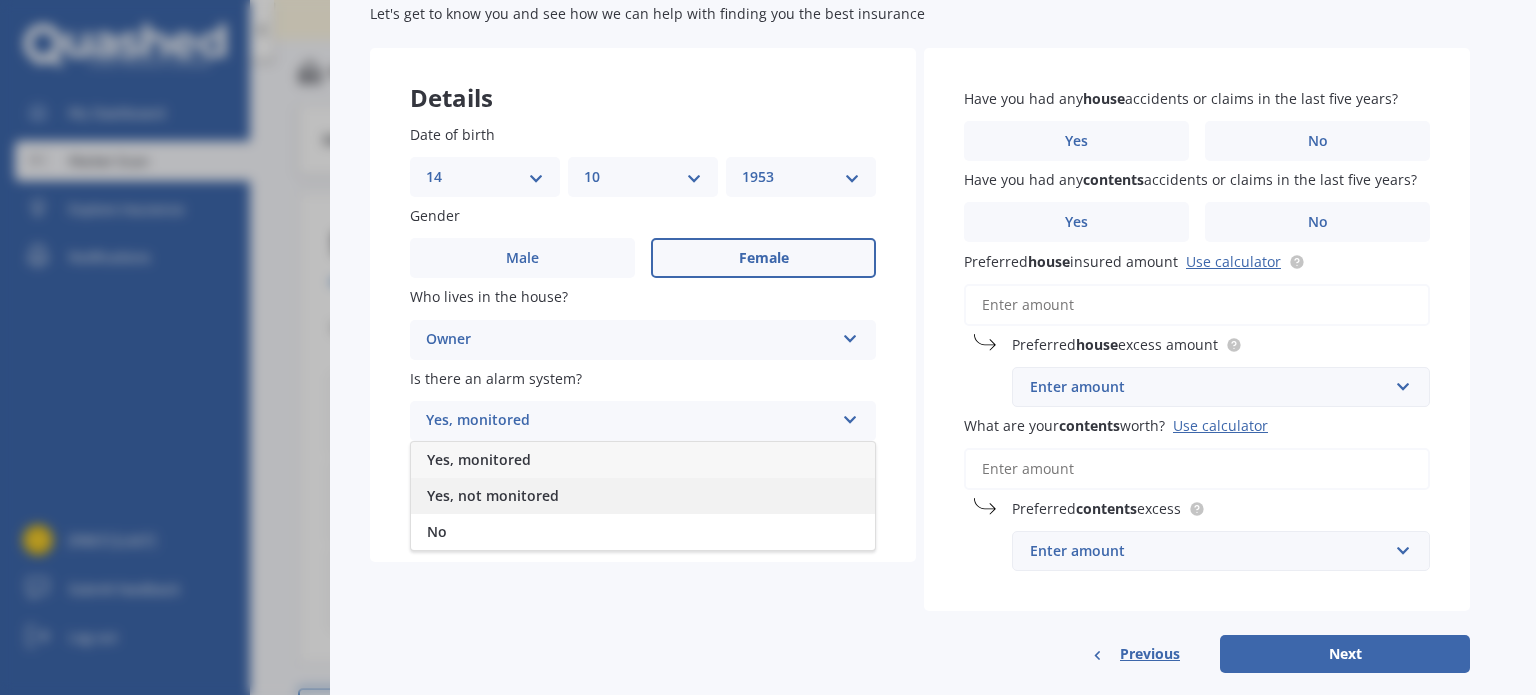 click on "Yes, not monitored" at bounding box center [479, 459] 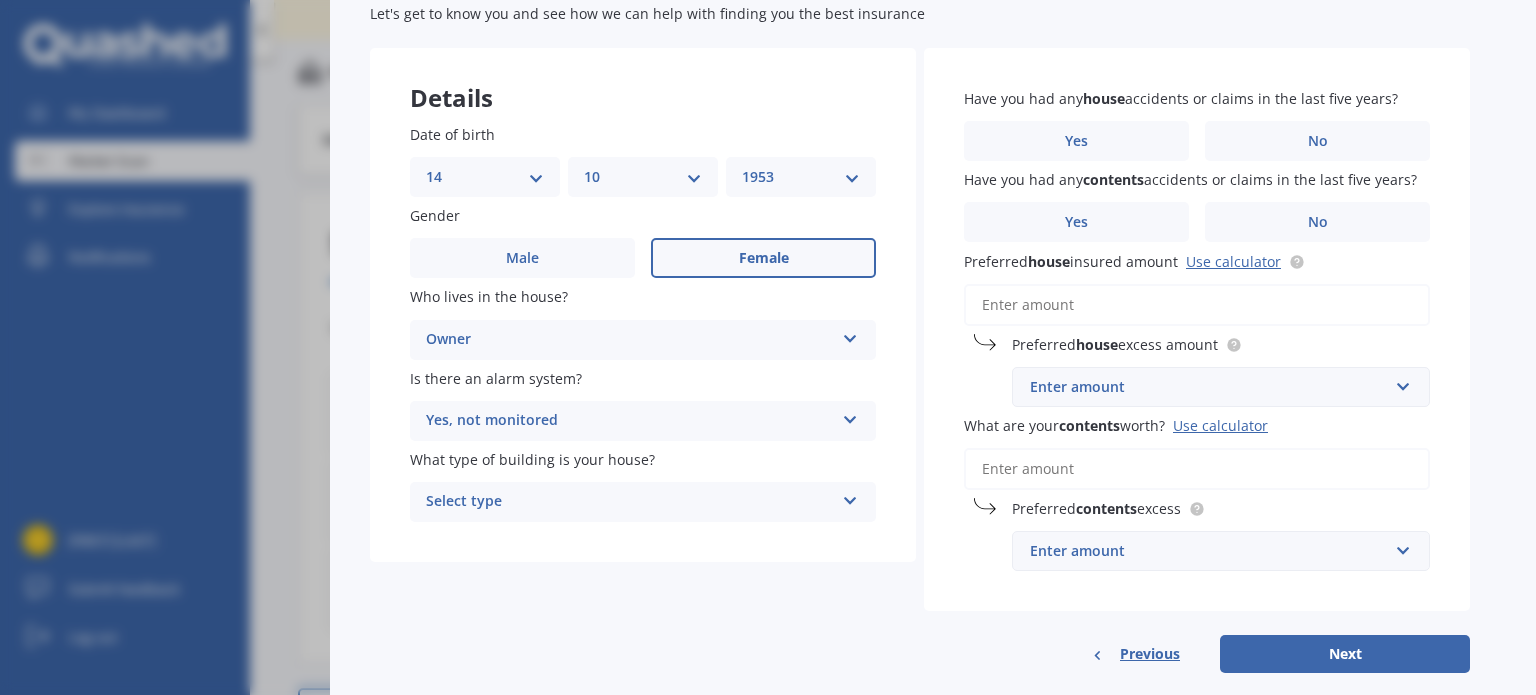 click on "Select type" at bounding box center [630, 502] 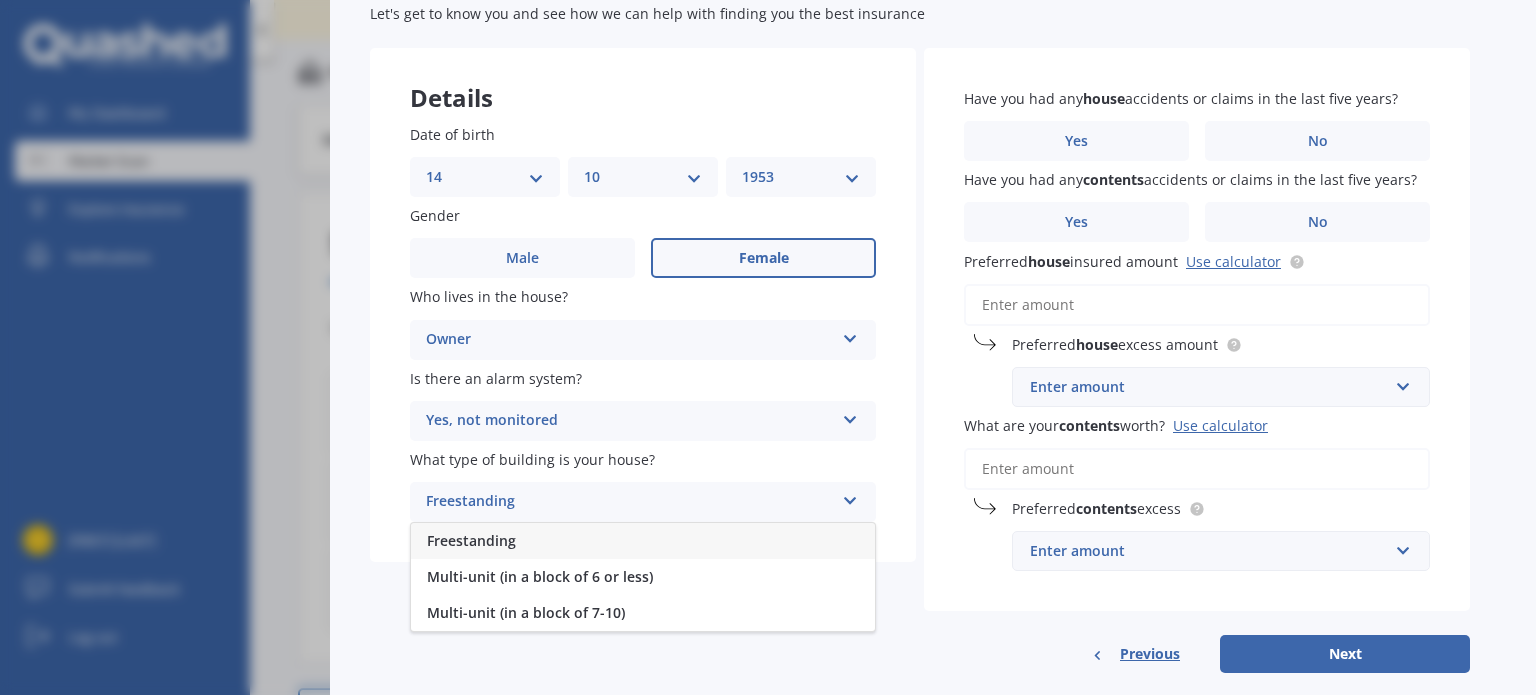 click on "Freestanding" at bounding box center [471, 540] 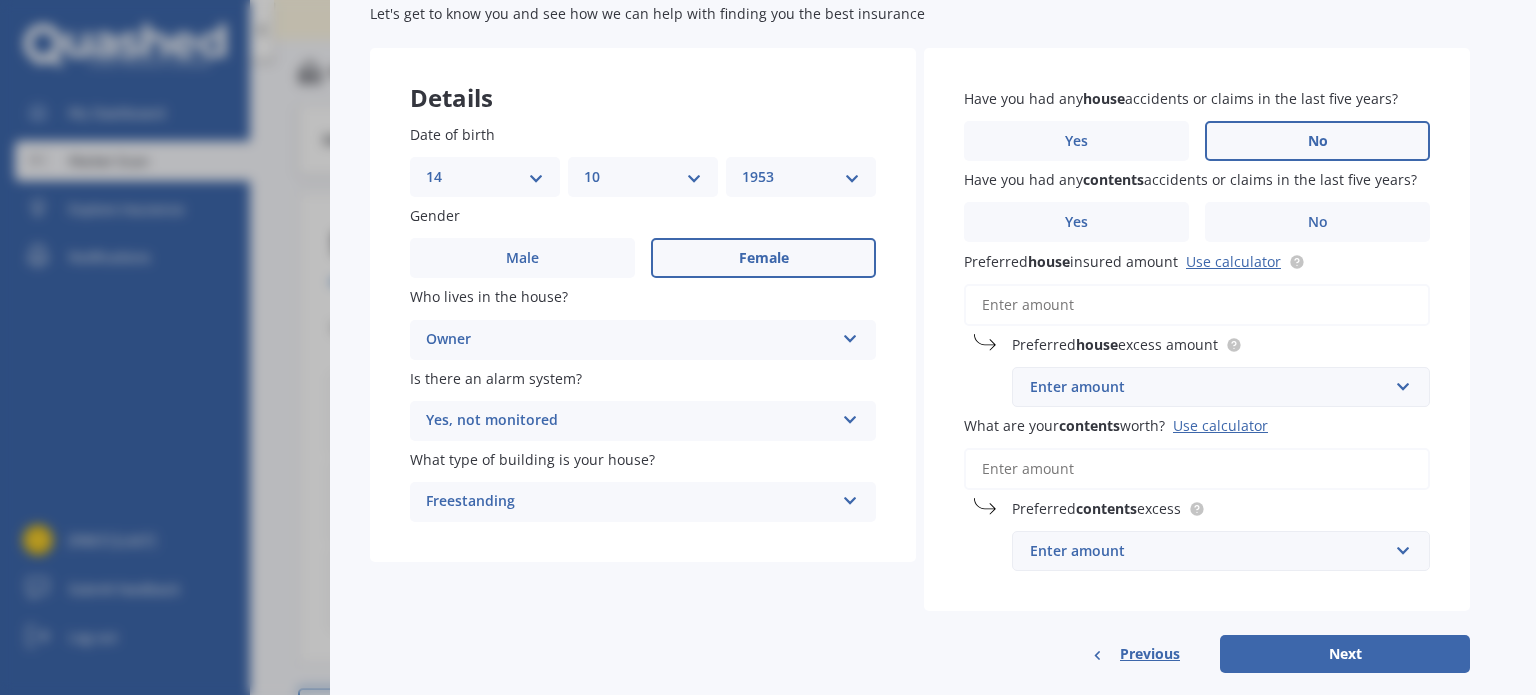 click on "No" at bounding box center [522, 258] 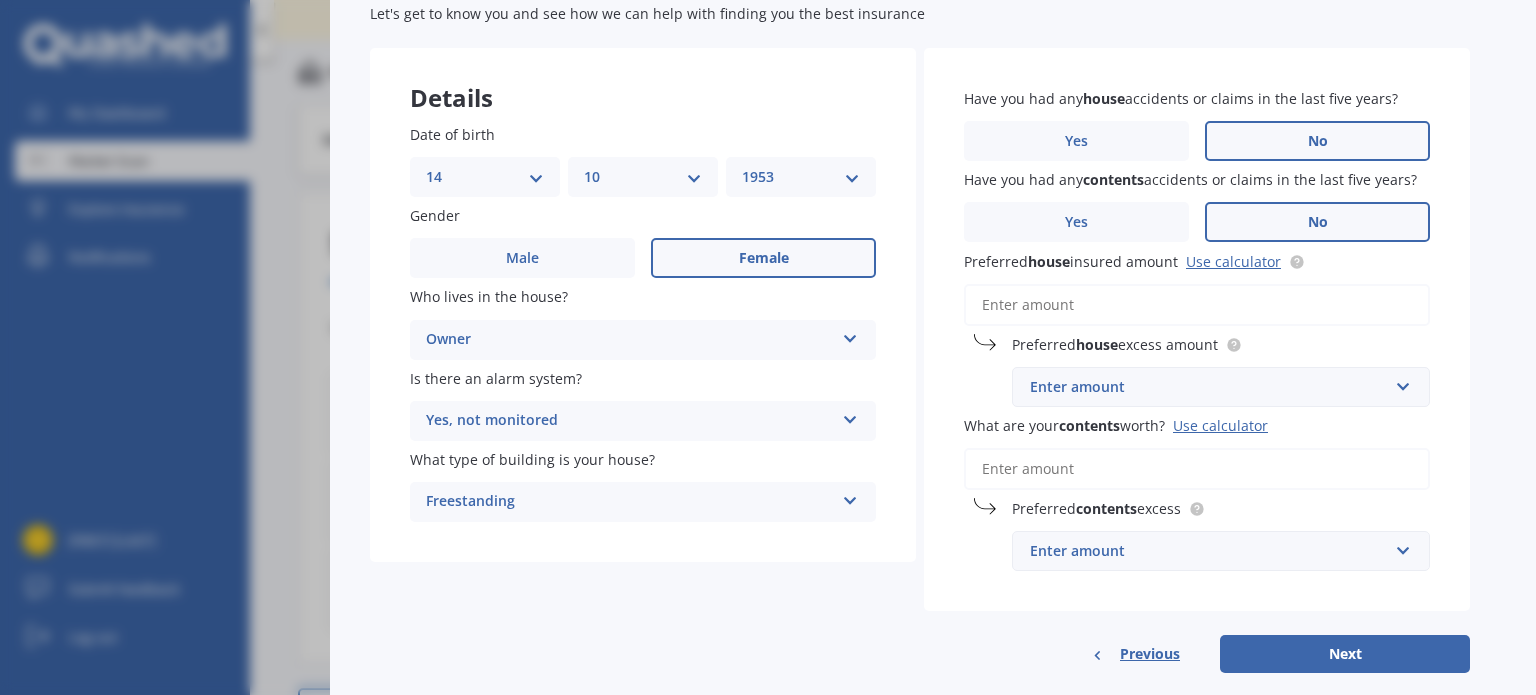 click on "No" at bounding box center (763, 258) 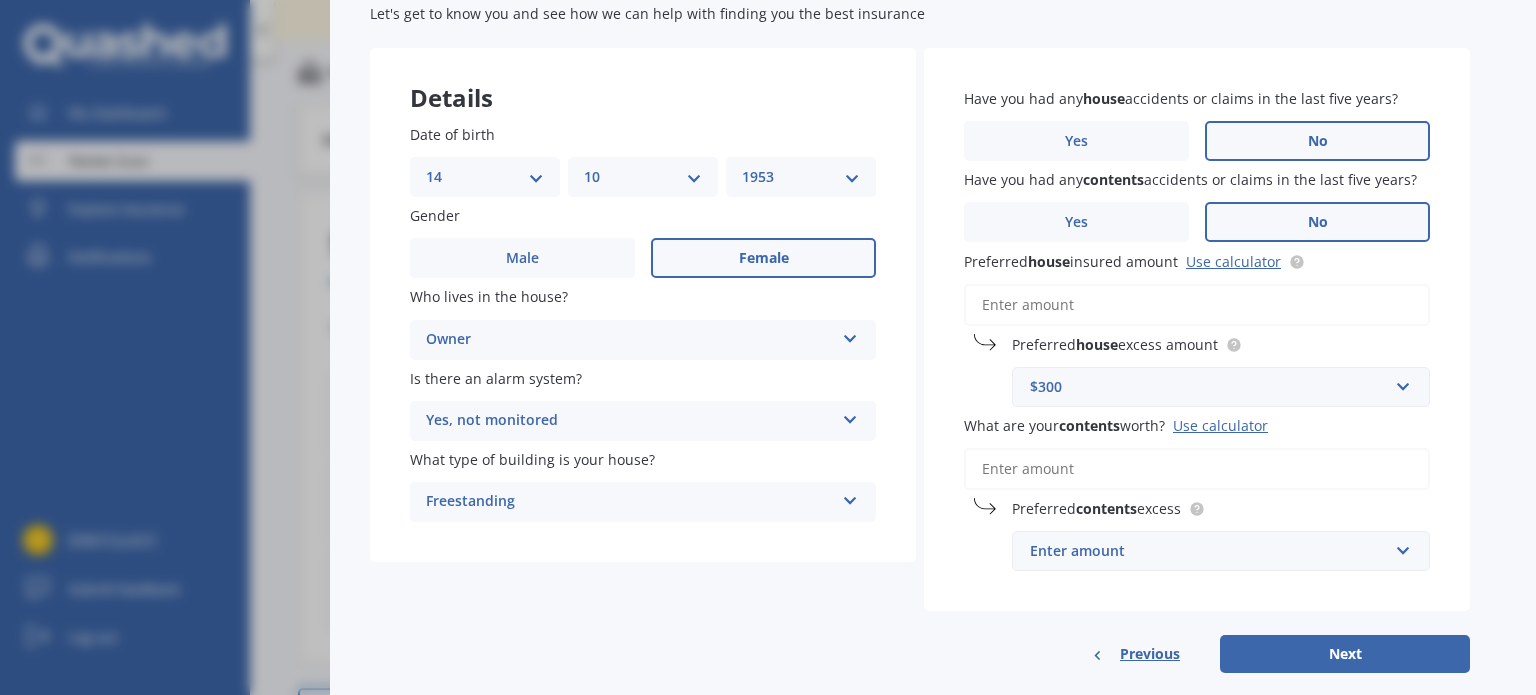 click on "Preferred  house  insured amount Use calculator" at bounding box center (1197, 305) 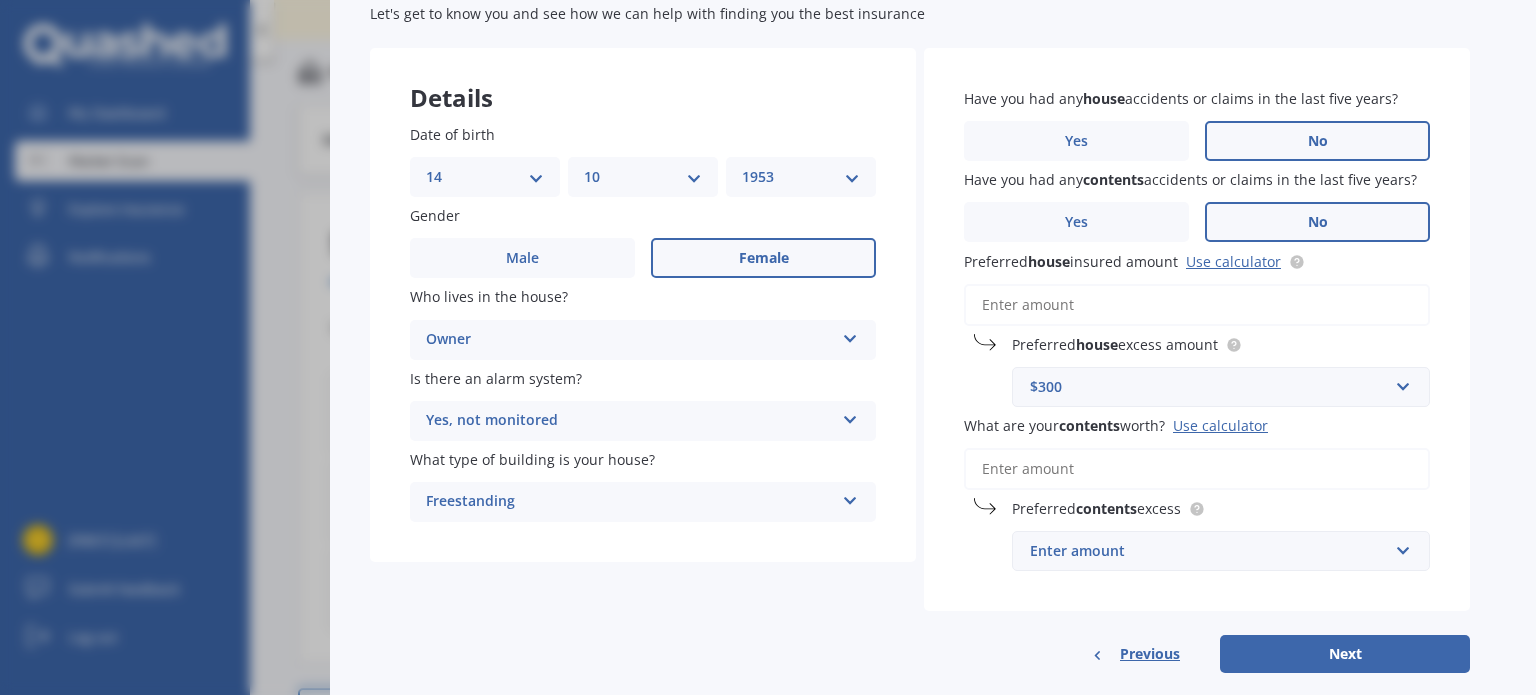 click on "Use calculator" at bounding box center [1220, 425] 